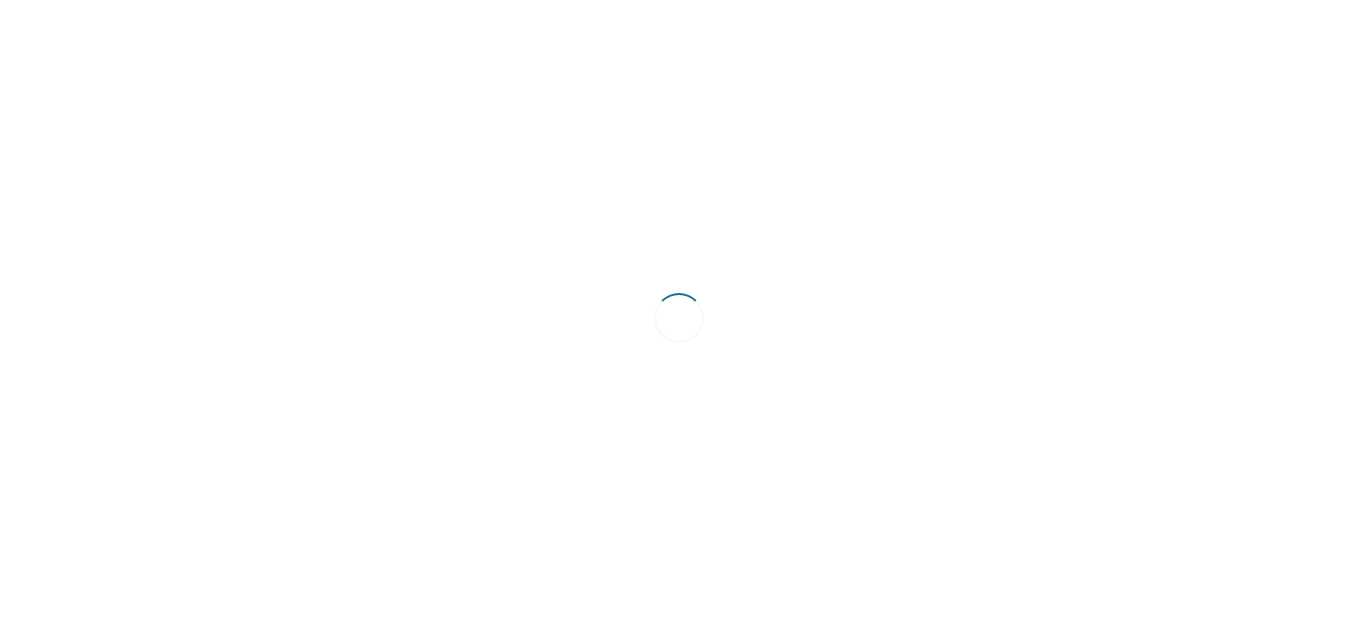 scroll, scrollTop: 0, scrollLeft: 0, axis: both 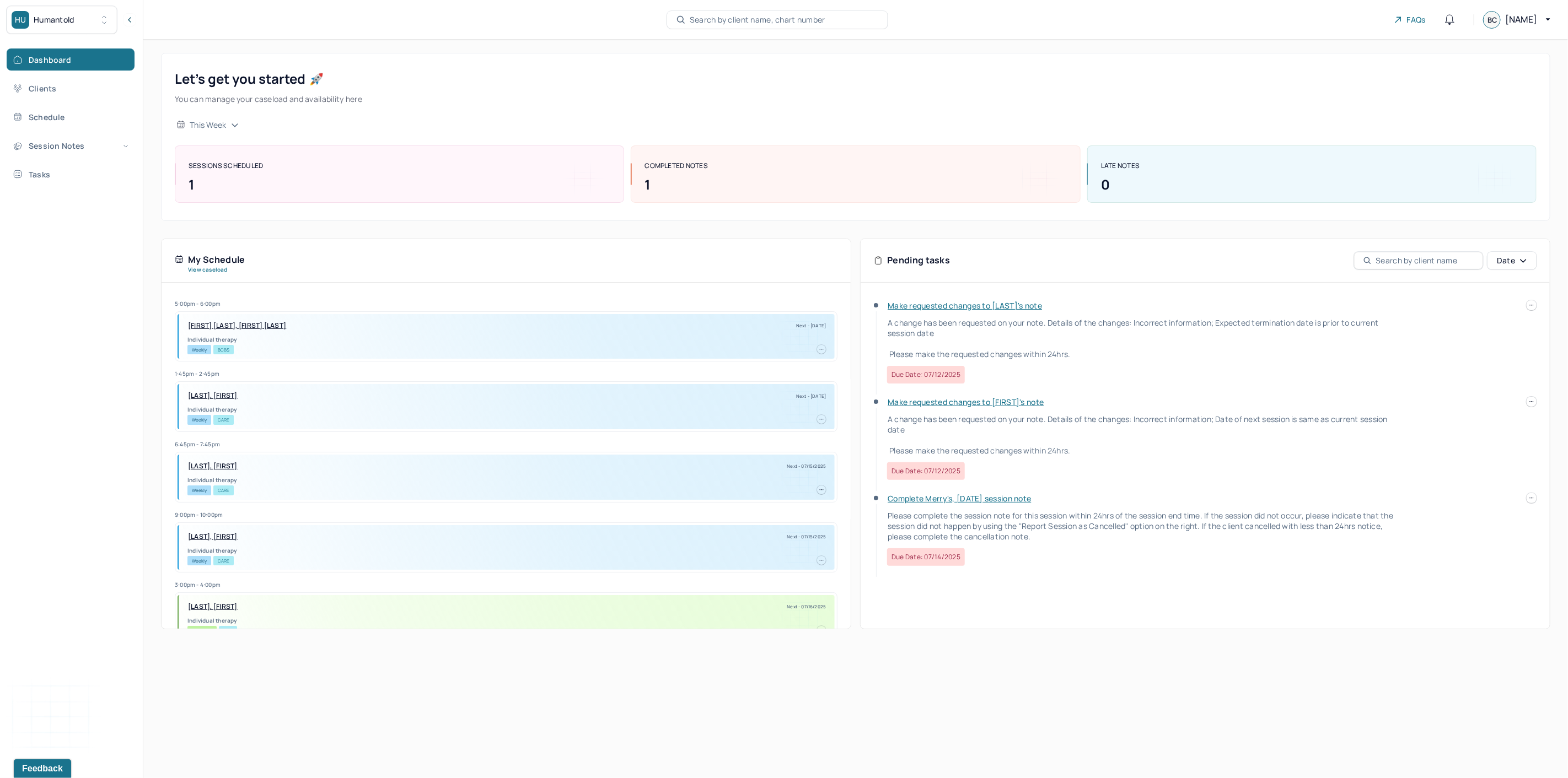 click on "5:00pm - 6:00pm   [LAST], [FIRST]   Next - [DATE] Individual therapy Weekly BCBS     1:45pm - 2:45pm   [LAST], [FIRST]   Next - [DATE] Individual therapy Weekly CARE     6:45pm - 7:45pm   [LAST], [FIRST]   Next - [DATE] Individual therapy Weekly CARE     9:00pm - 10:00pm   [LAST], [FIRST]   Next - [DATE] Individual therapy Weekly CARE     3:00pm - 4:00pm   [LAST], [FIRST]   Next - [DATE] Individual therapy Bi-Weekly UHC     6:00pm - 7:00pm   [LAST], [FIRST]   Next - [DATE] Individual therapy Bi-Weekly Self Pay     10:30am - 11:30am   [LAST], [FIRST]   Next - [DATE] Individual therapy Weekly Self Pay         Weekly" at bounding box center [784, 389] 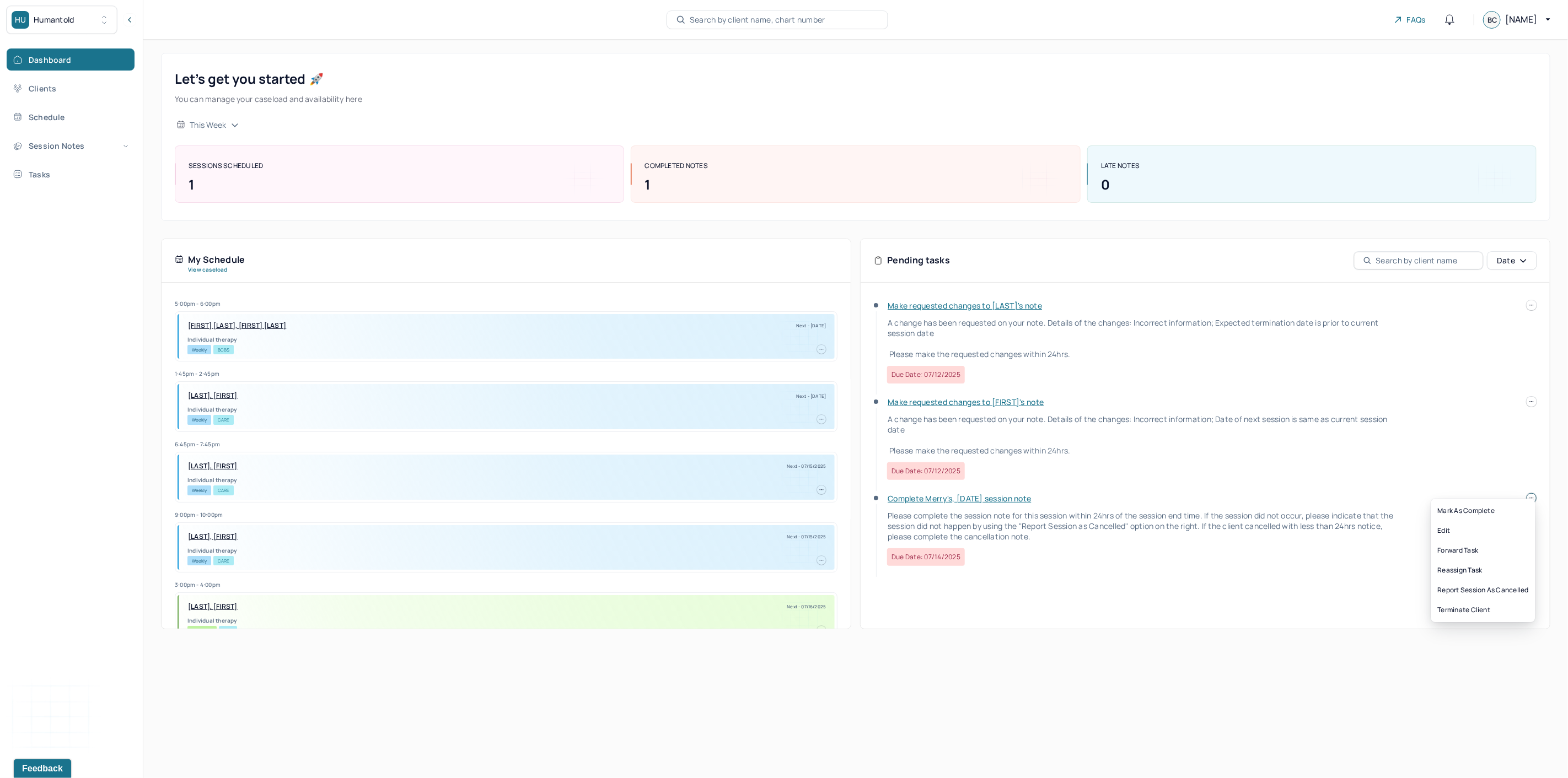 click on "Complete Merry's, [DATE] session note" at bounding box center (959, 498) 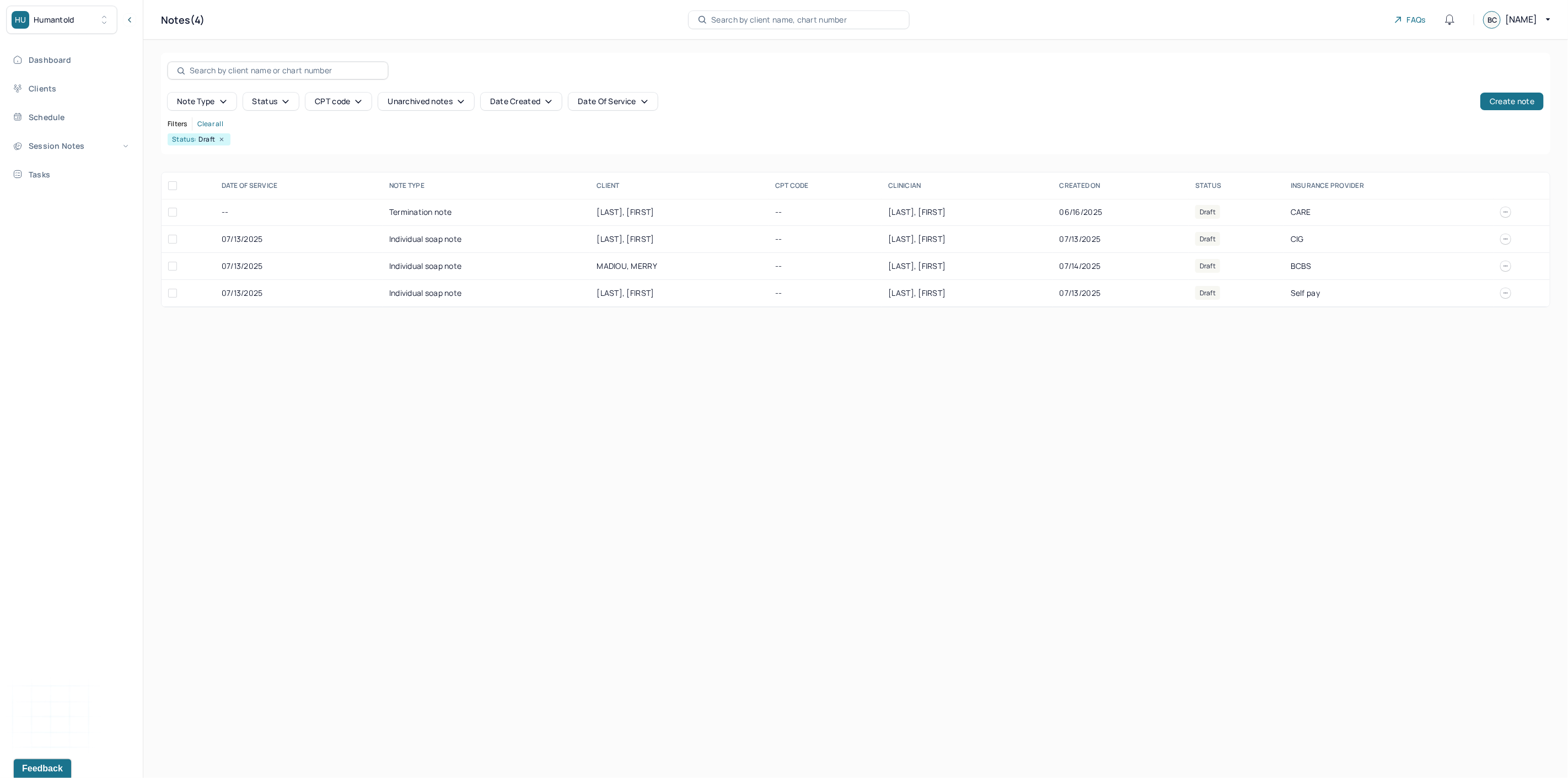 click at bounding box center (222, 139) 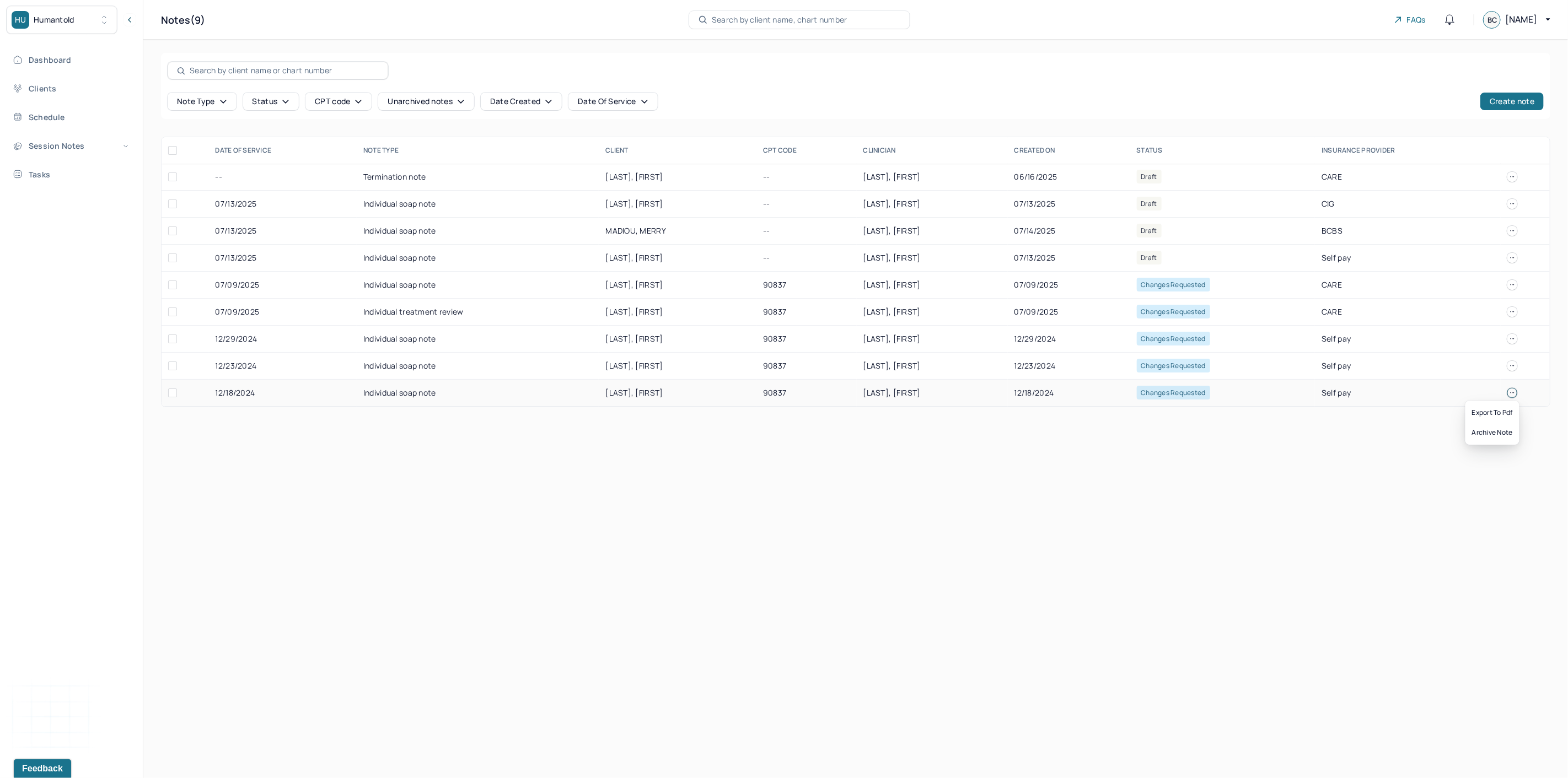 click at bounding box center (1512, 393) 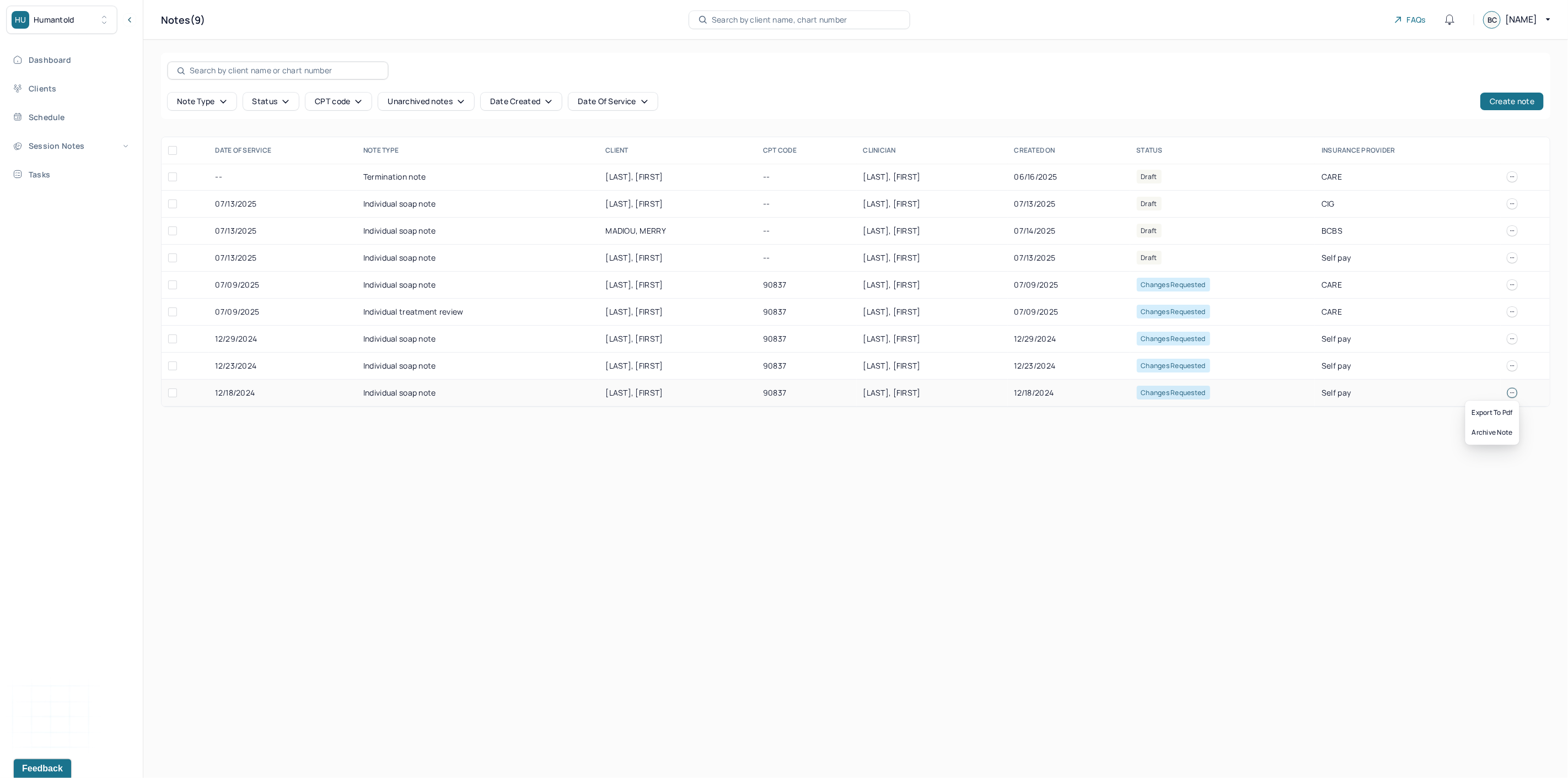 click on "12/18/2024" at bounding box center [1069, 393] 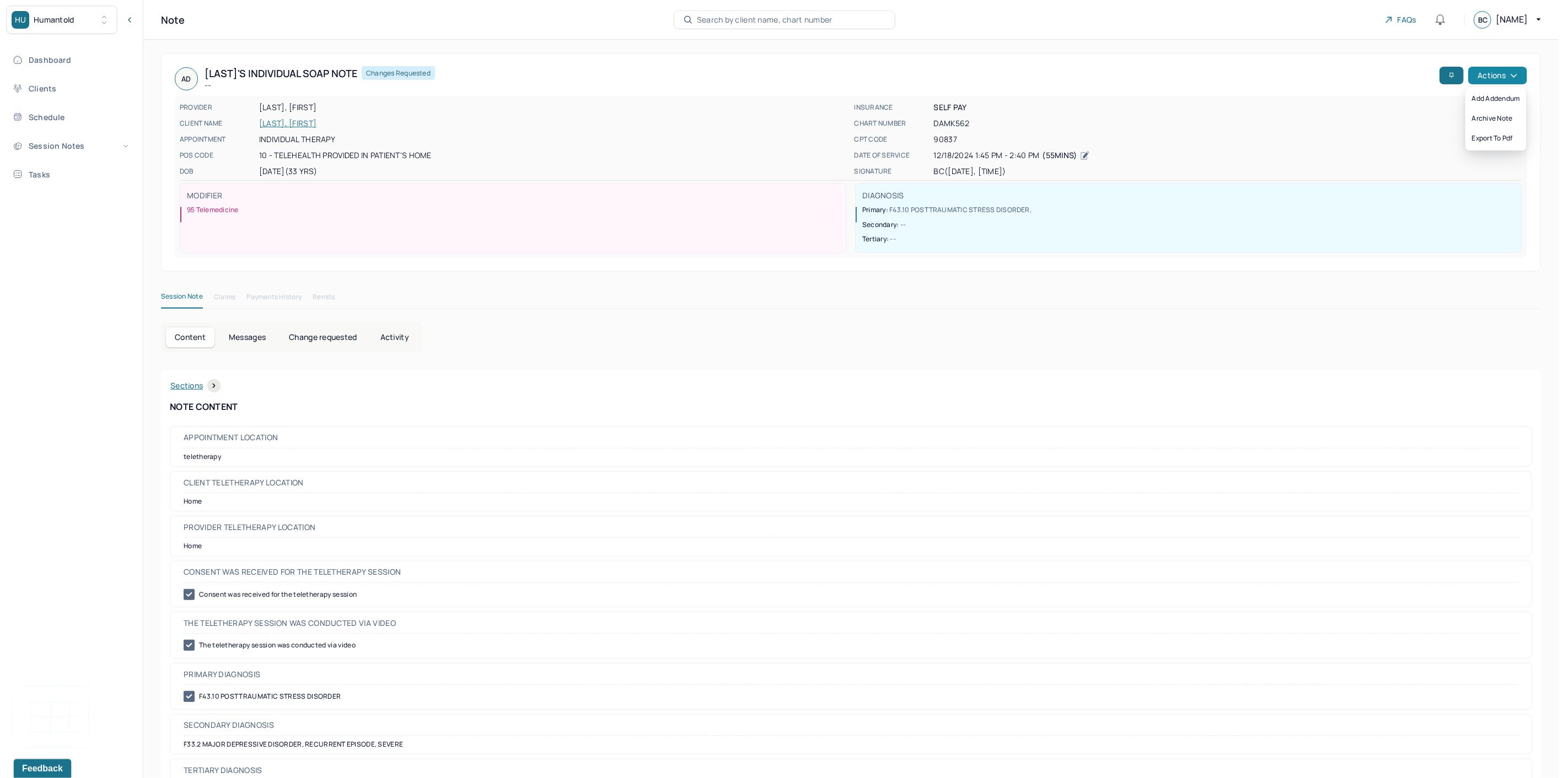 click on "Actions" at bounding box center (1497, 75) 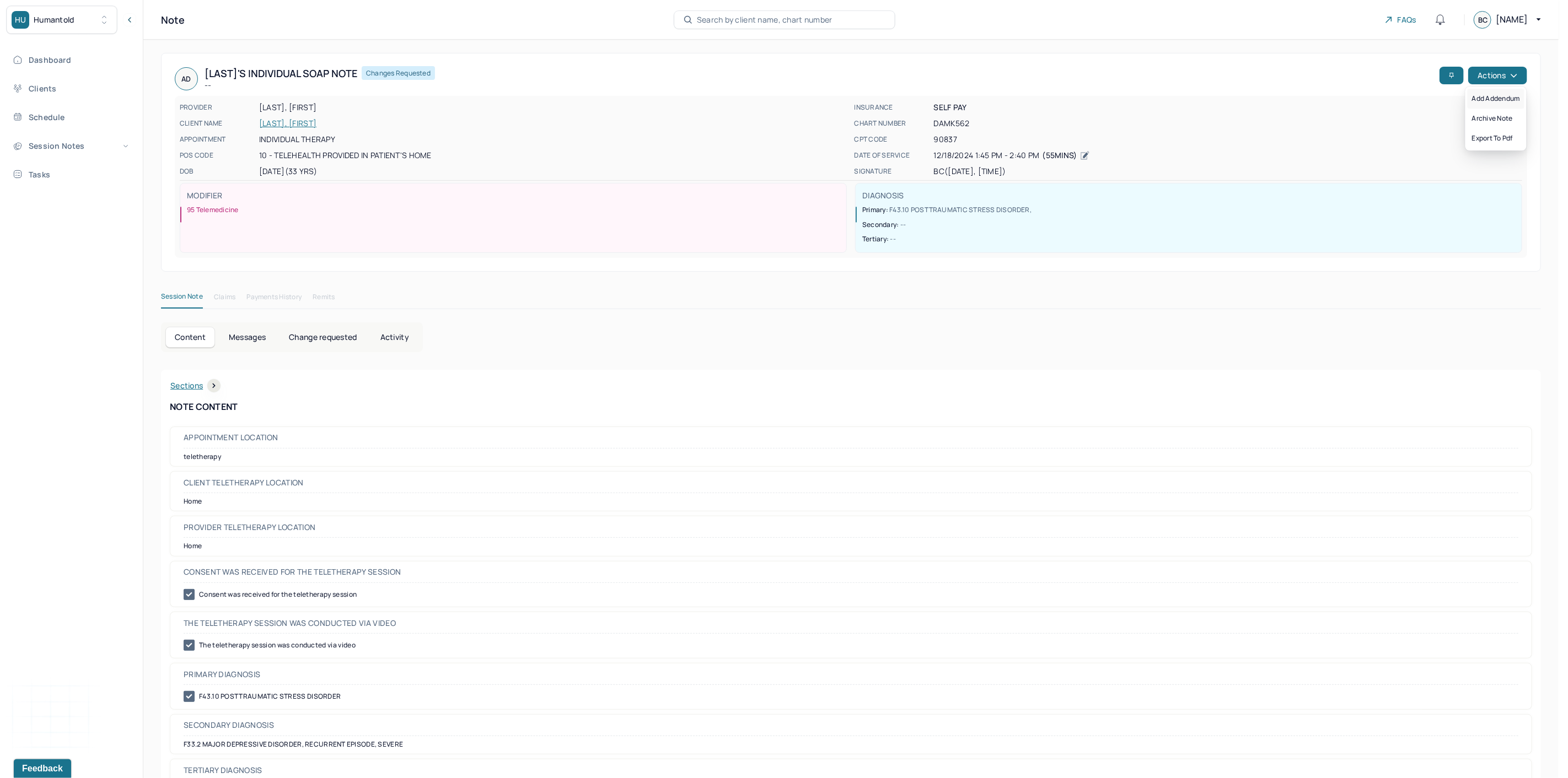 click on "Add addendum" at bounding box center (1496, 99) 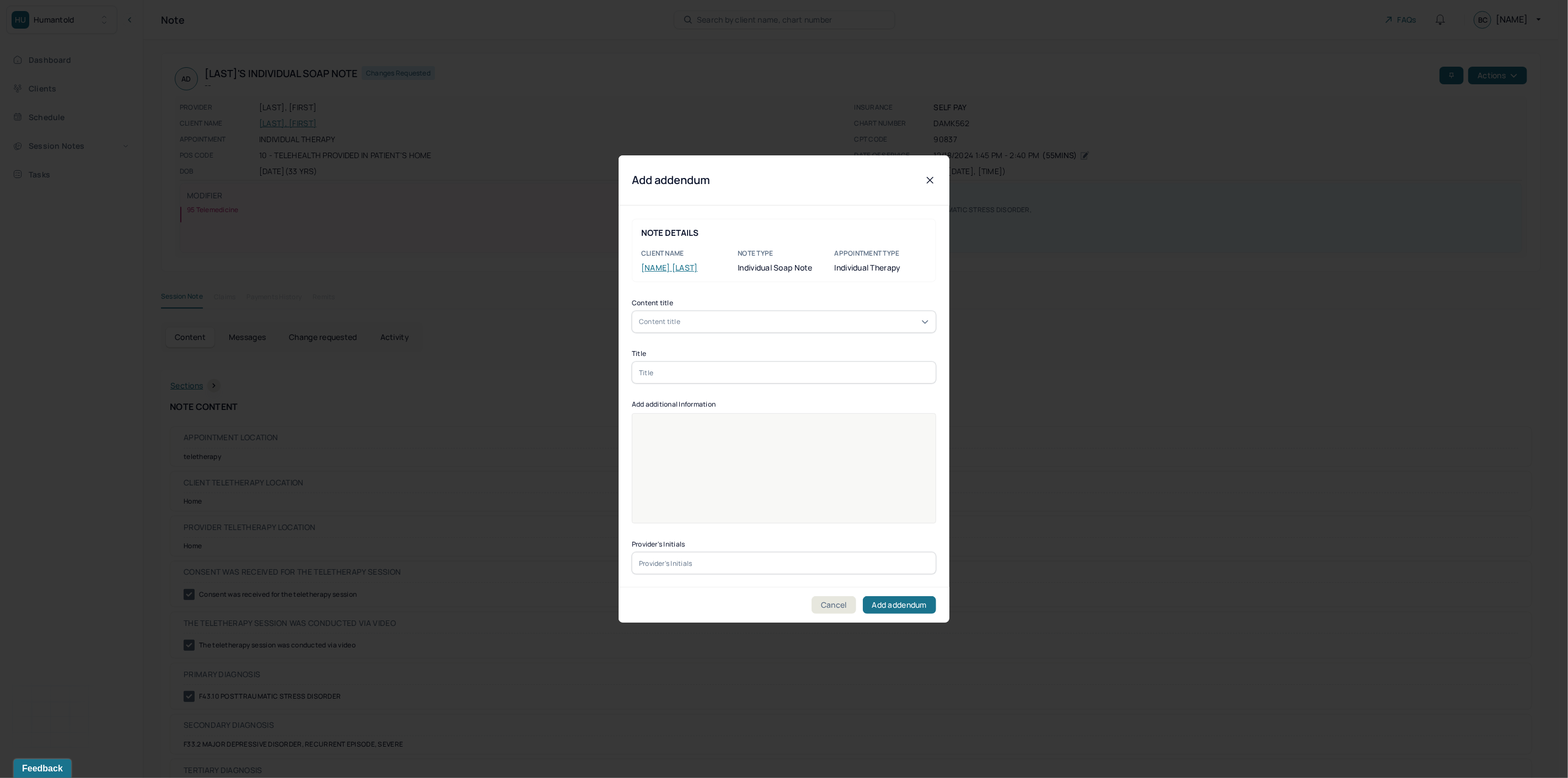 click at bounding box center [784, 563] 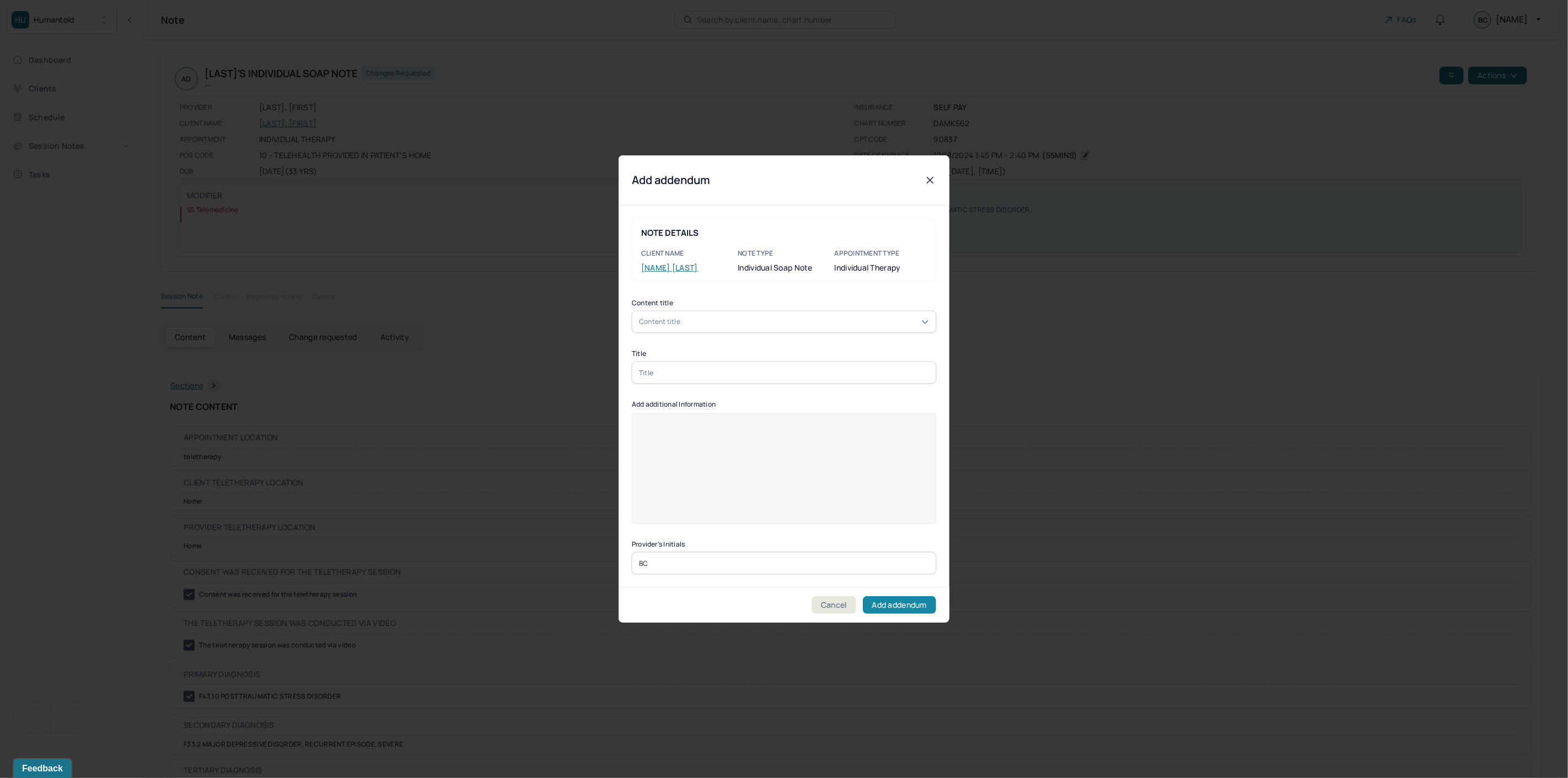 type on "BC" 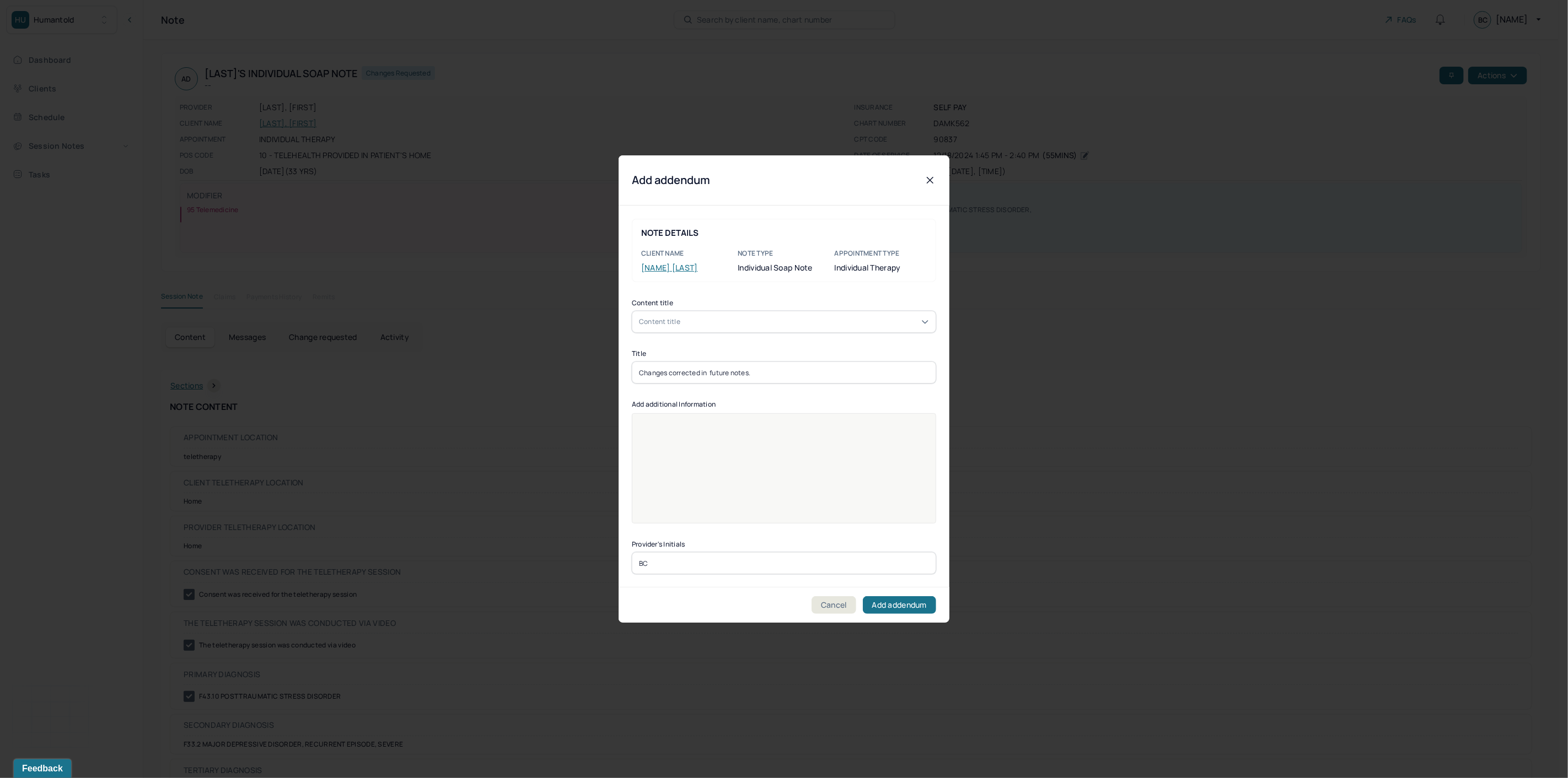 drag, startPoint x: 765, startPoint y: 368, endPoint x: 519, endPoint y: 391, distance: 247.07286 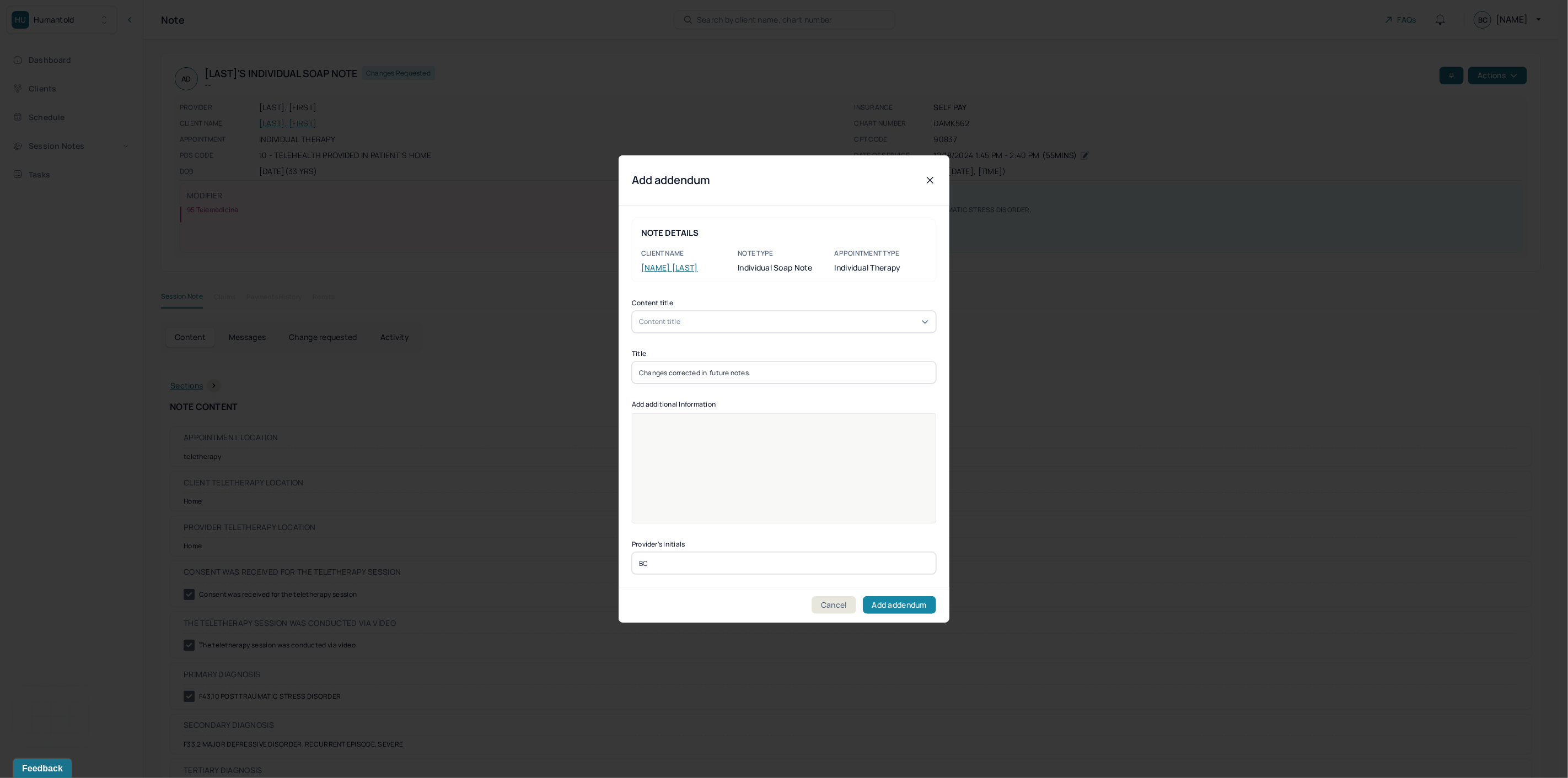 type on "Changes corrected in  future notes." 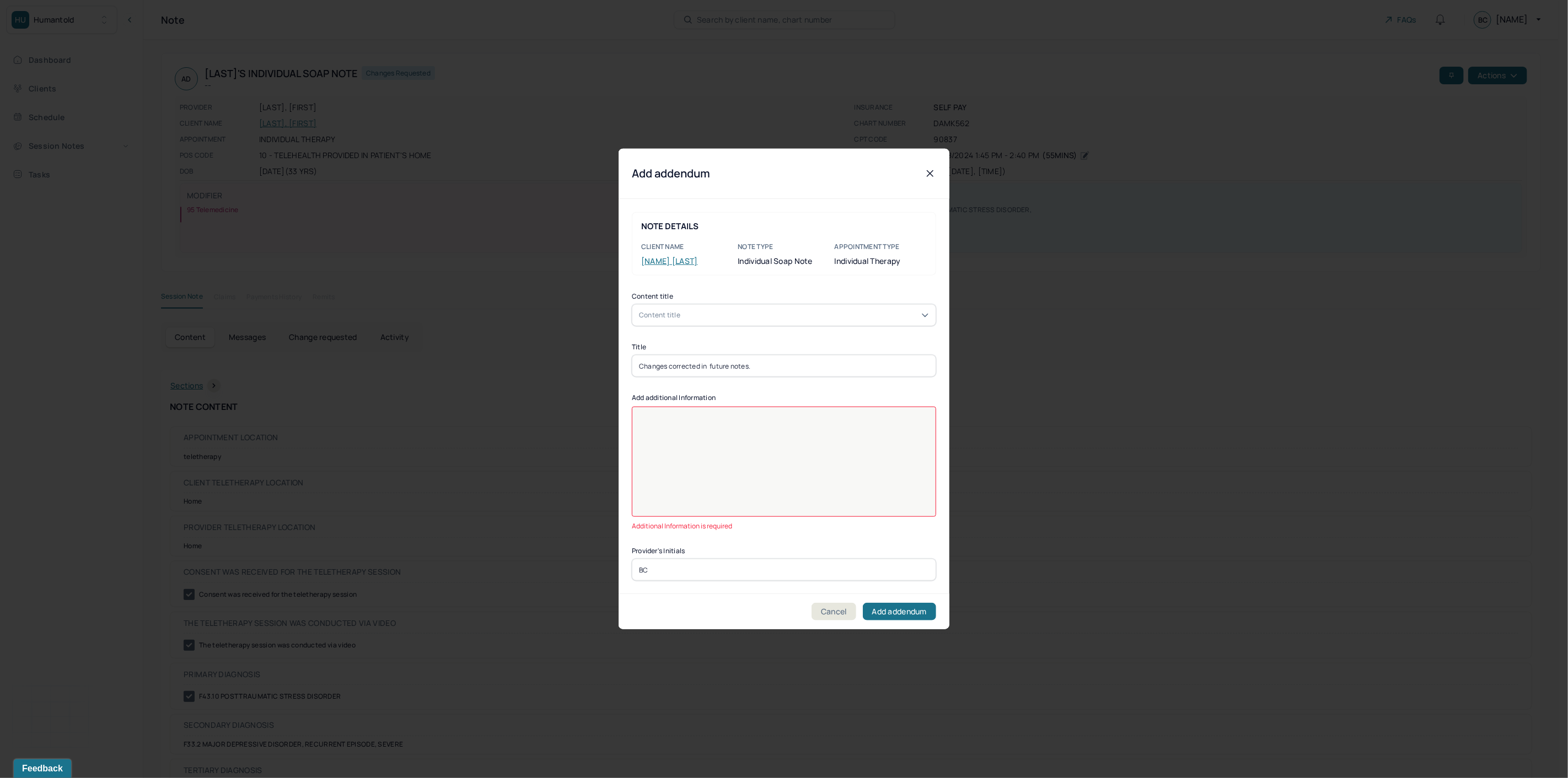 click at bounding box center [784, 469] 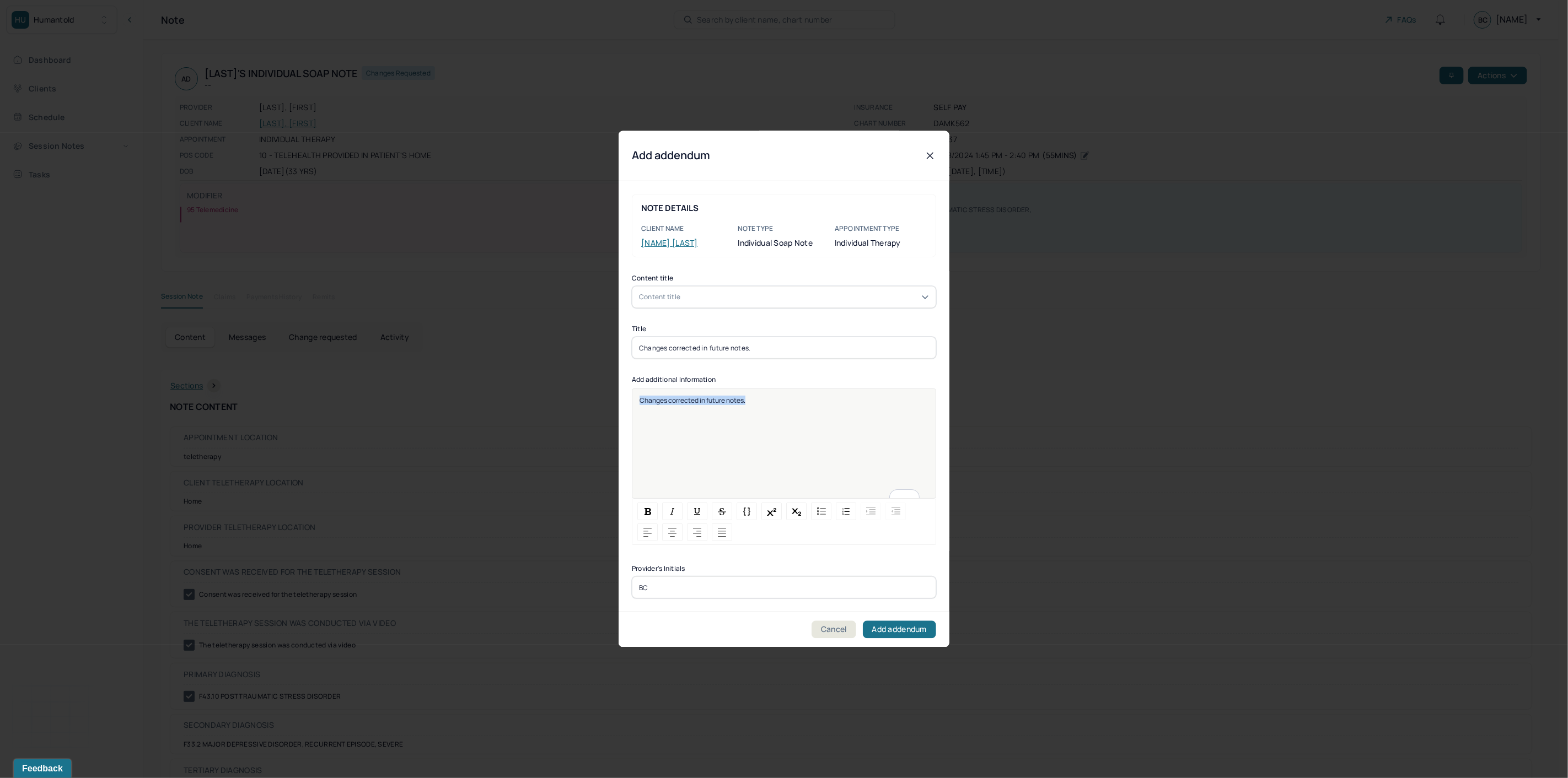 drag, startPoint x: 785, startPoint y: 392, endPoint x: 576, endPoint y: 393, distance: 209.00239 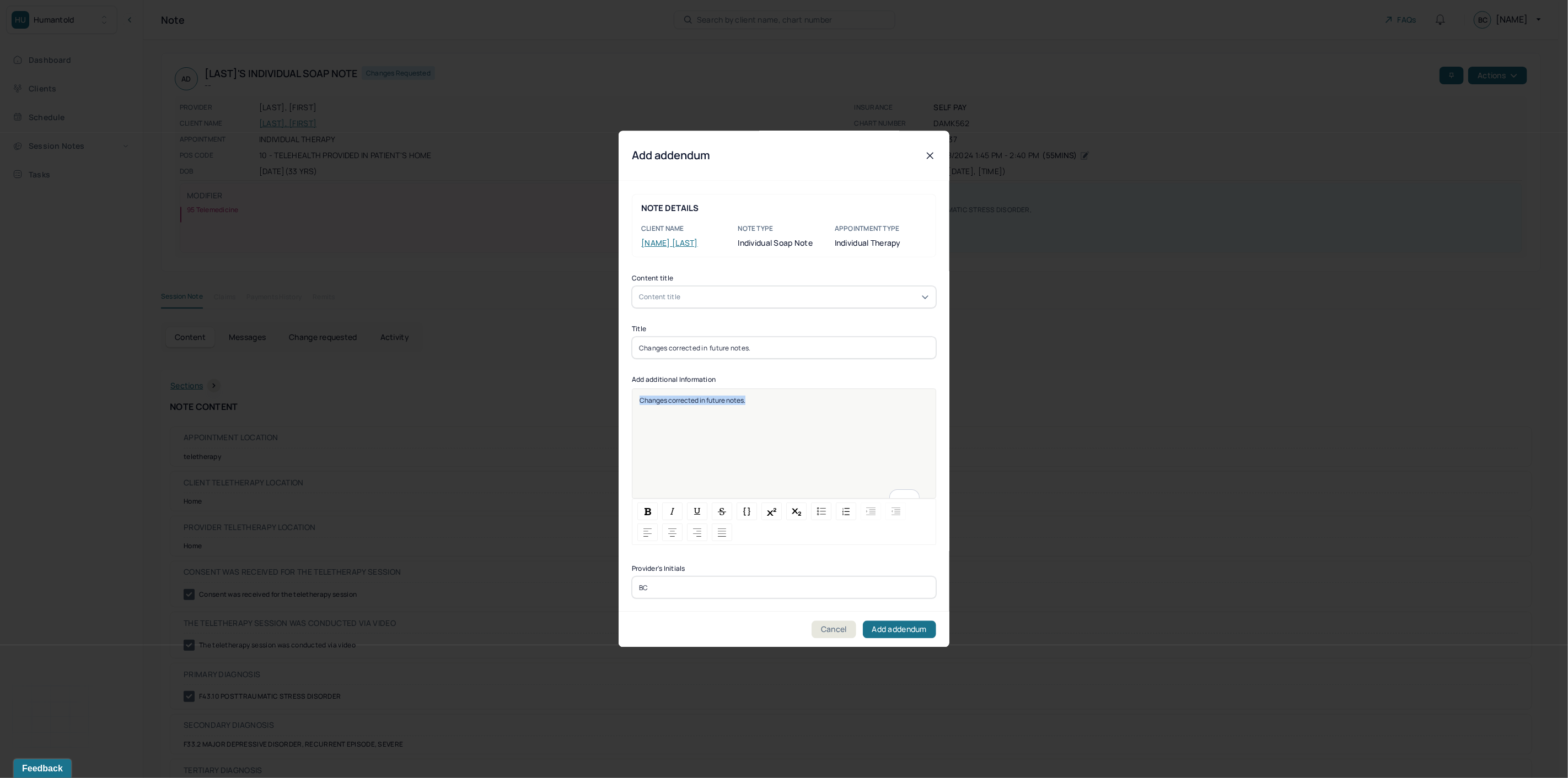 click on "Changes corrected in future notes." at bounding box center [784, 401] 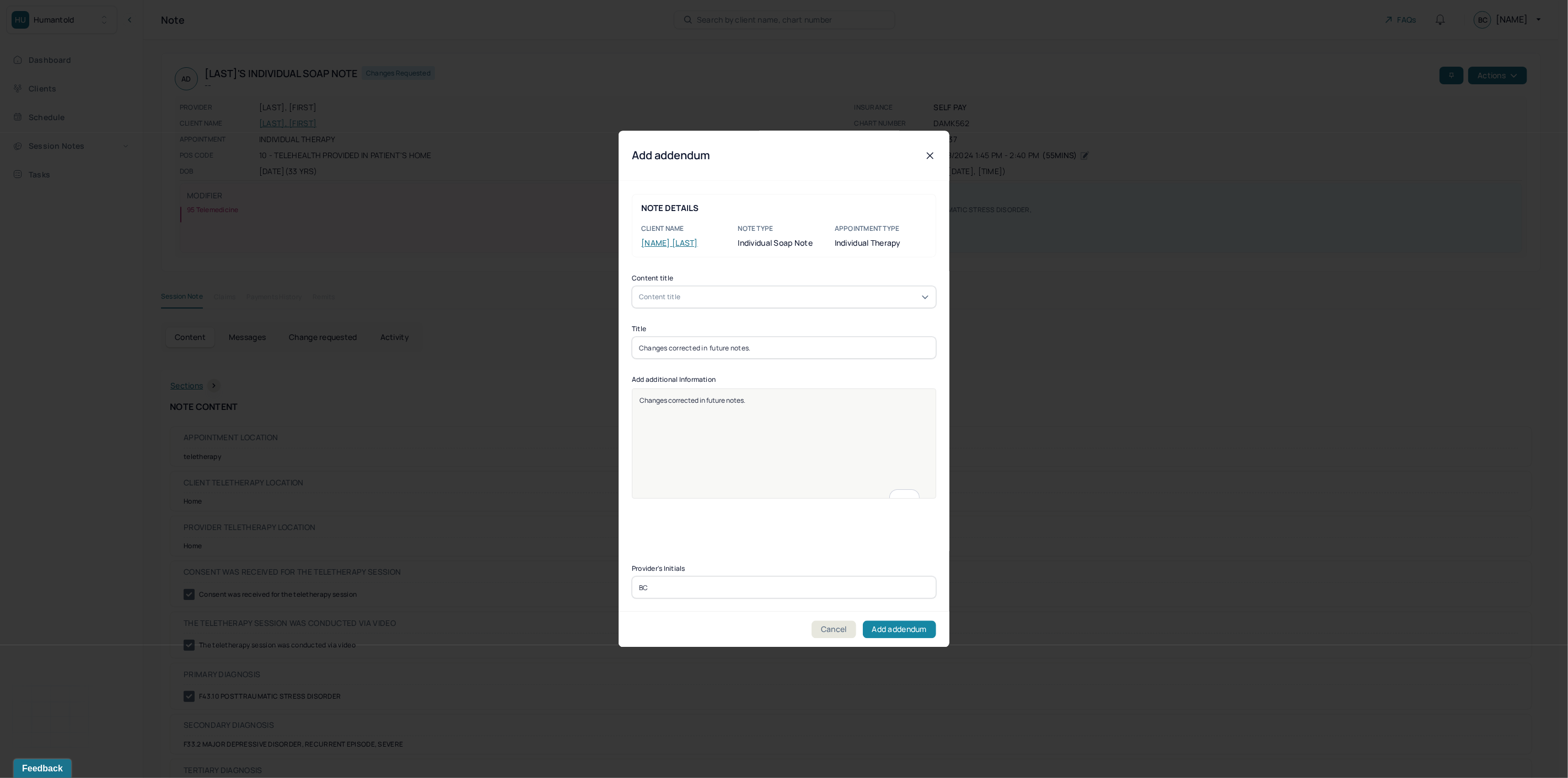 click on "Add addendum" at bounding box center [899, 630] 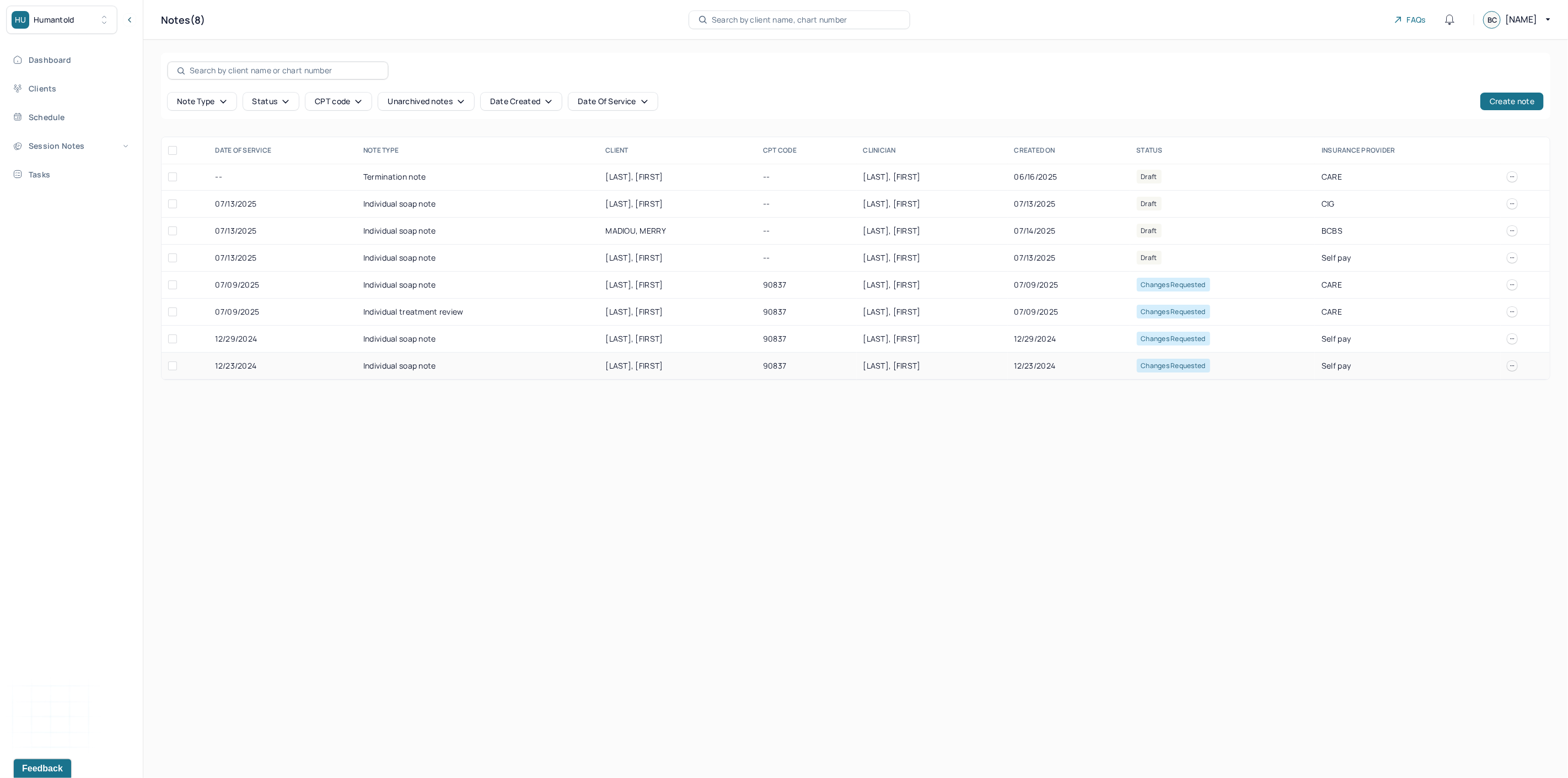 click on "12/23/2024" at bounding box center [1069, 366] 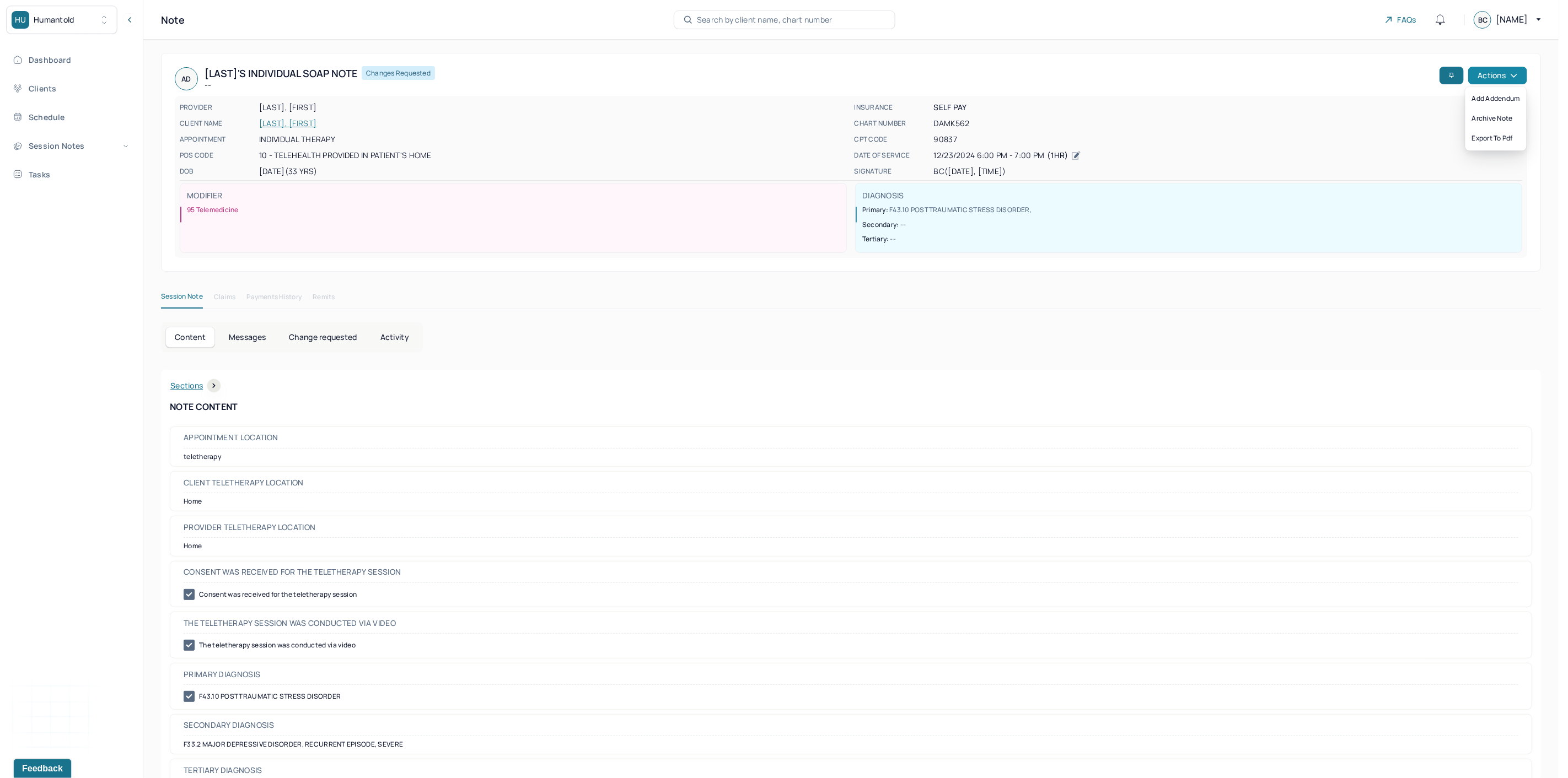 click on "Actions" at bounding box center [1497, 75] 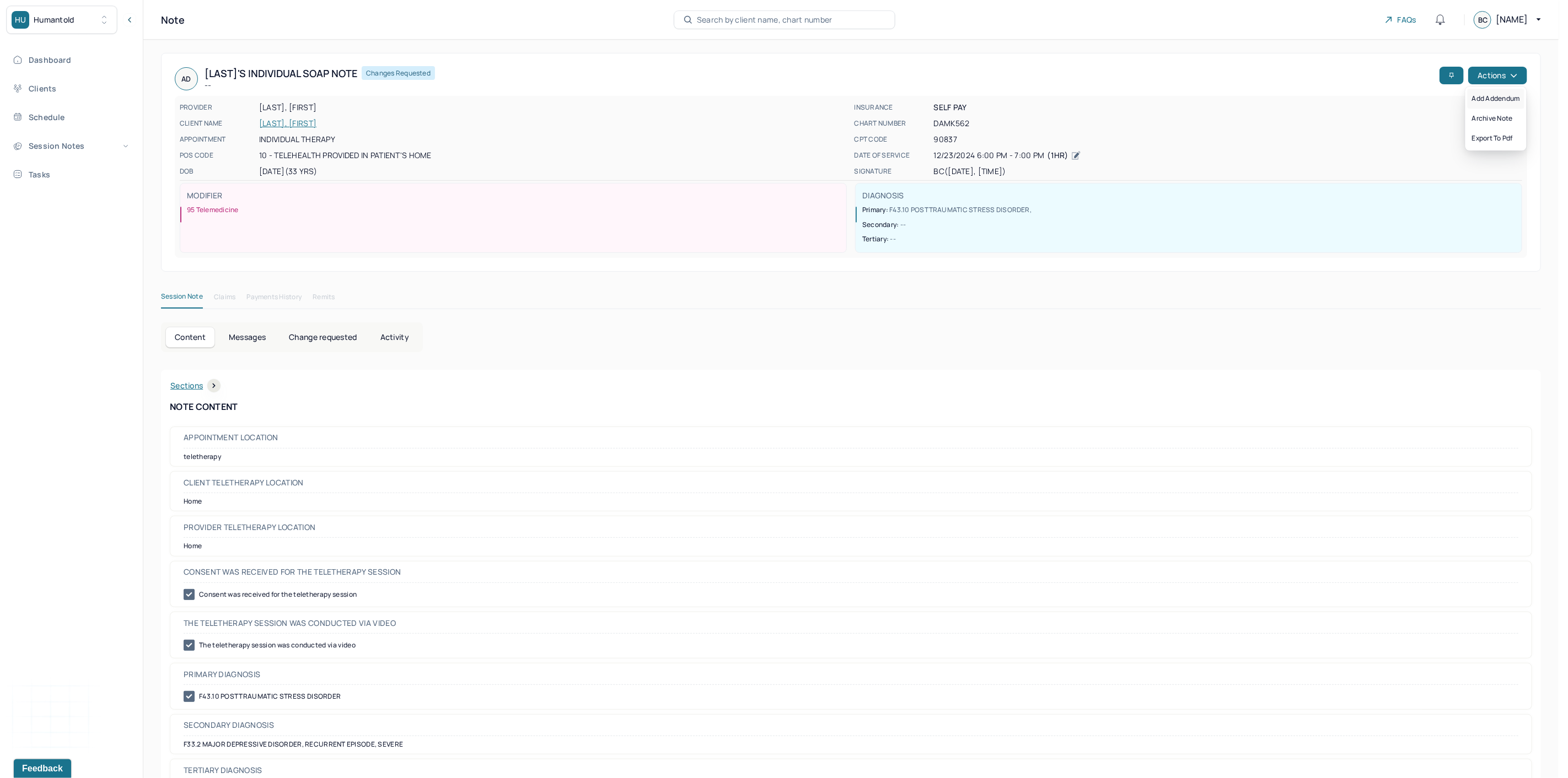 click on "Add addendum" at bounding box center [1496, 99] 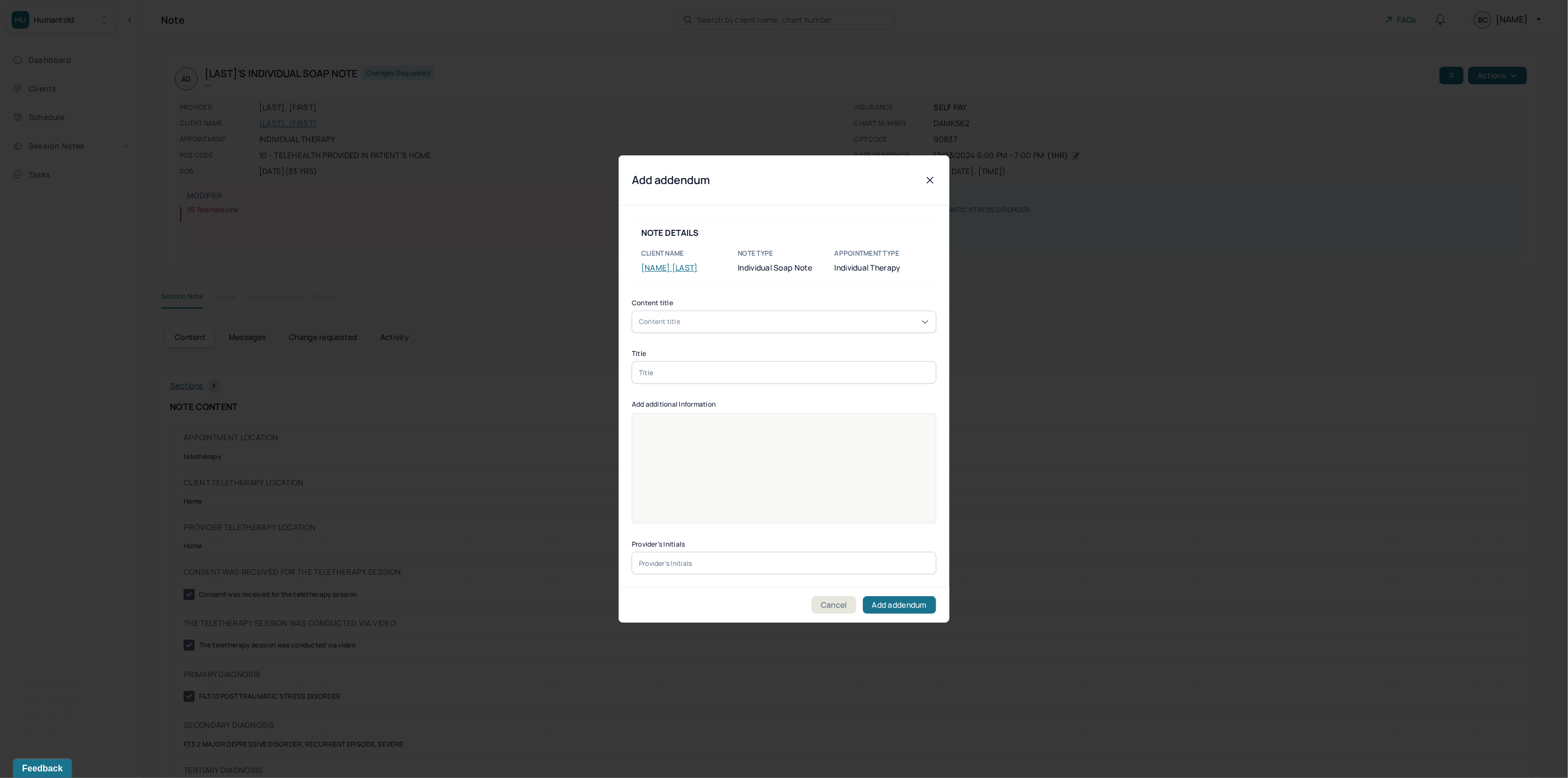 click on "Content title" at bounding box center [784, 322] 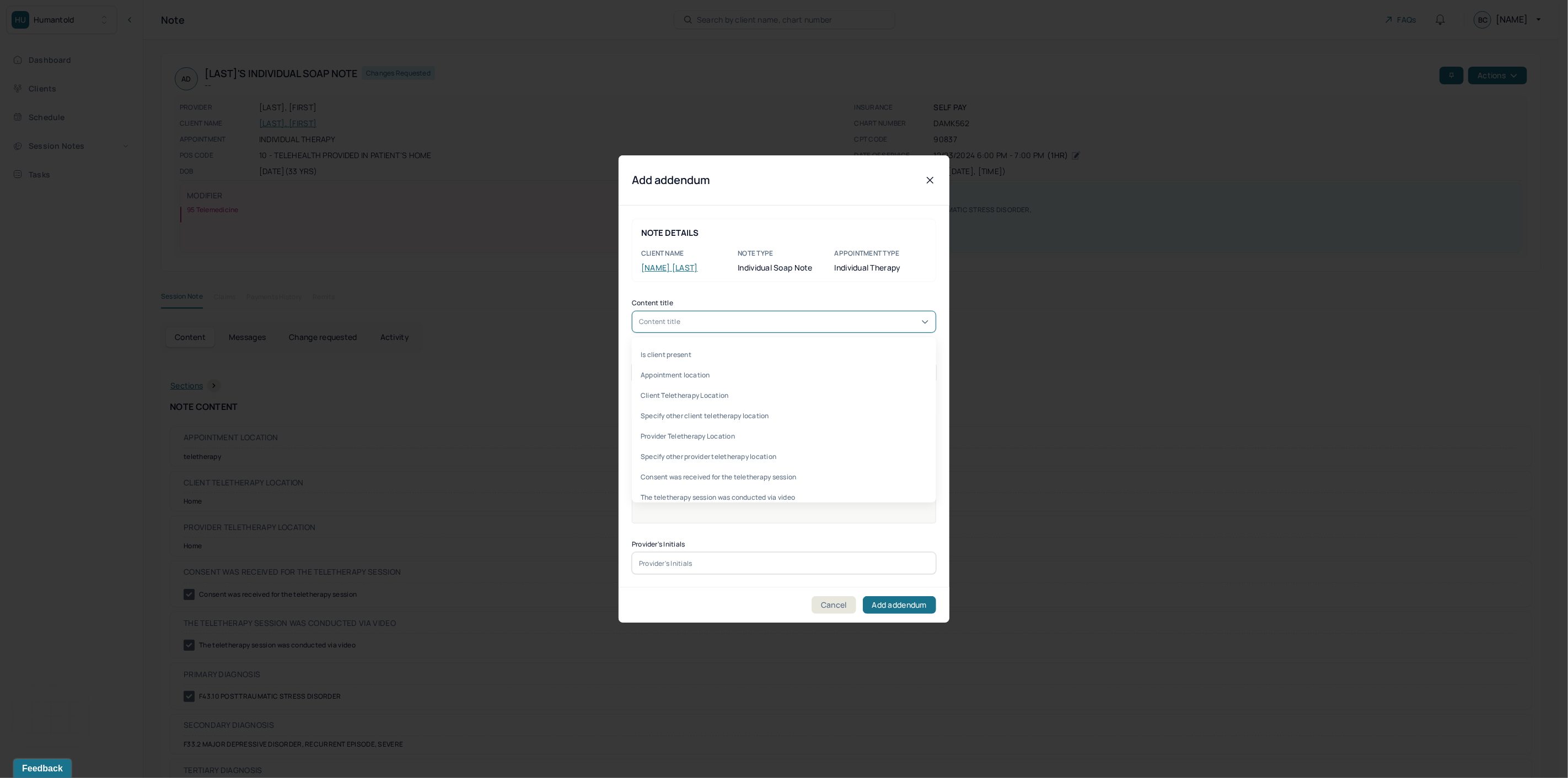 click on "Content title" at bounding box center (784, 303) 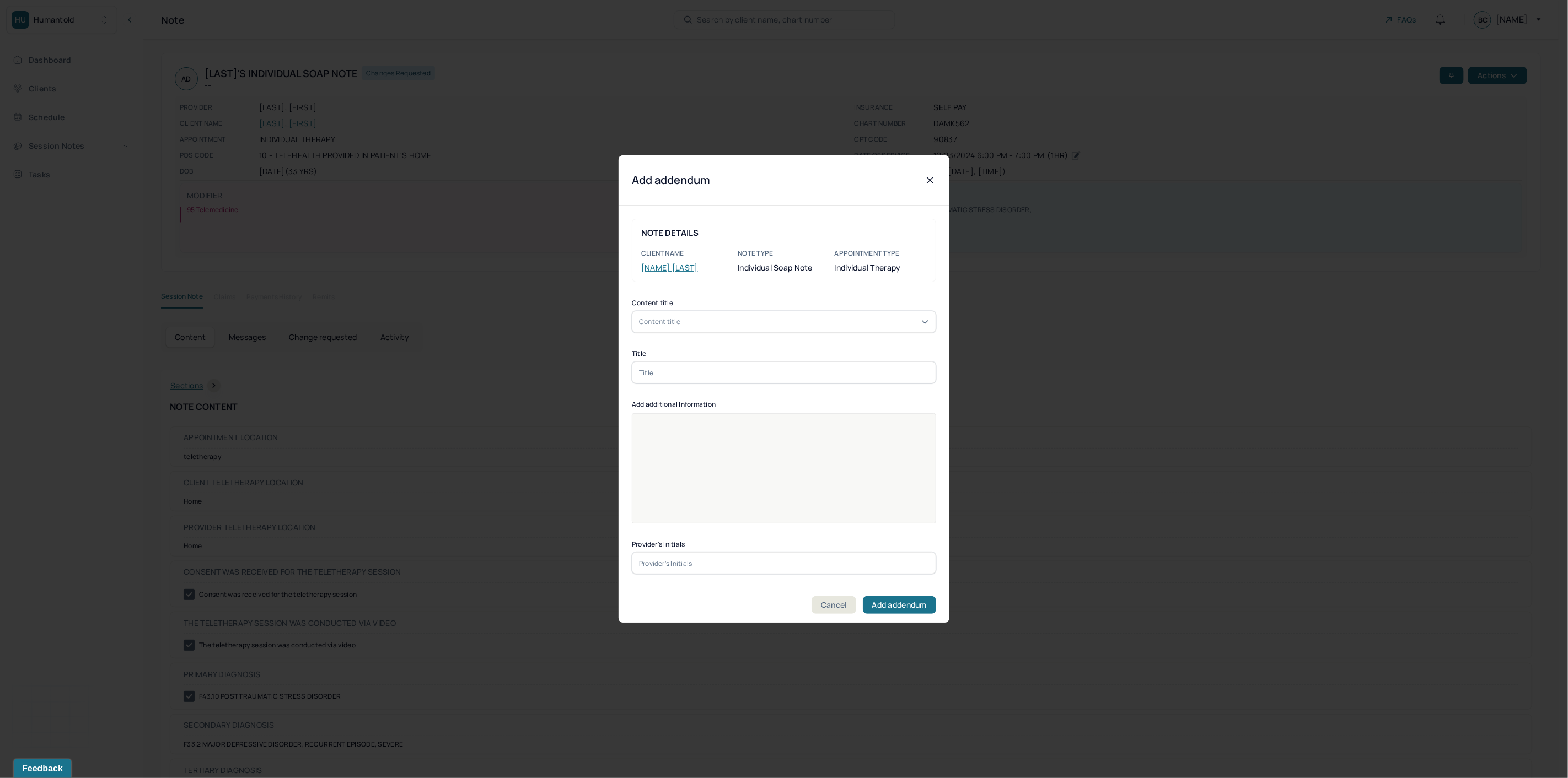 click on "Content title Content title Title Add additional Information Provider's Initials" at bounding box center [784, 437] 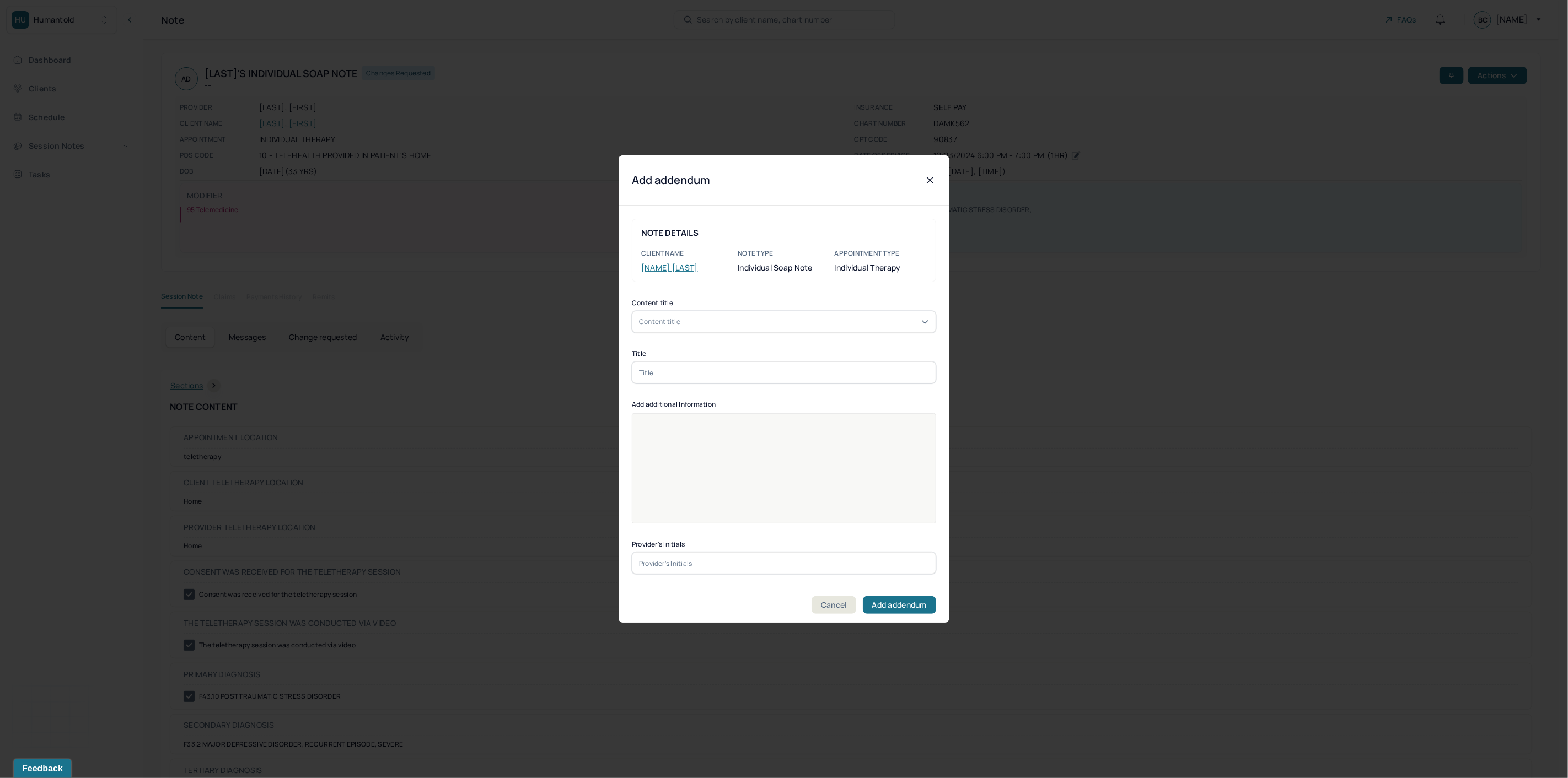 click at bounding box center (784, 372) 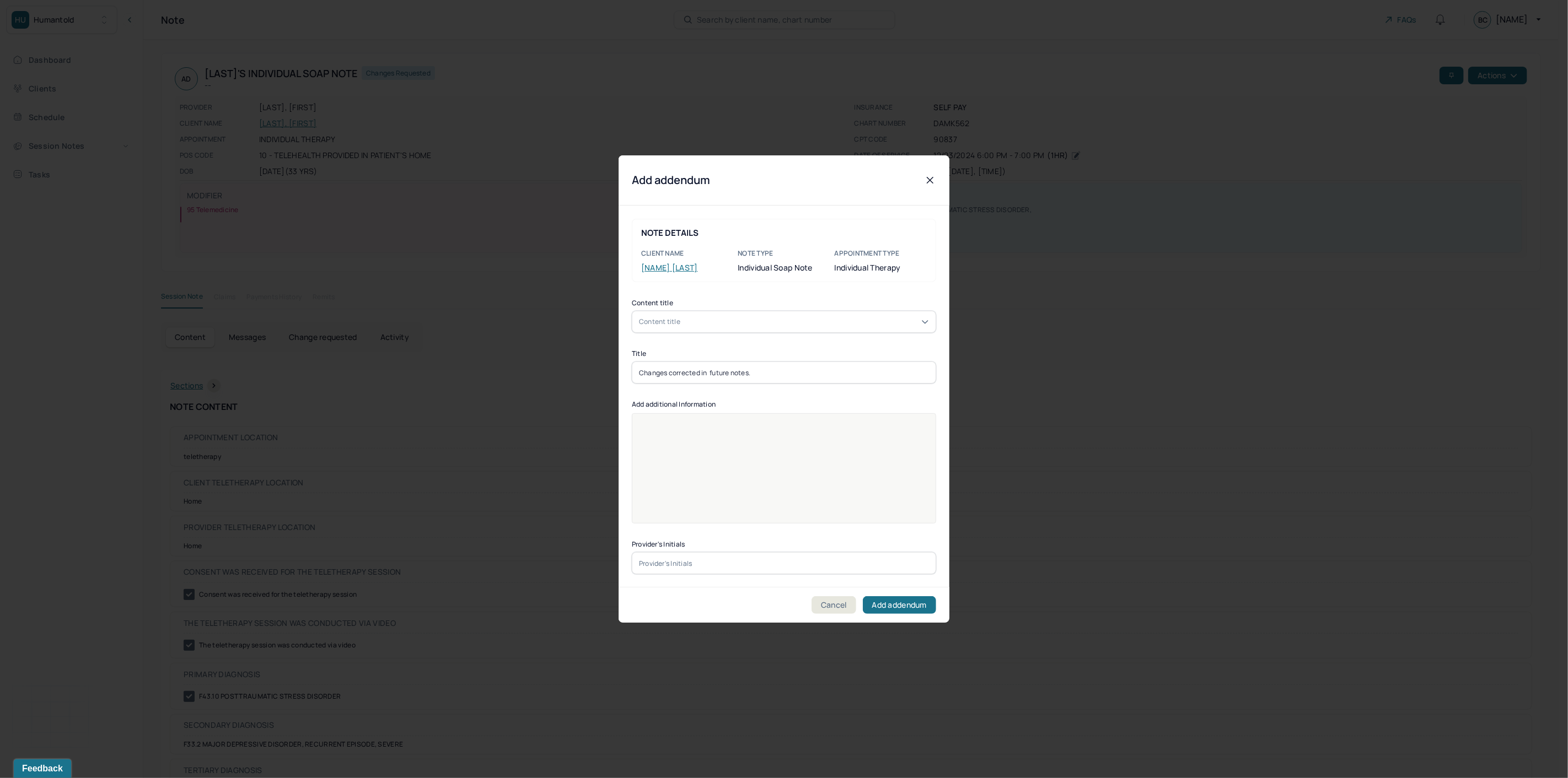type on "Changes corrected in  future notes." 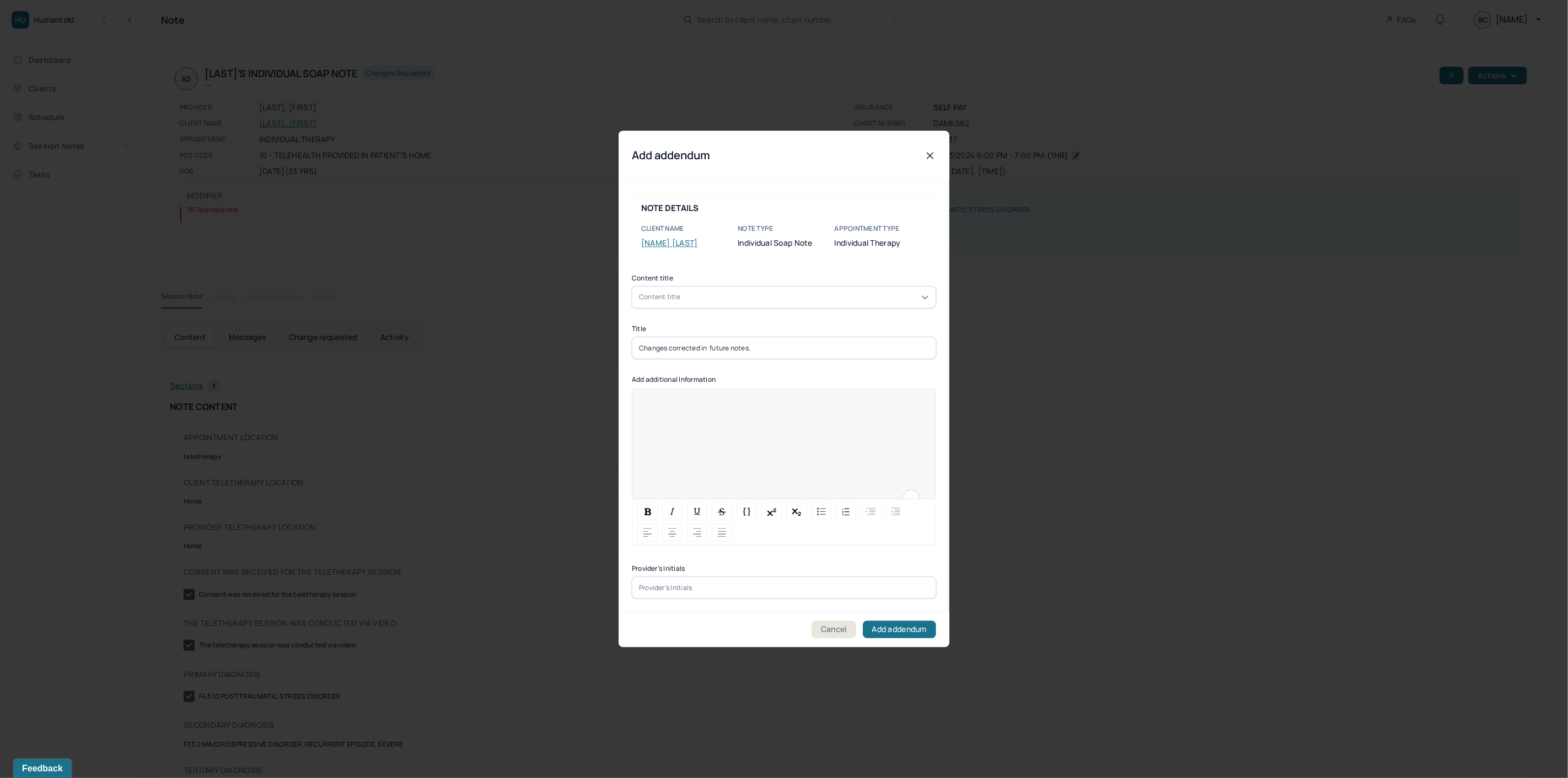 click at bounding box center (784, 451) 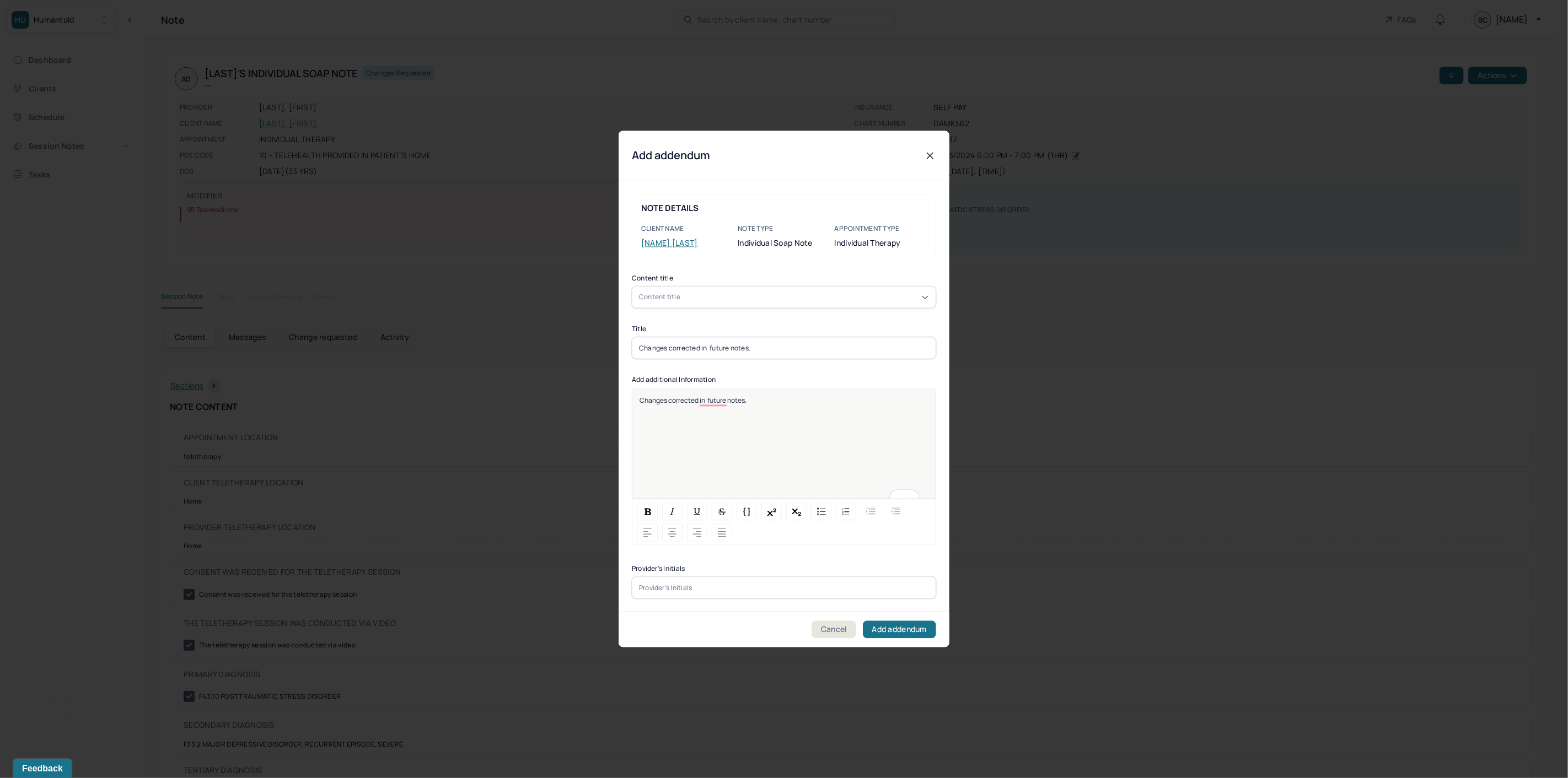 click at bounding box center (784, 588) 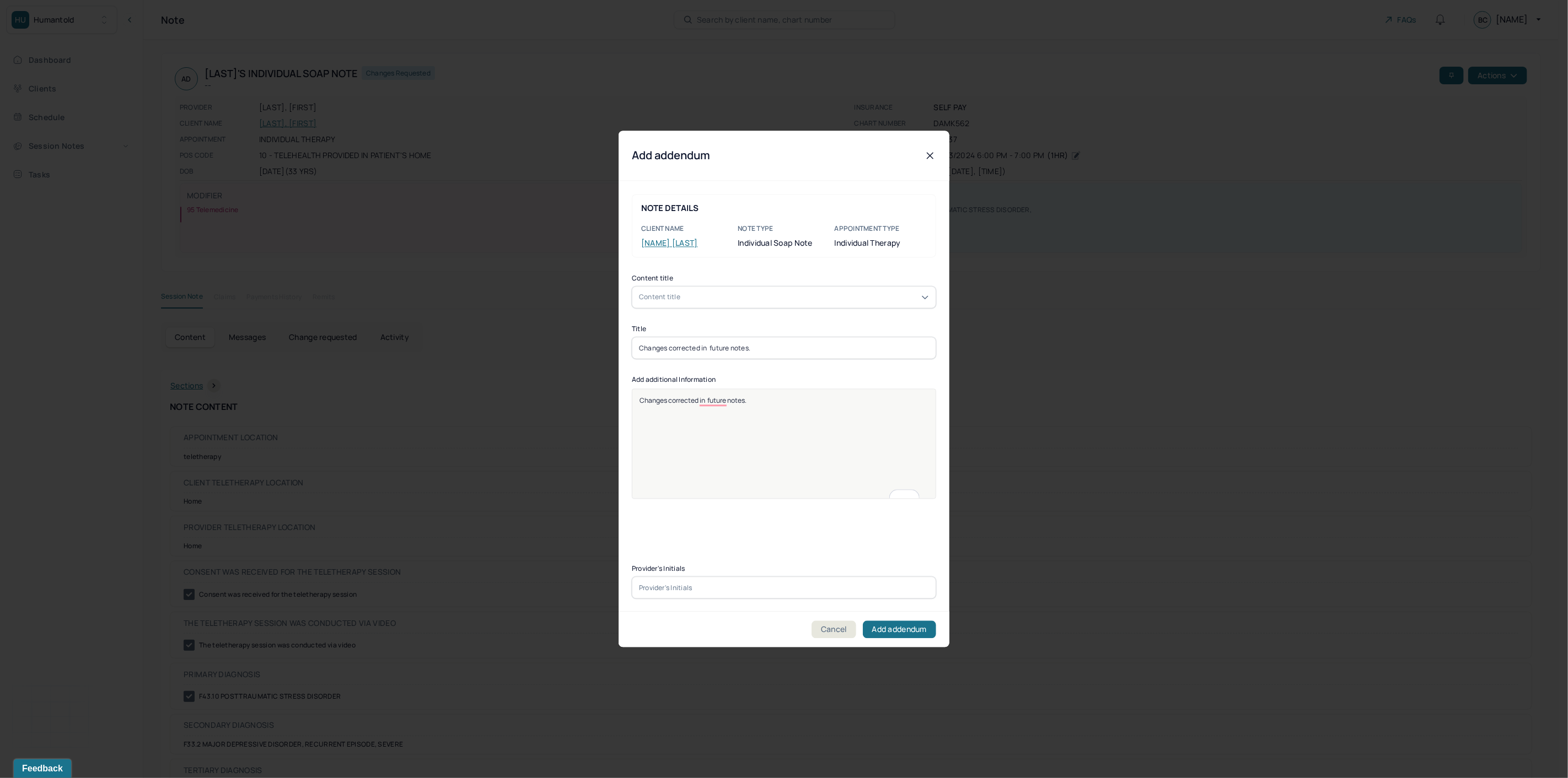 paste on "Changes corrected in  future notes." 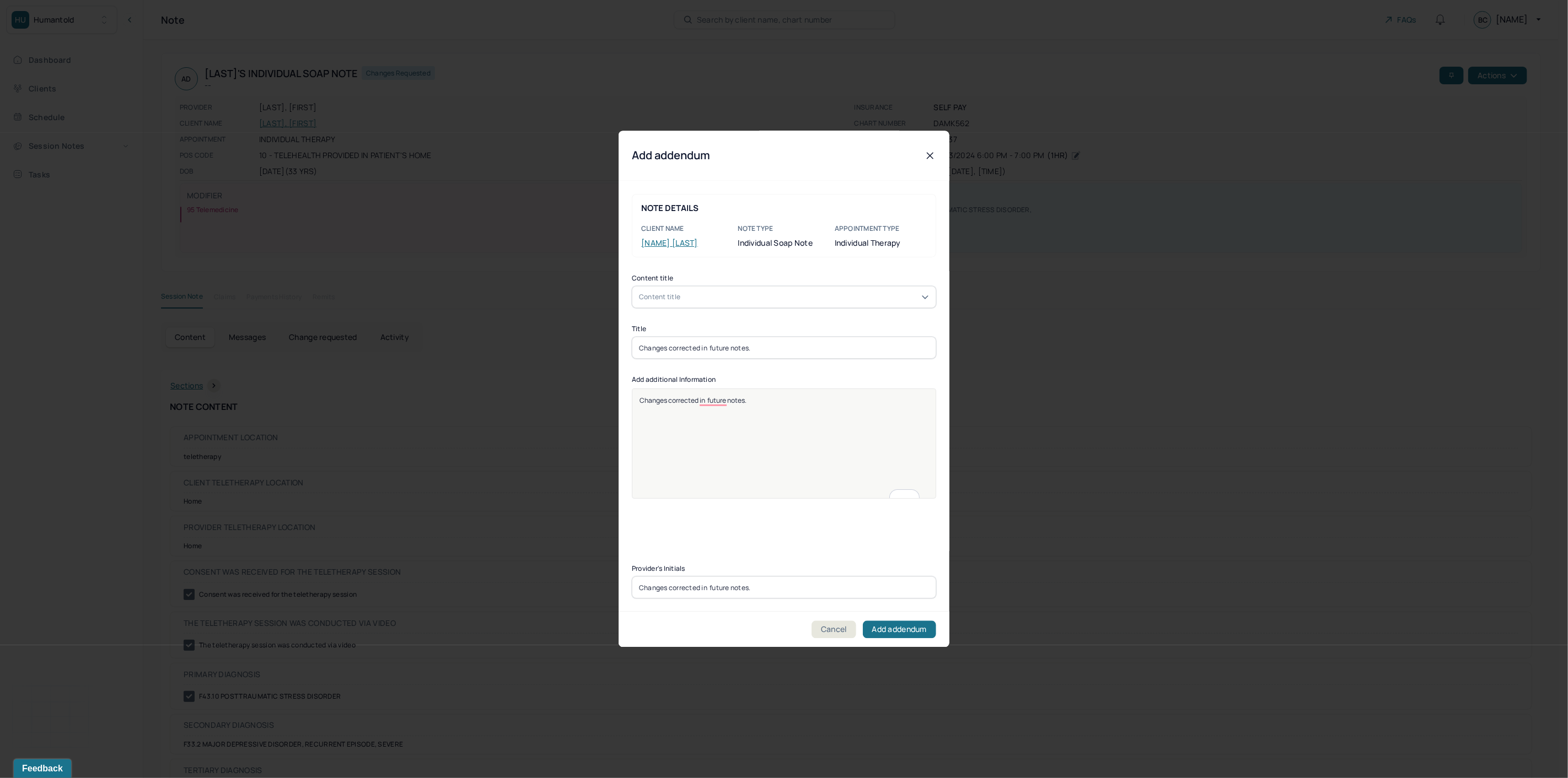 drag, startPoint x: 653, startPoint y: 570, endPoint x: 429, endPoint y: 541, distance: 225.86943 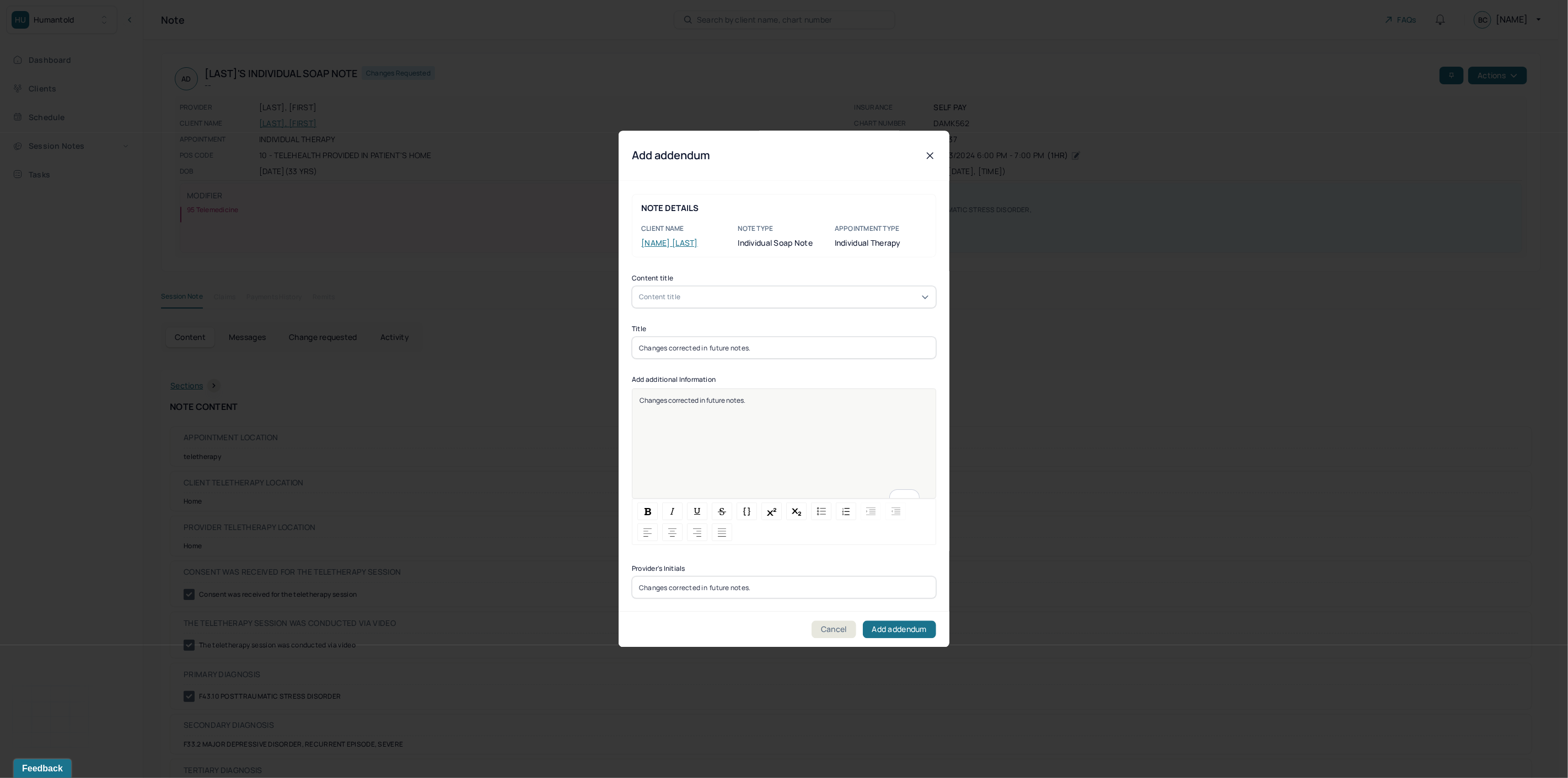 drag, startPoint x: 492, startPoint y: 547, endPoint x: 461, endPoint y: 543, distance: 31.256999 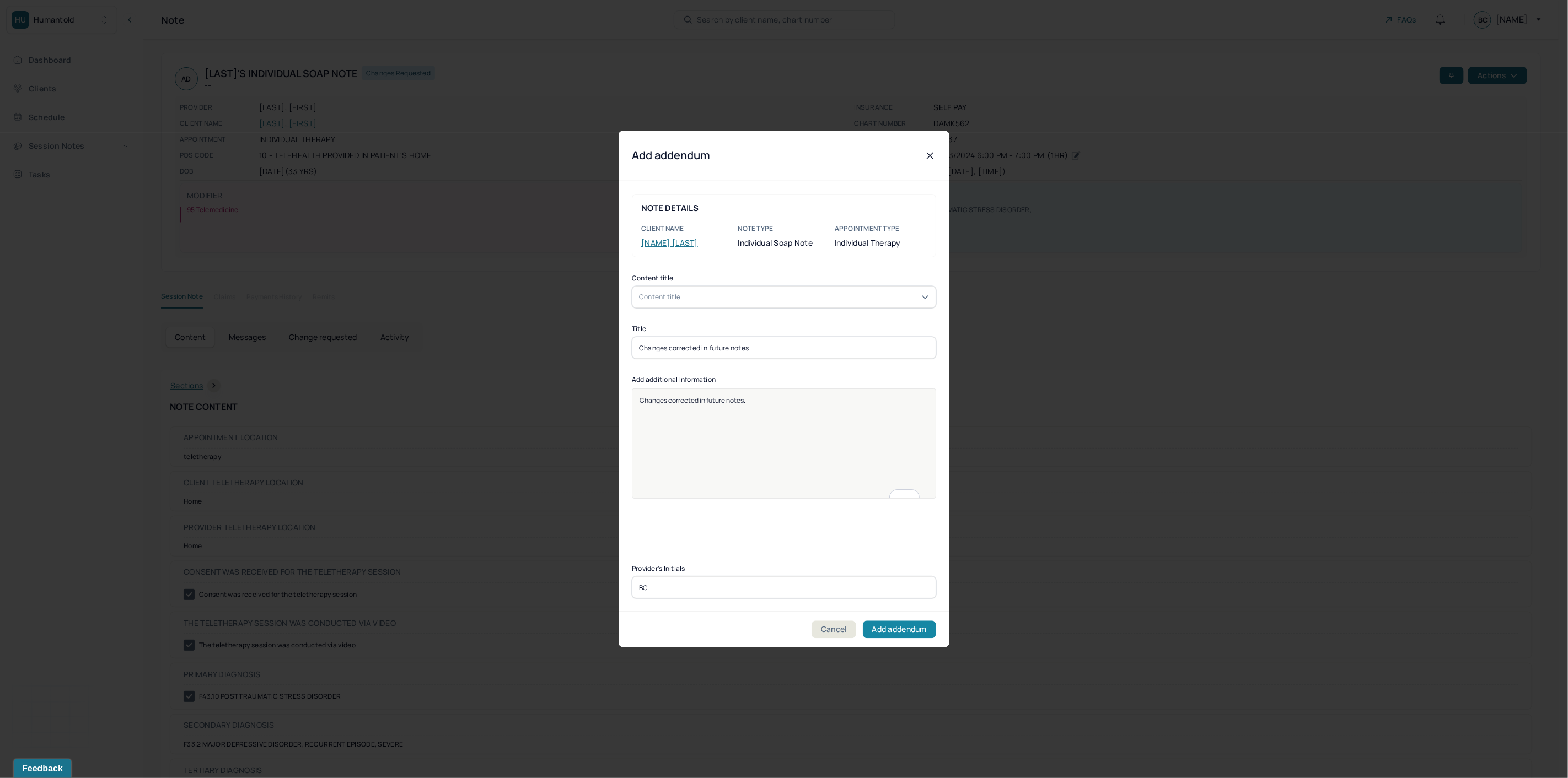 type on "BC" 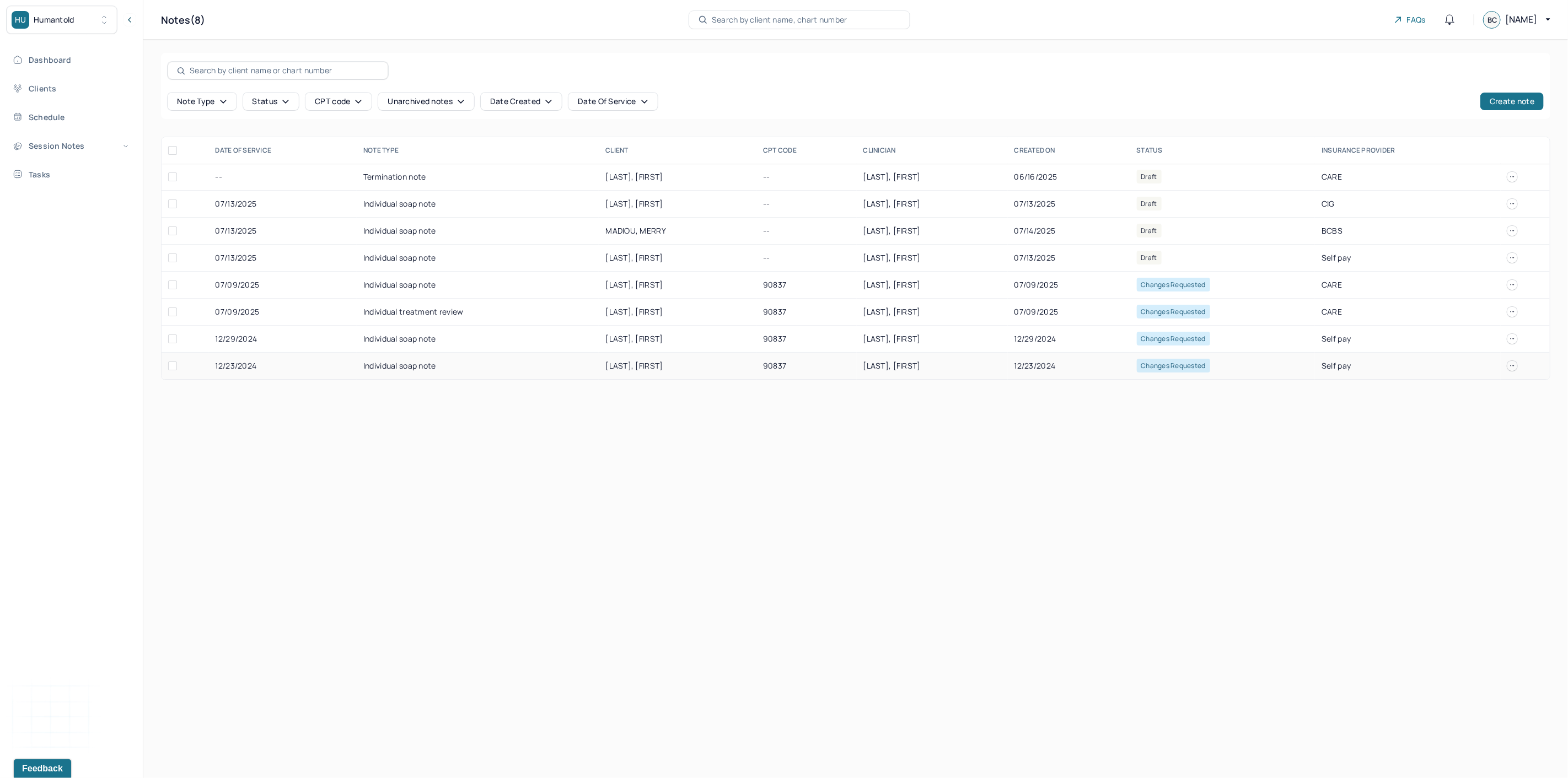 click on "12/23/2024" at bounding box center (1069, 366) 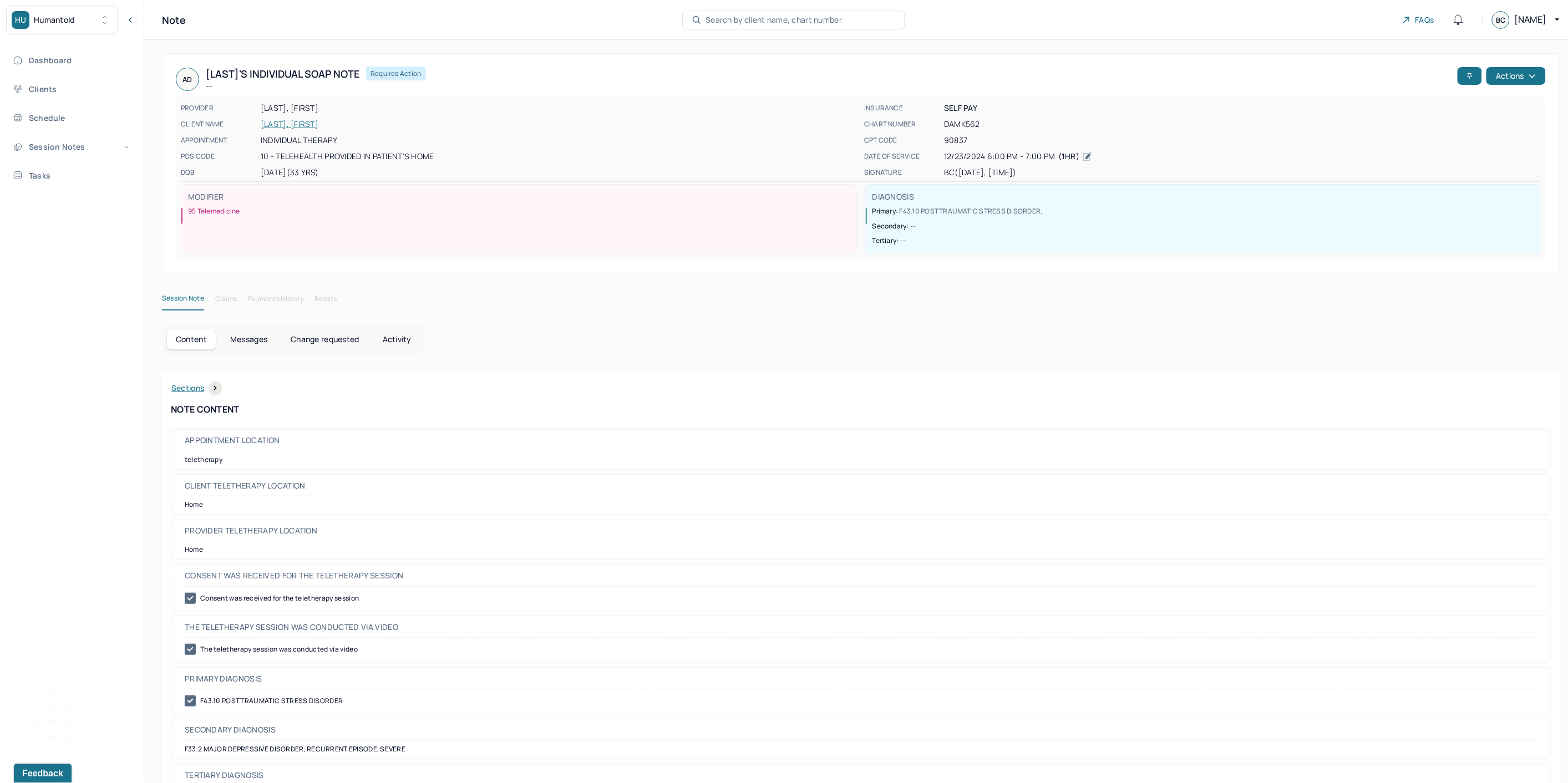click on "Content     Messages     Change requested     Activity       Sections Session note Therapy intervention techniques Treatment plan/ progress   Sections   NOTE CONTENT Appointment location teletherapy Client Teletherapy Location Home Provider Teletherapy Location Home Consent was received for the teletherapy session Consent was received for the teletherapy session The teletherapy session was conducted via video The teletherapy session was conducted via video Primary diagnosis F43.10 POSTTRAUMATIC STRESS DISORDER Secondary diagnosis F33.2 MAJOR DEPRESSIVE DISORDER, RECURRENT EPISODE, SEVERE  Tertiary diagnosis -- Emotional / Behavioural symptoms demonstrated The client demonstrates depressed mood, excessive worry, dread, psychache. Causing Maladaptive Functioning Intention for Session Attempts to alleviate the emotional disturbances Session Note Subjective Objective Assessment Therapy Intervention Techniques Cognitive-Behavioral therapies Cognitive-Behavioral therapy (CBT) Trauma-focused CB -- Other Plan -- --" at bounding box center [861, 1197] 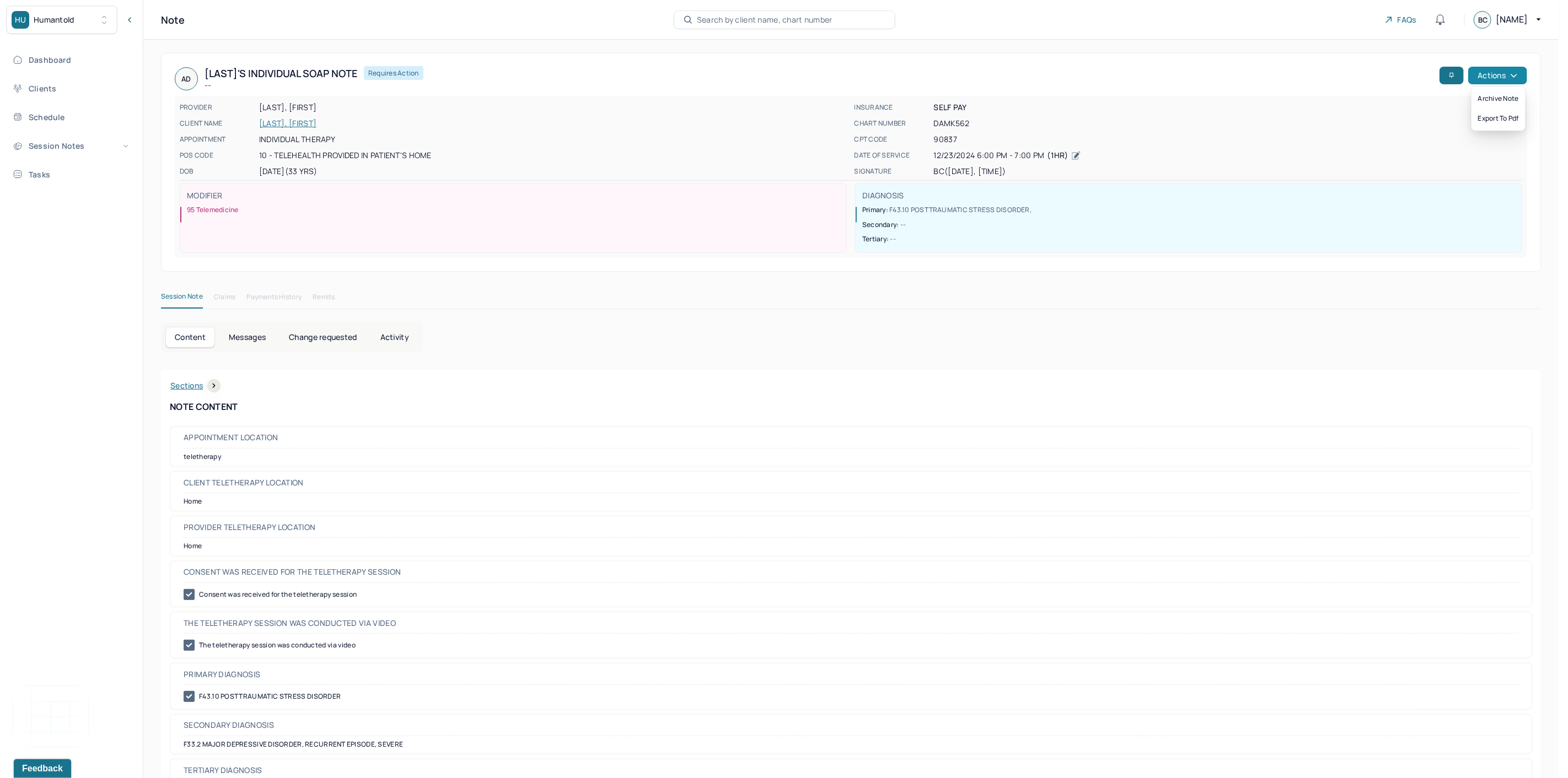 click on "Actions" at bounding box center (1497, 75) 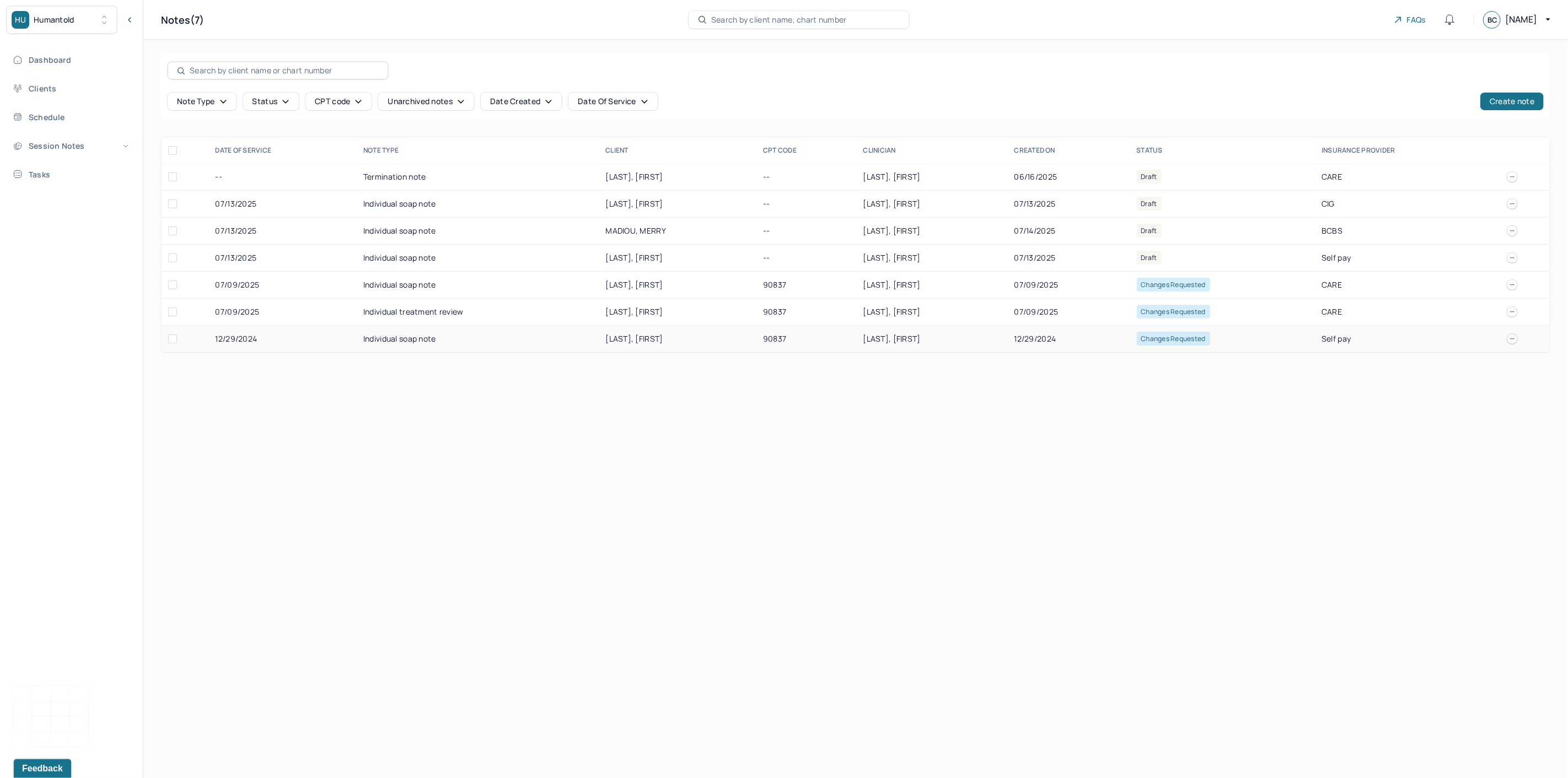 click on "[LAST], [FIRST]" at bounding box center (932, 339) 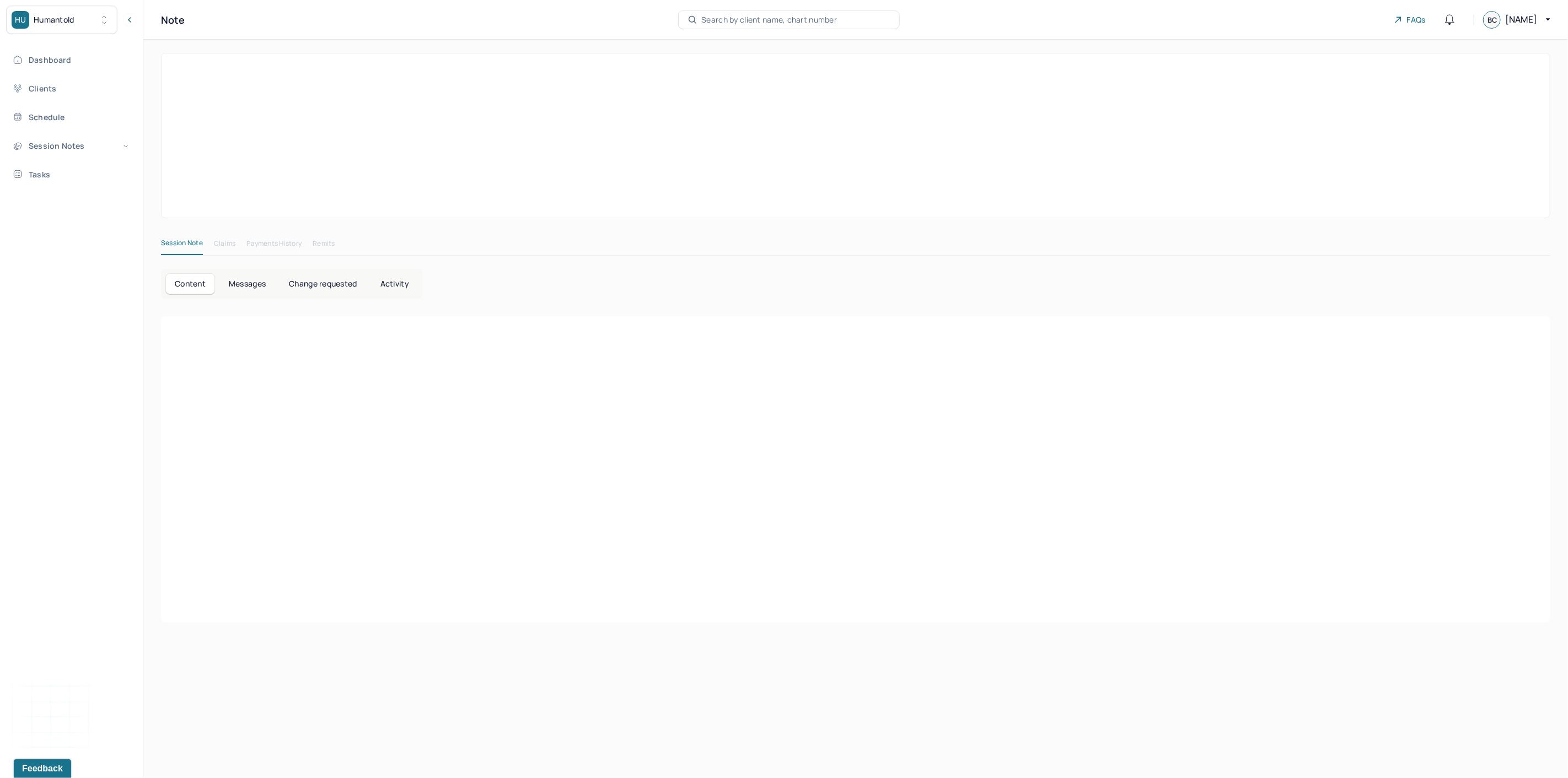 click at bounding box center [856, 469] 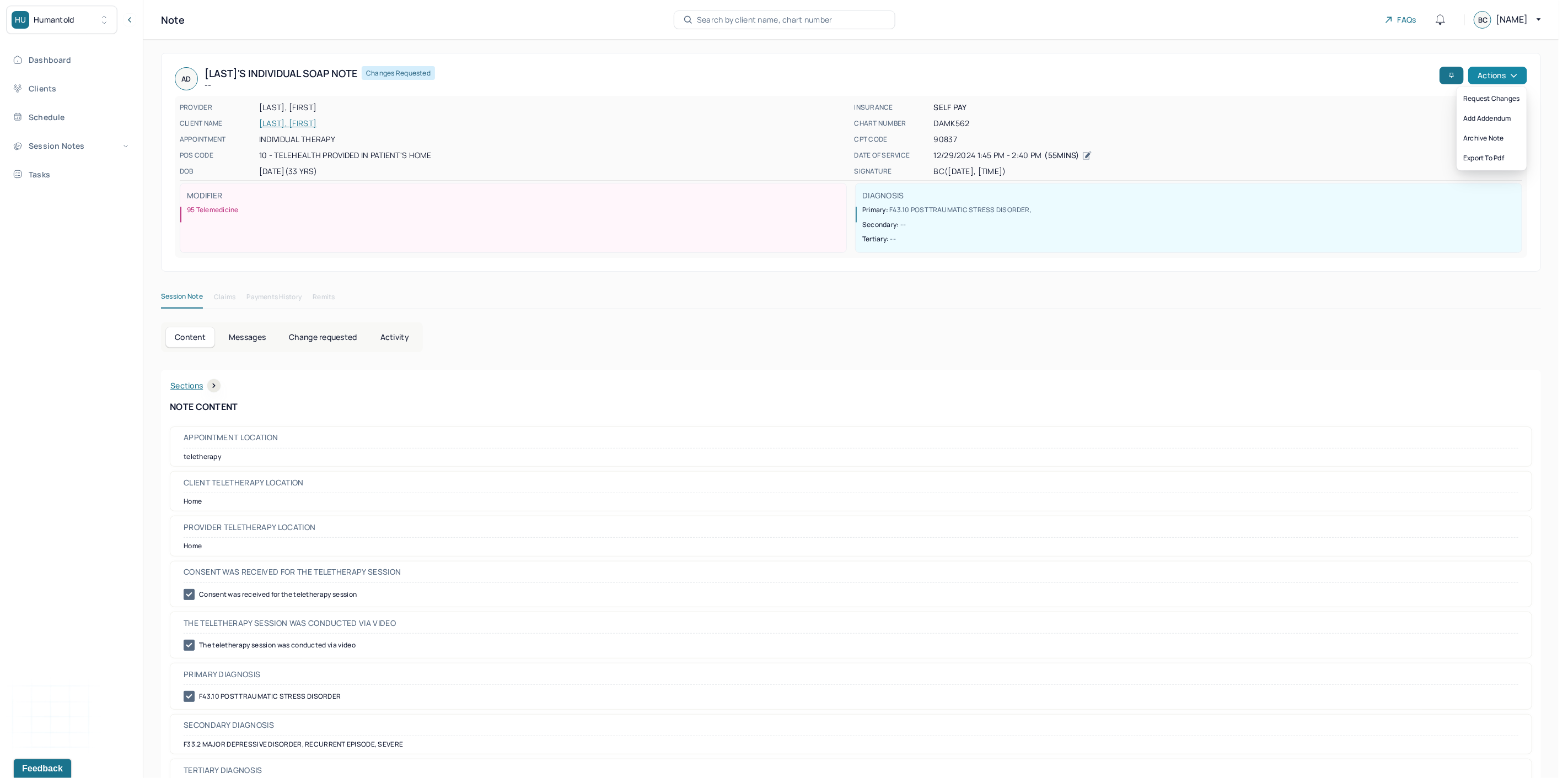 click on "Actions" at bounding box center (1497, 75) 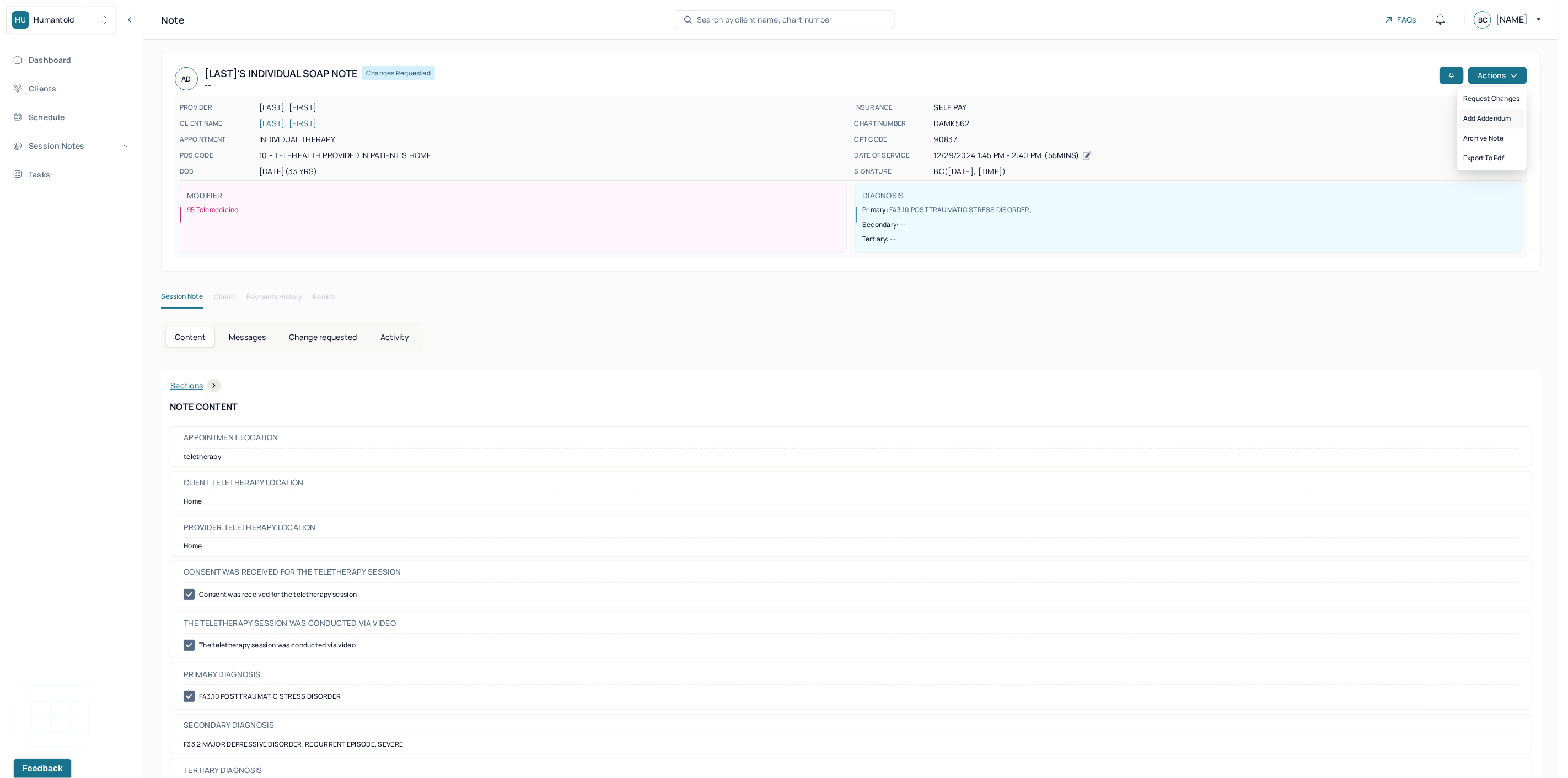 click on "Add addendum" at bounding box center (1491, 118) 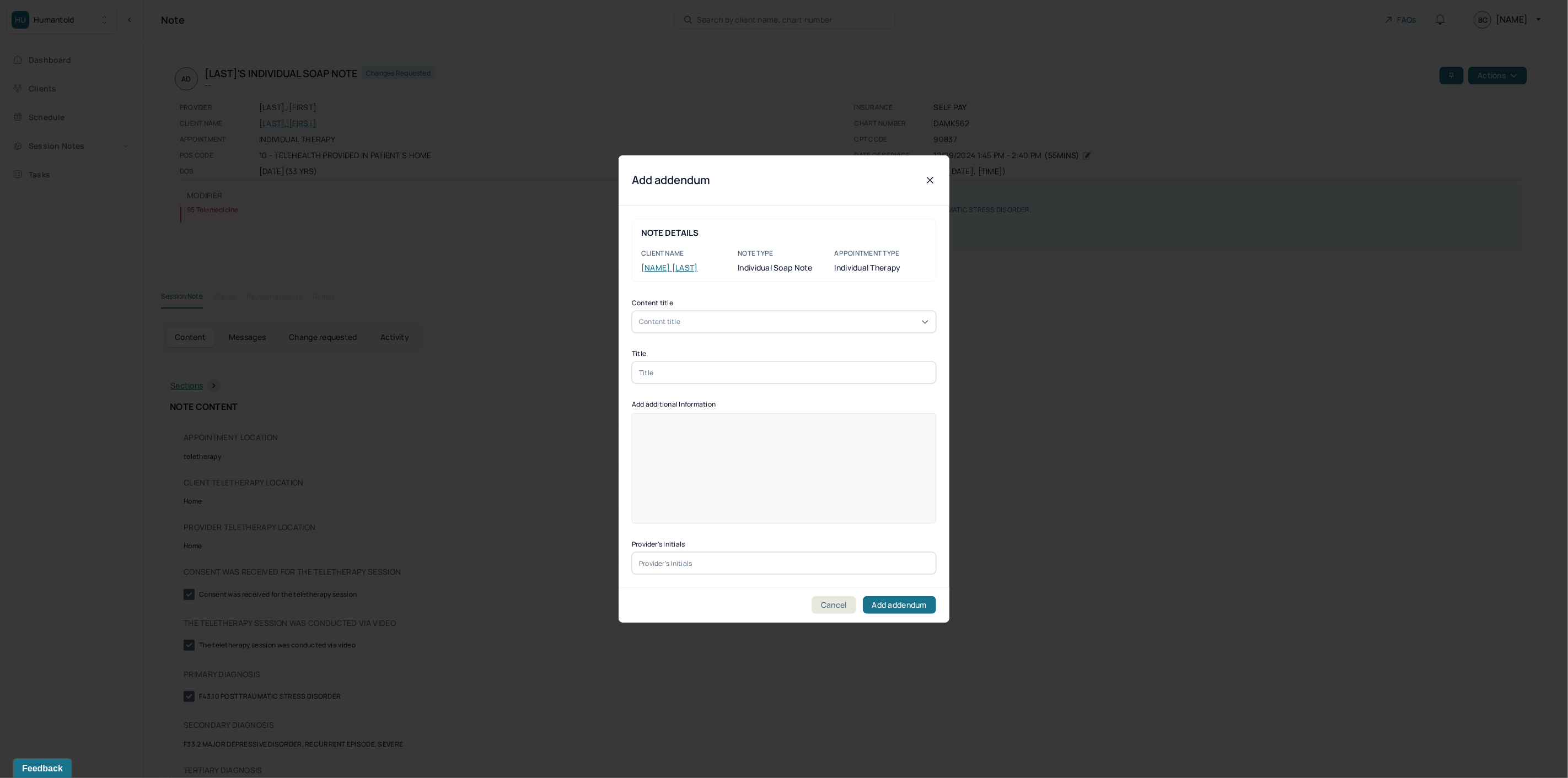 click at bounding box center (784, 372) 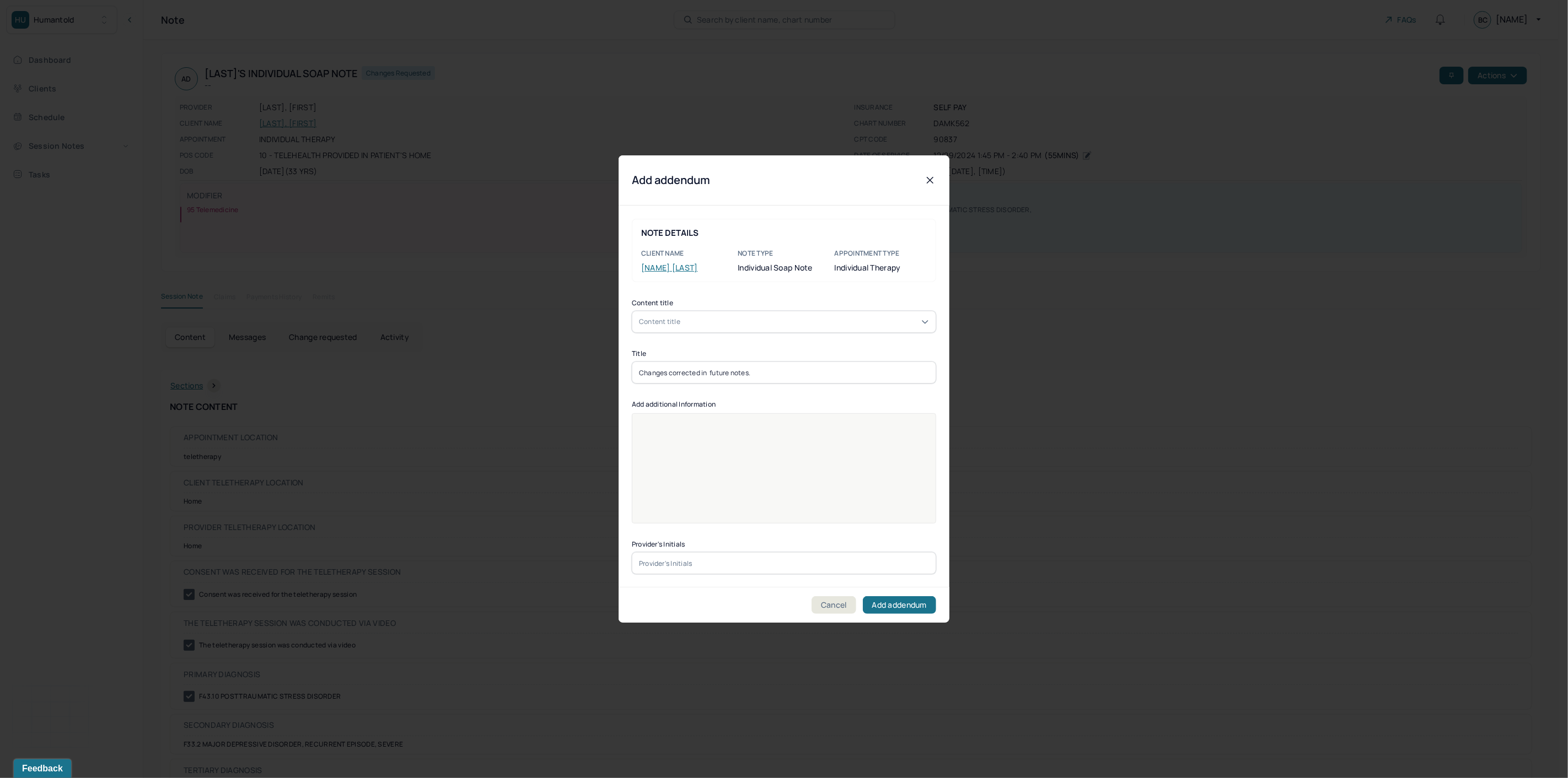 type on "Changes corrected in  future notes." 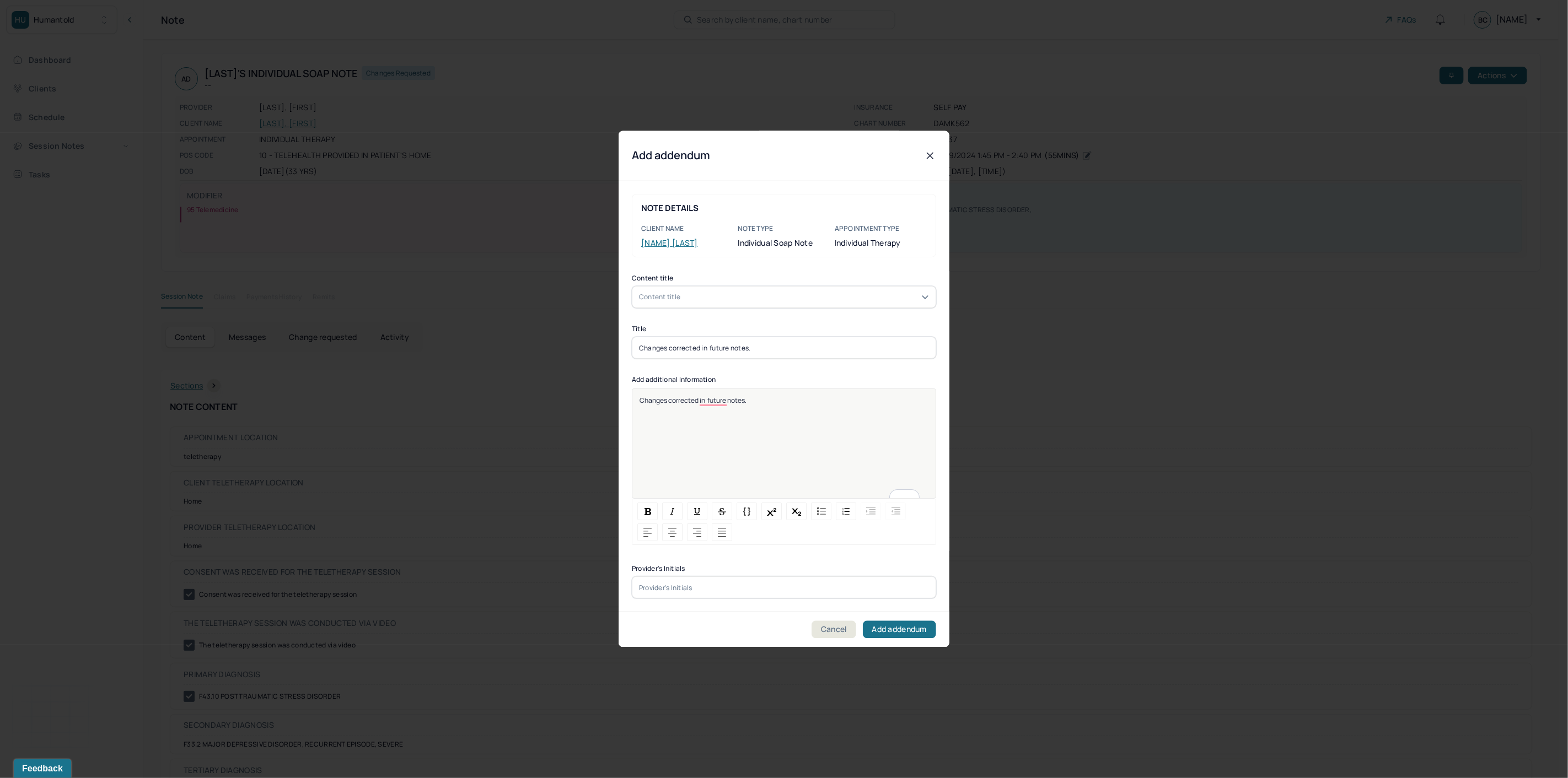 click at bounding box center [784, 588] 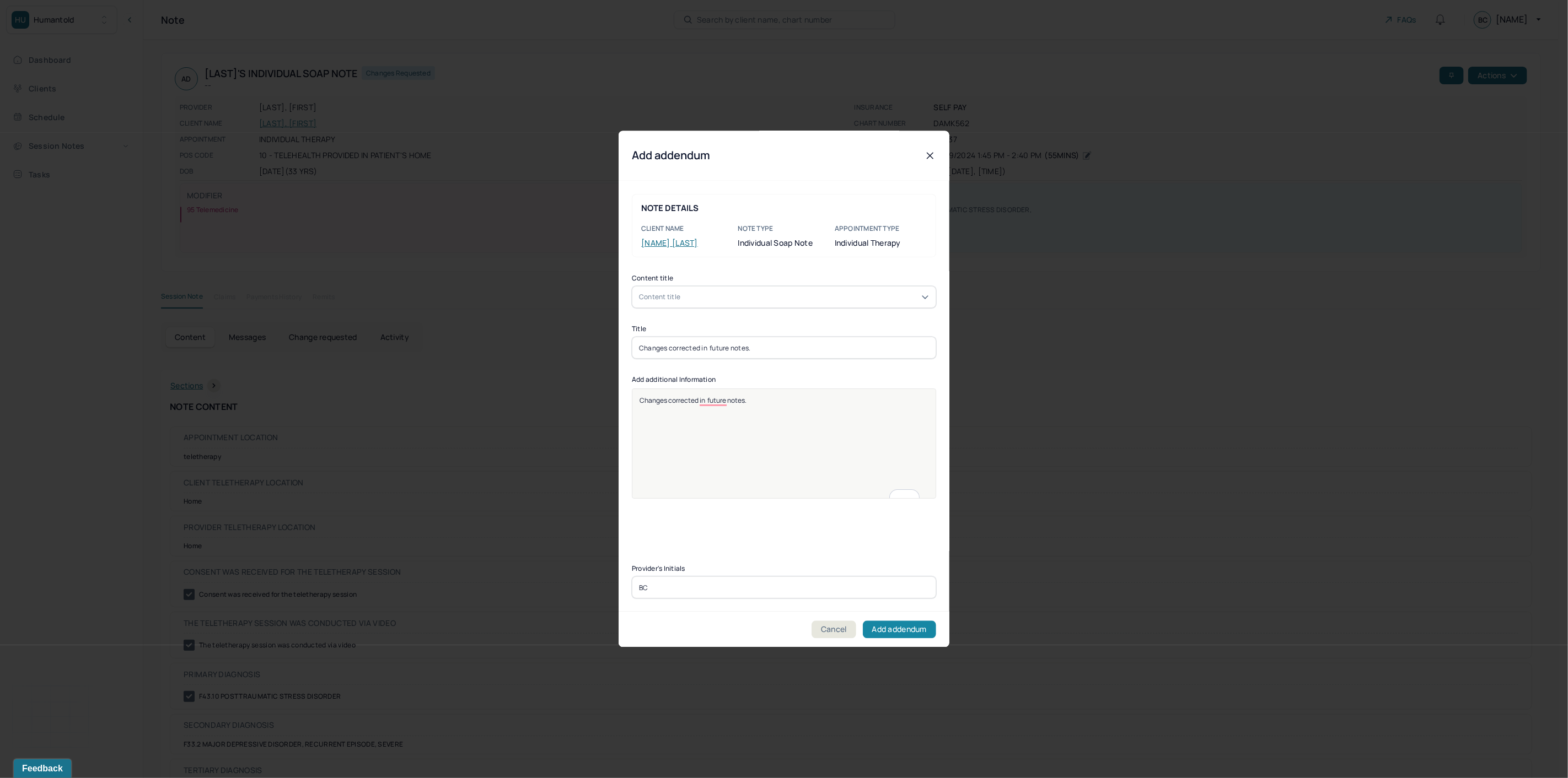 type on "BC" 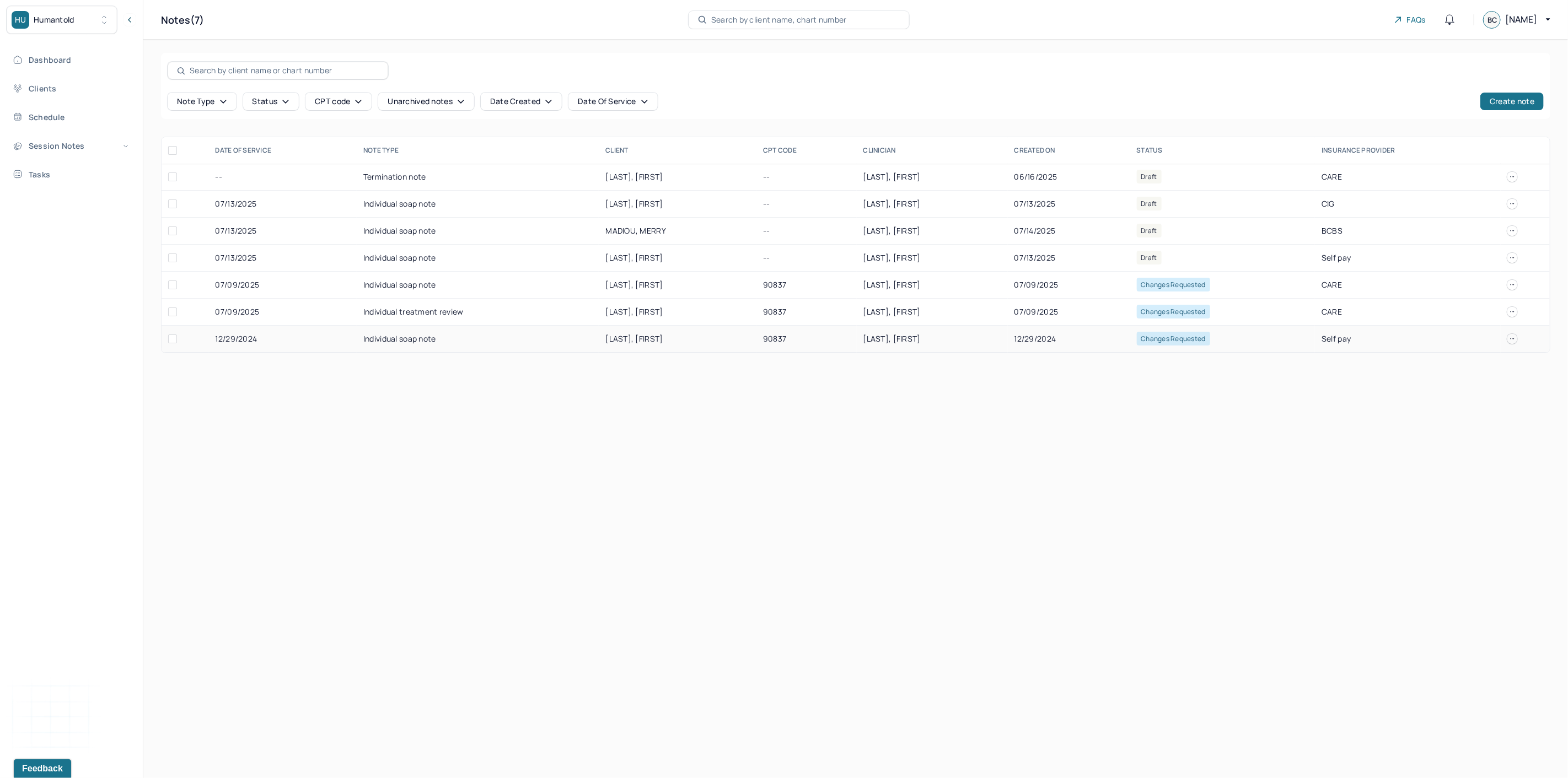 click on "90837" at bounding box center [807, 339] 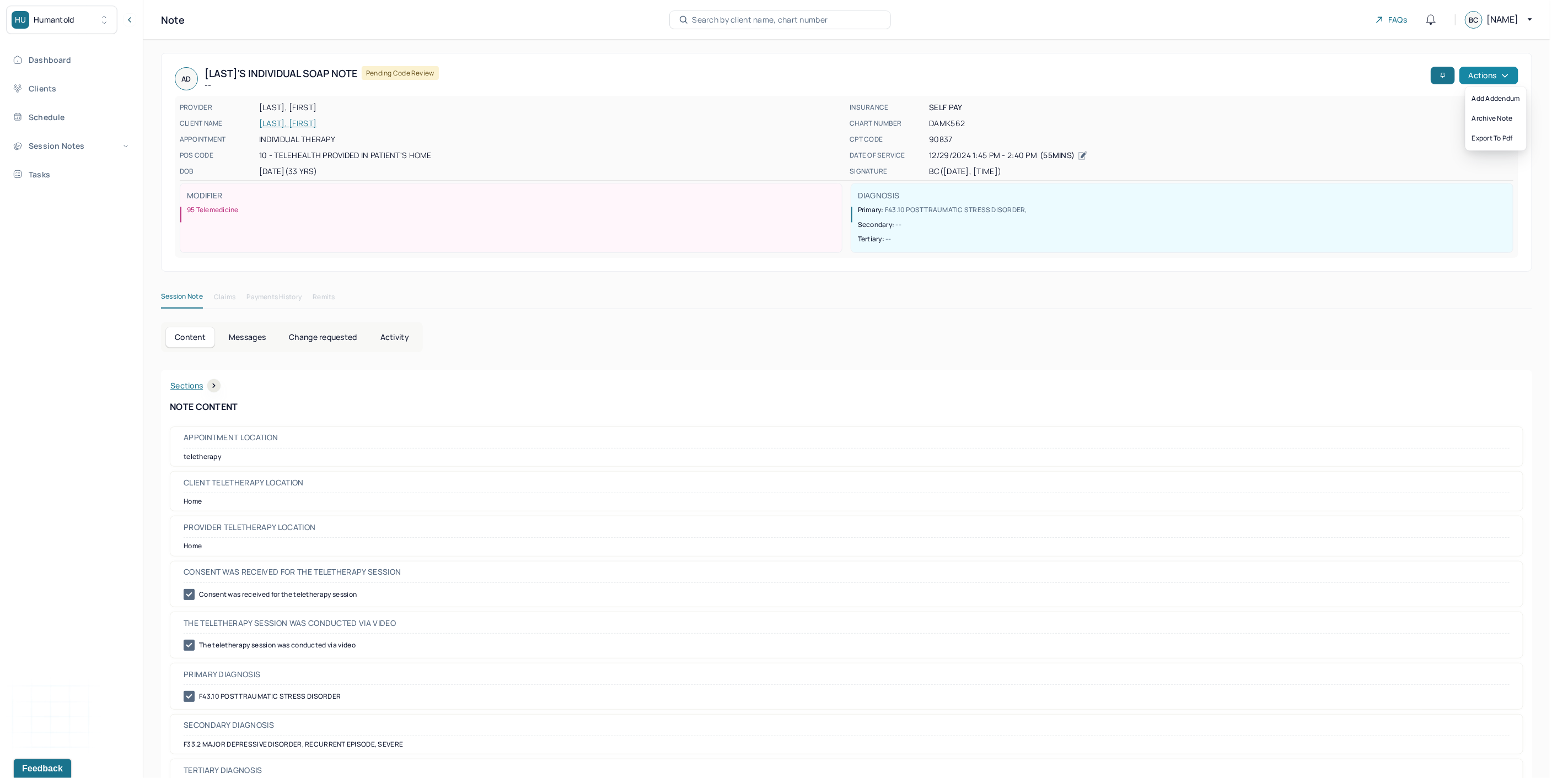 click on "Actions" at bounding box center (1489, 75) 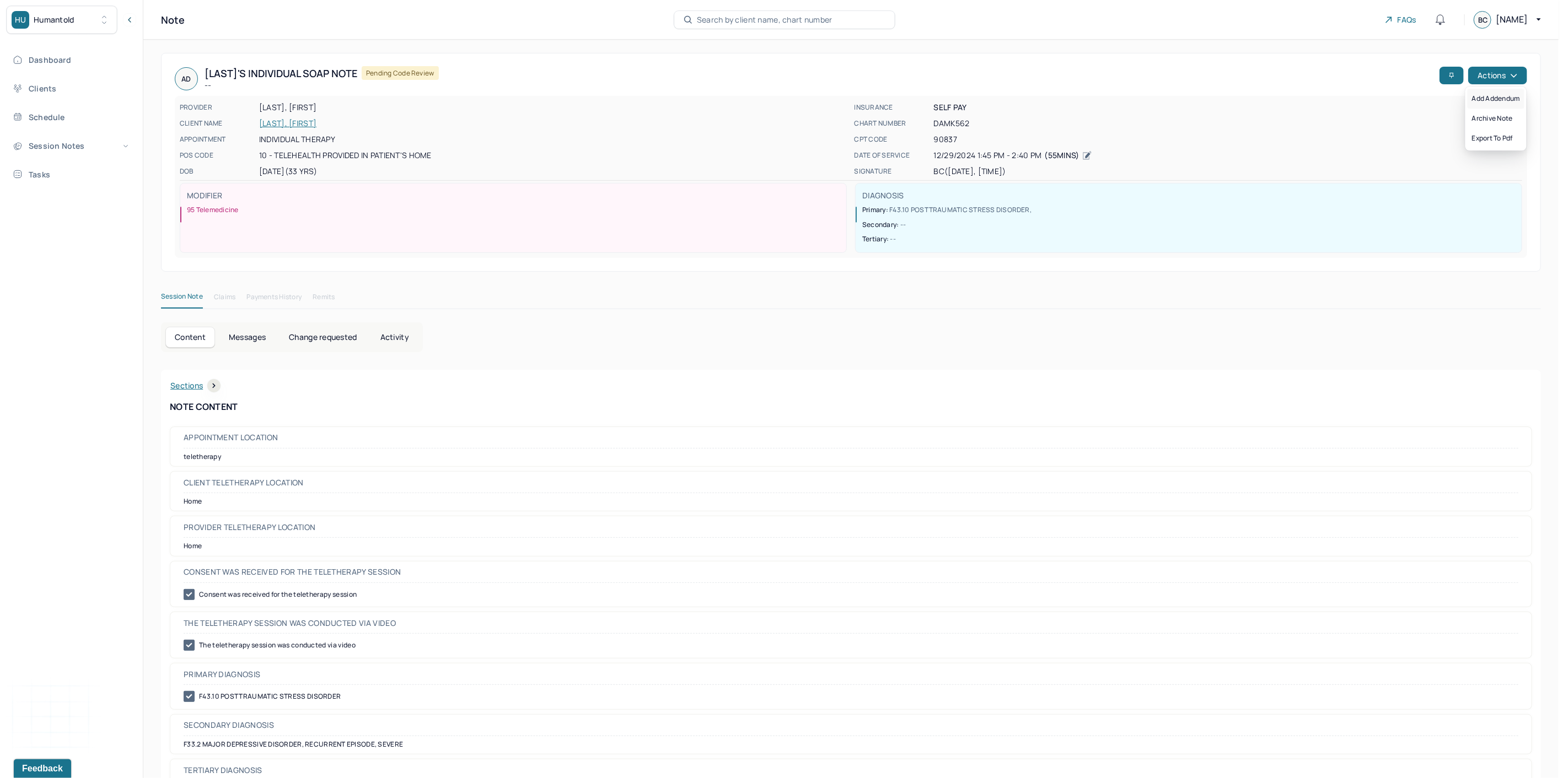 click on "Add addendum" at bounding box center (1496, 99) 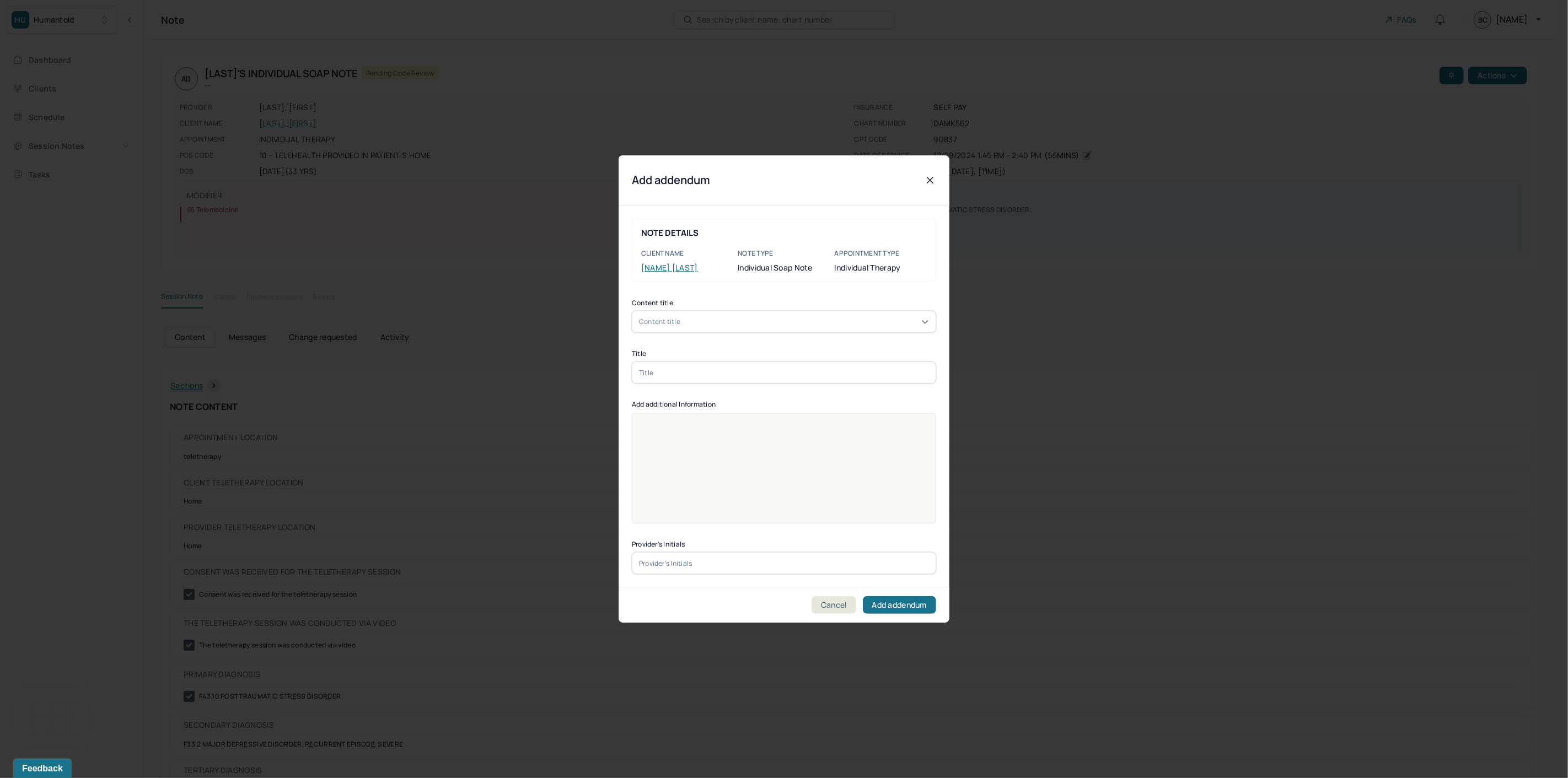 click at bounding box center (784, 476) 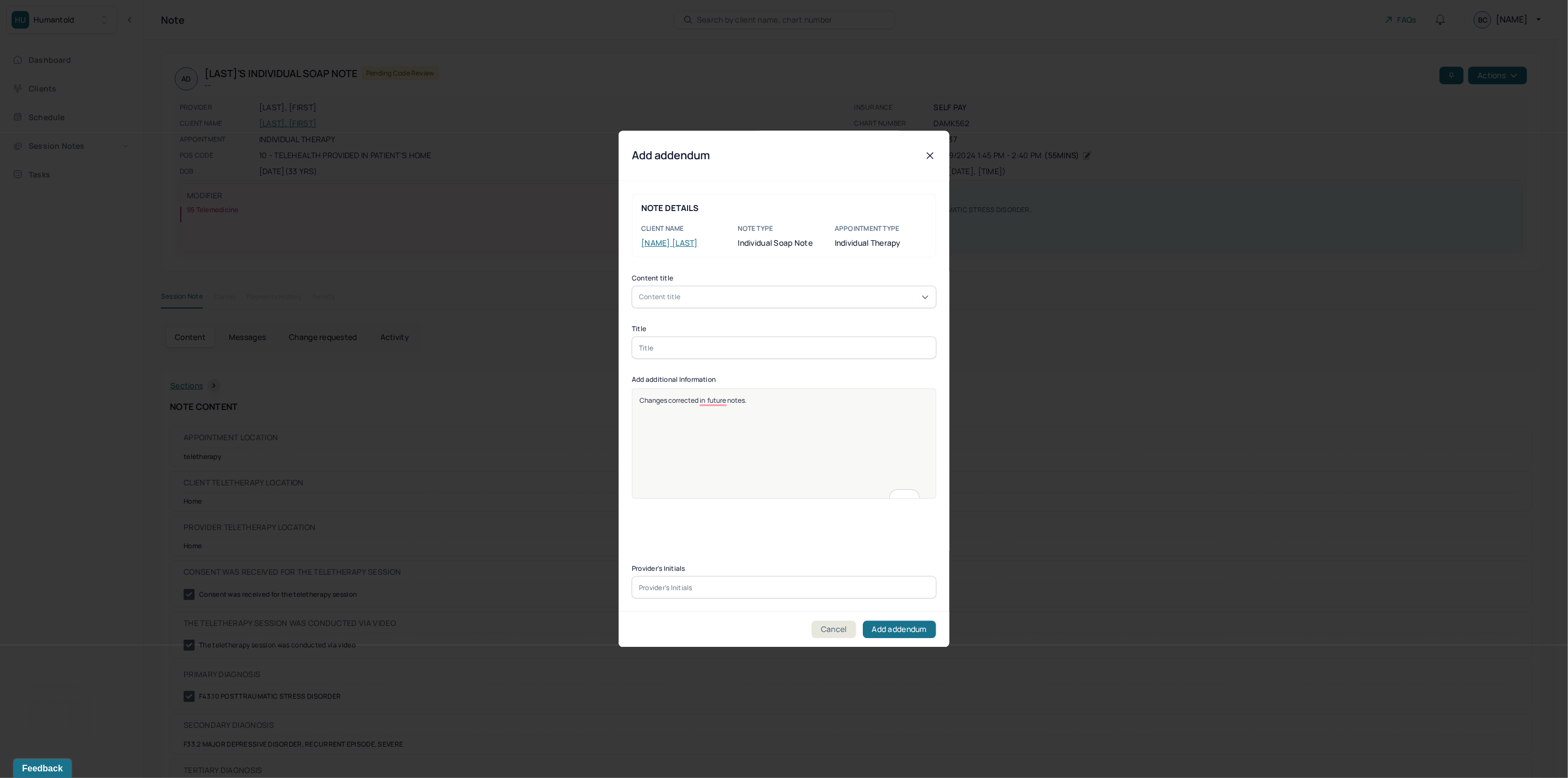 click at bounding box center [784, 588] 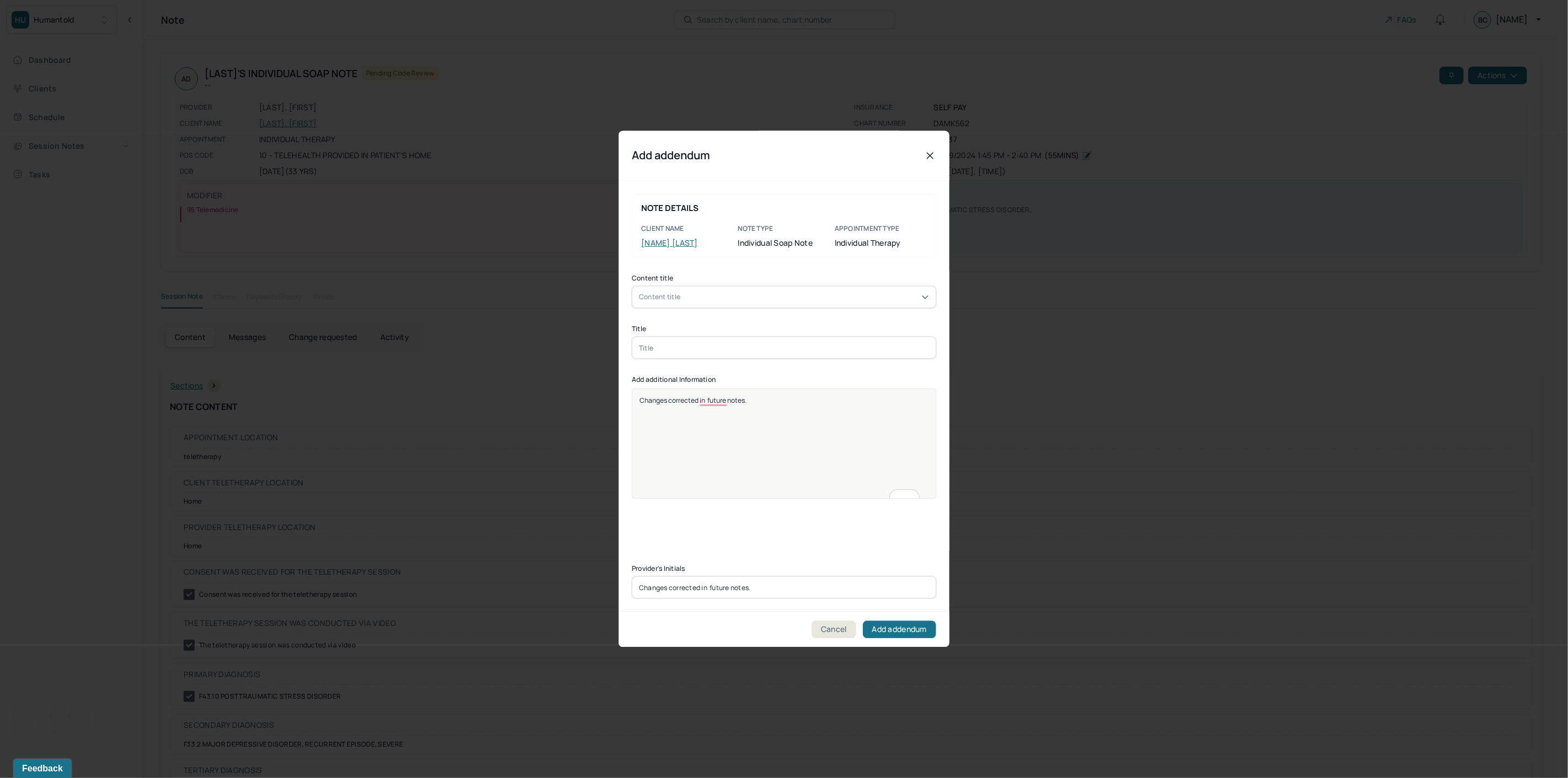 drag, startPoint x: 521, startPoint y: 526, endPoint x: 473, endPoint y: 514, distance: 49.47727 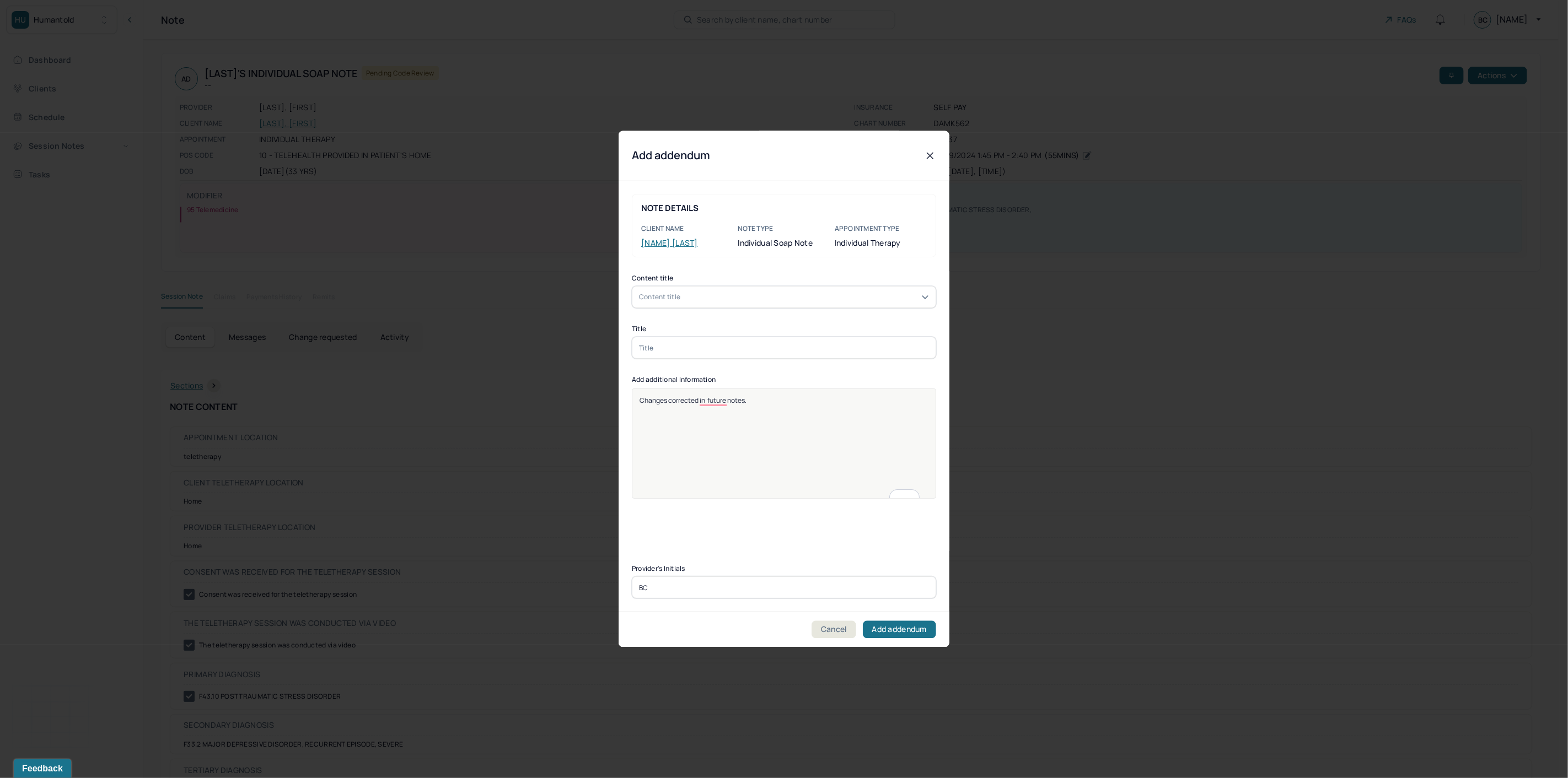 type on "BC" 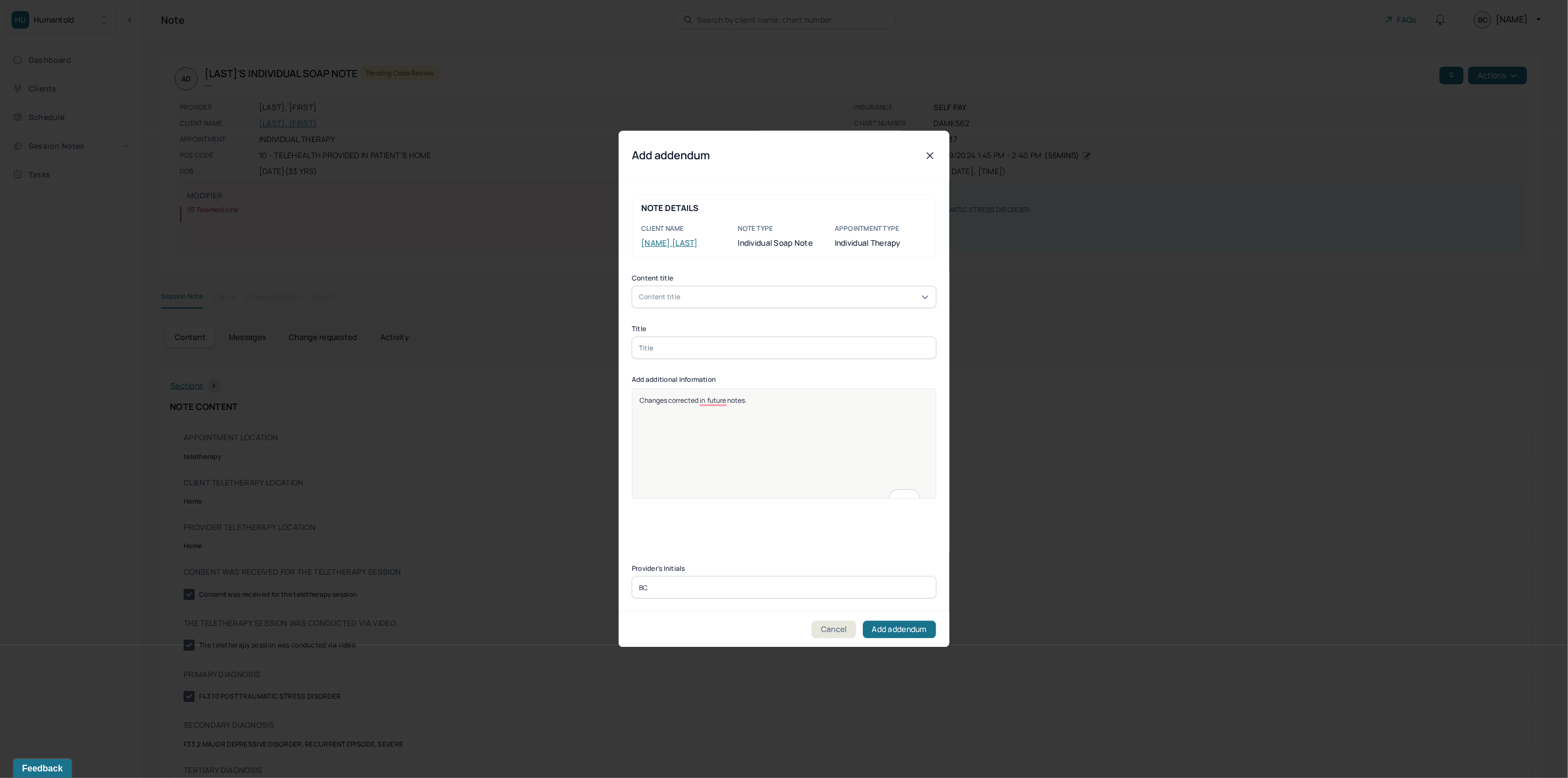 paste on "Changes corrected in  future notes." 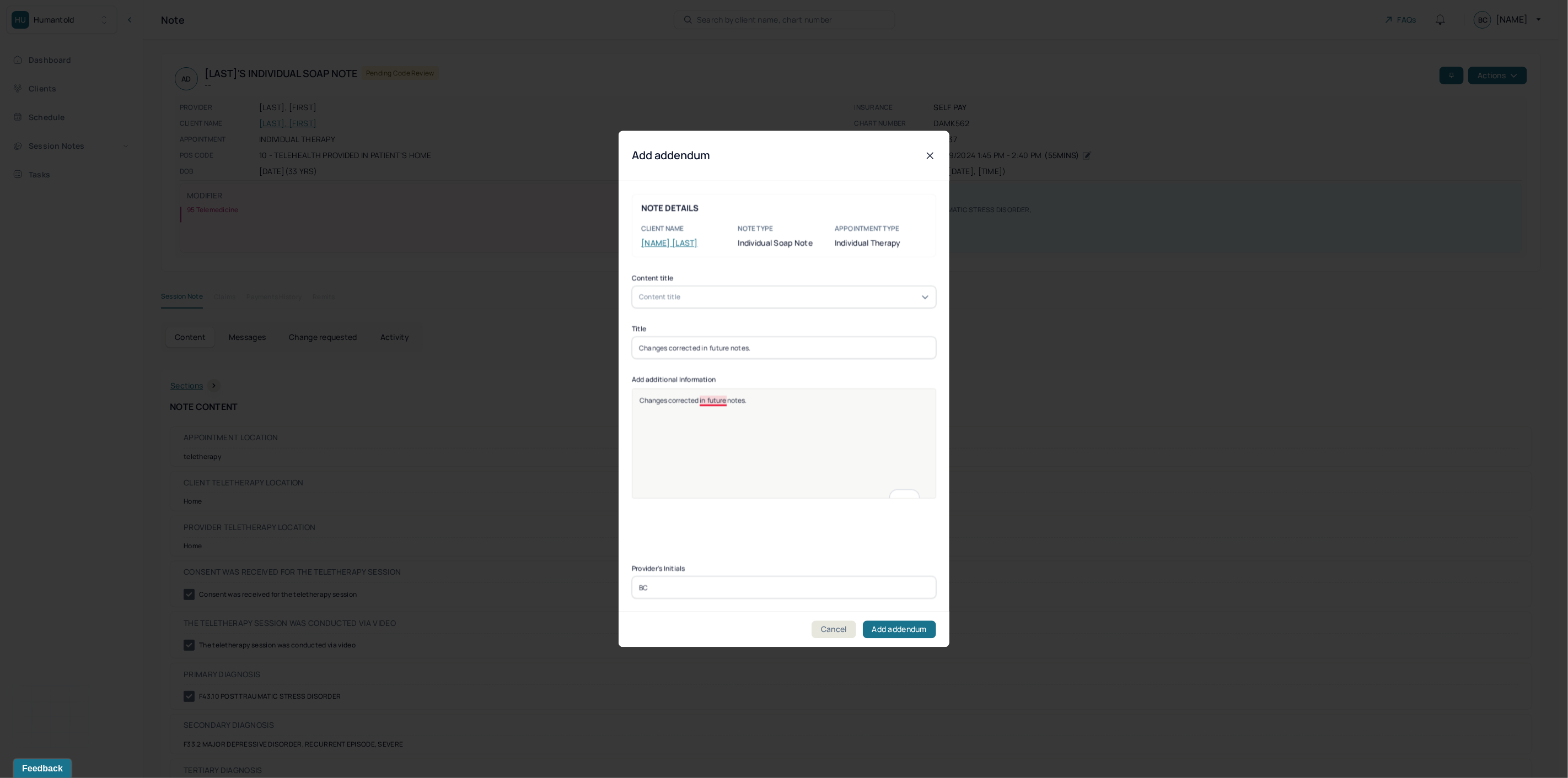 type on "Changes corrected in  future notes." 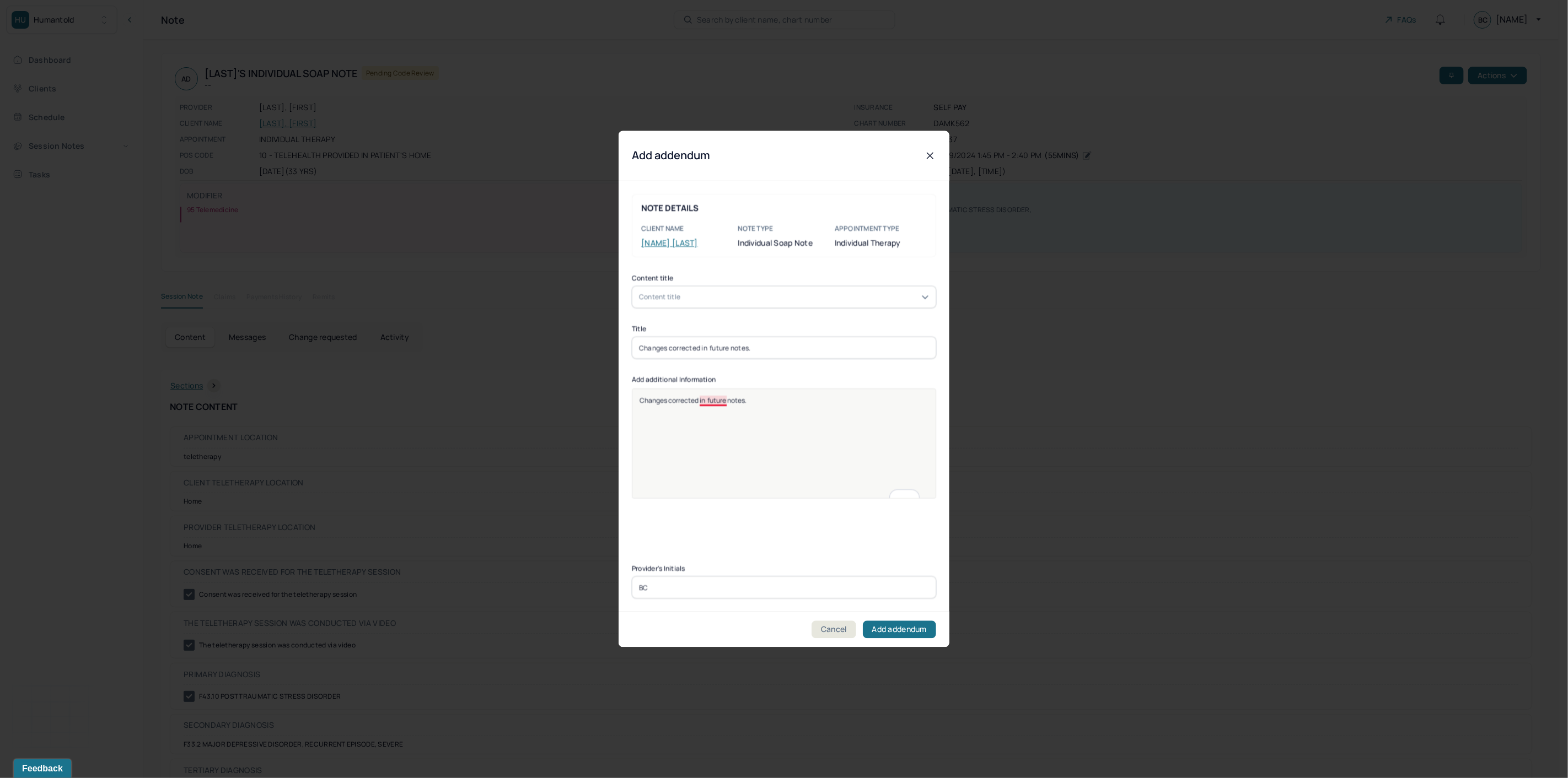 click on "Changes corrected in  future notes." at bounding box center (693, 401) 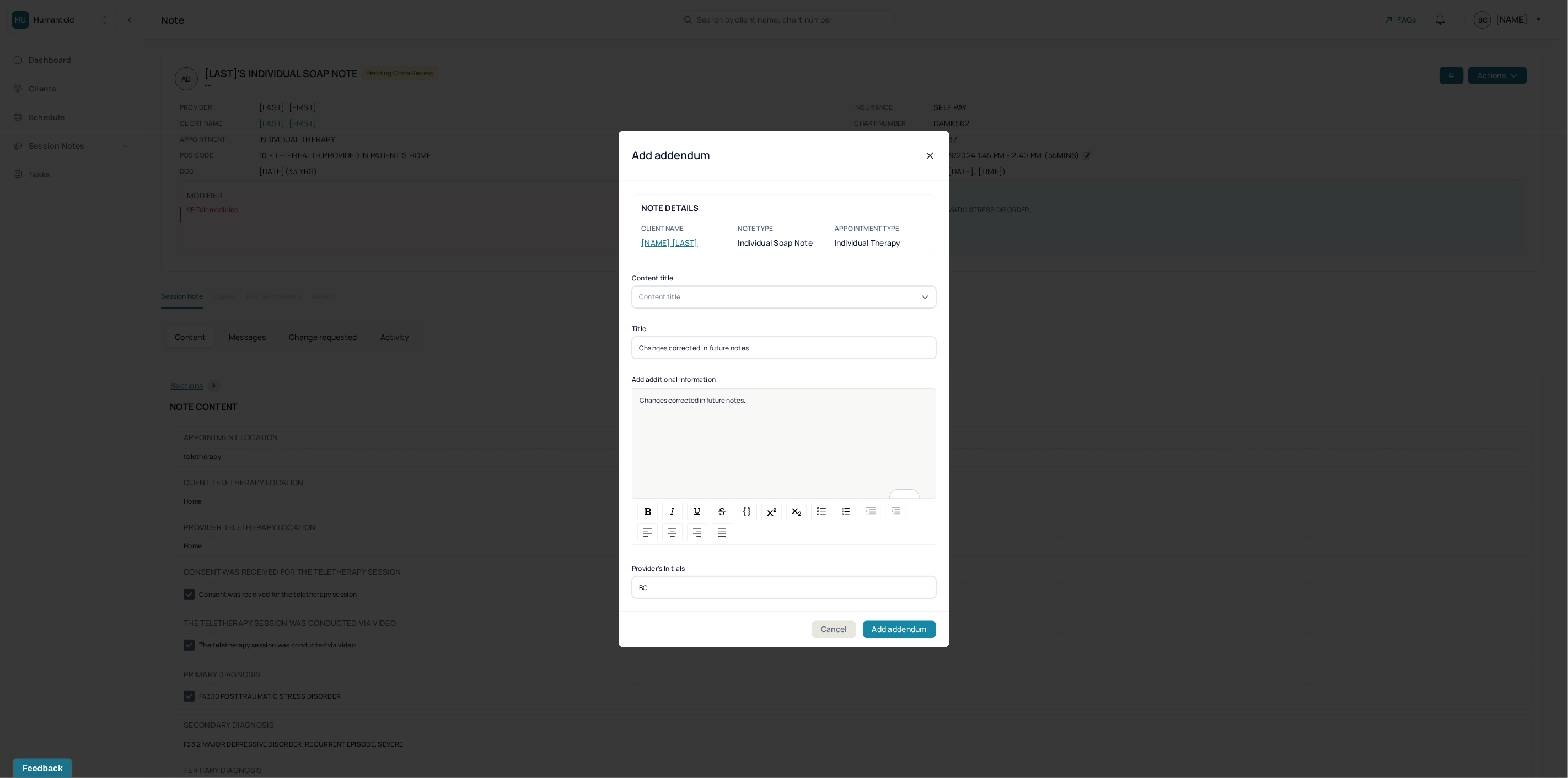 click on "Add addendum" at bounding box center (899, 630) 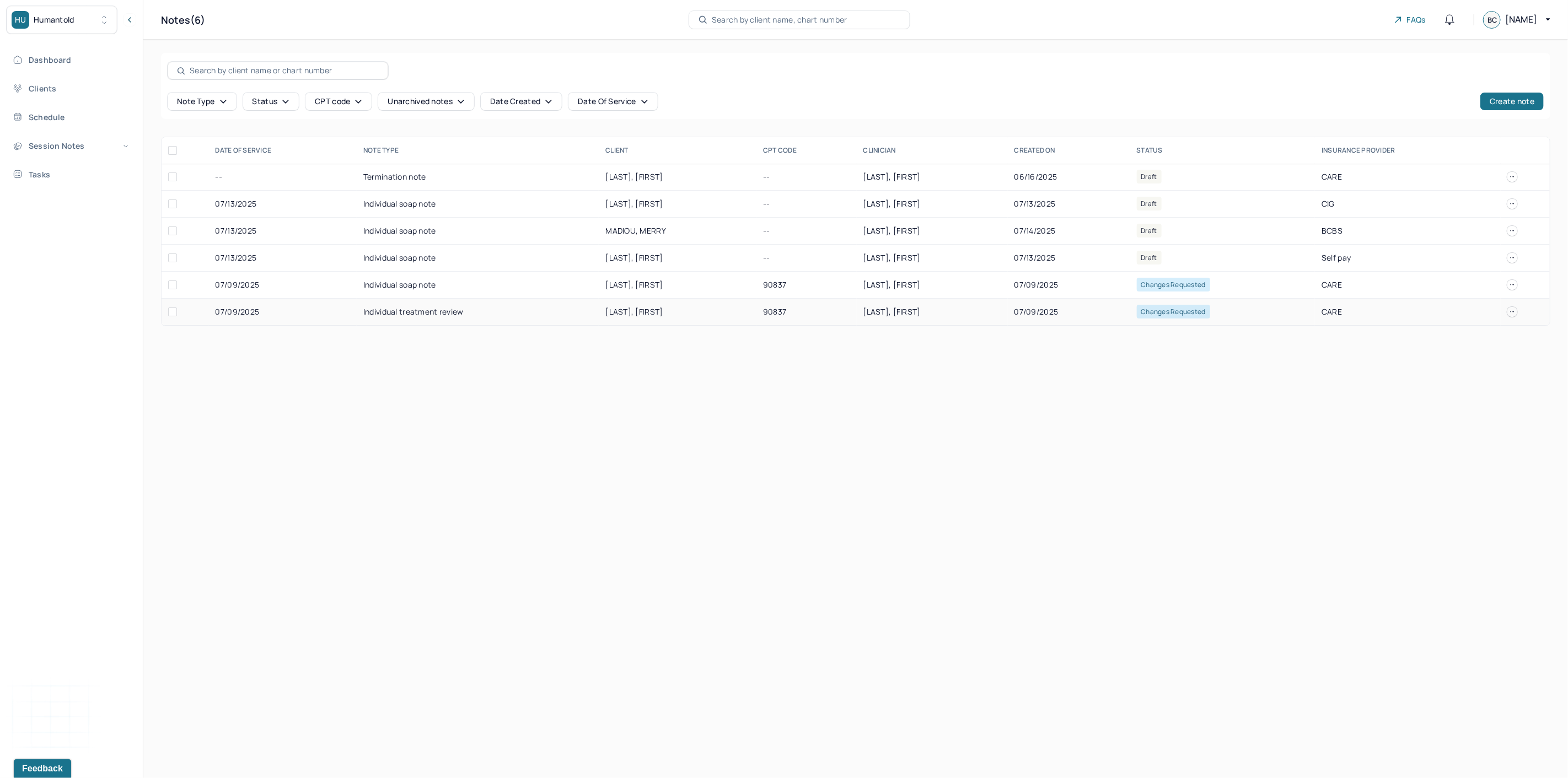 click on "07/09/2025" at bounding box center [1069, 312] 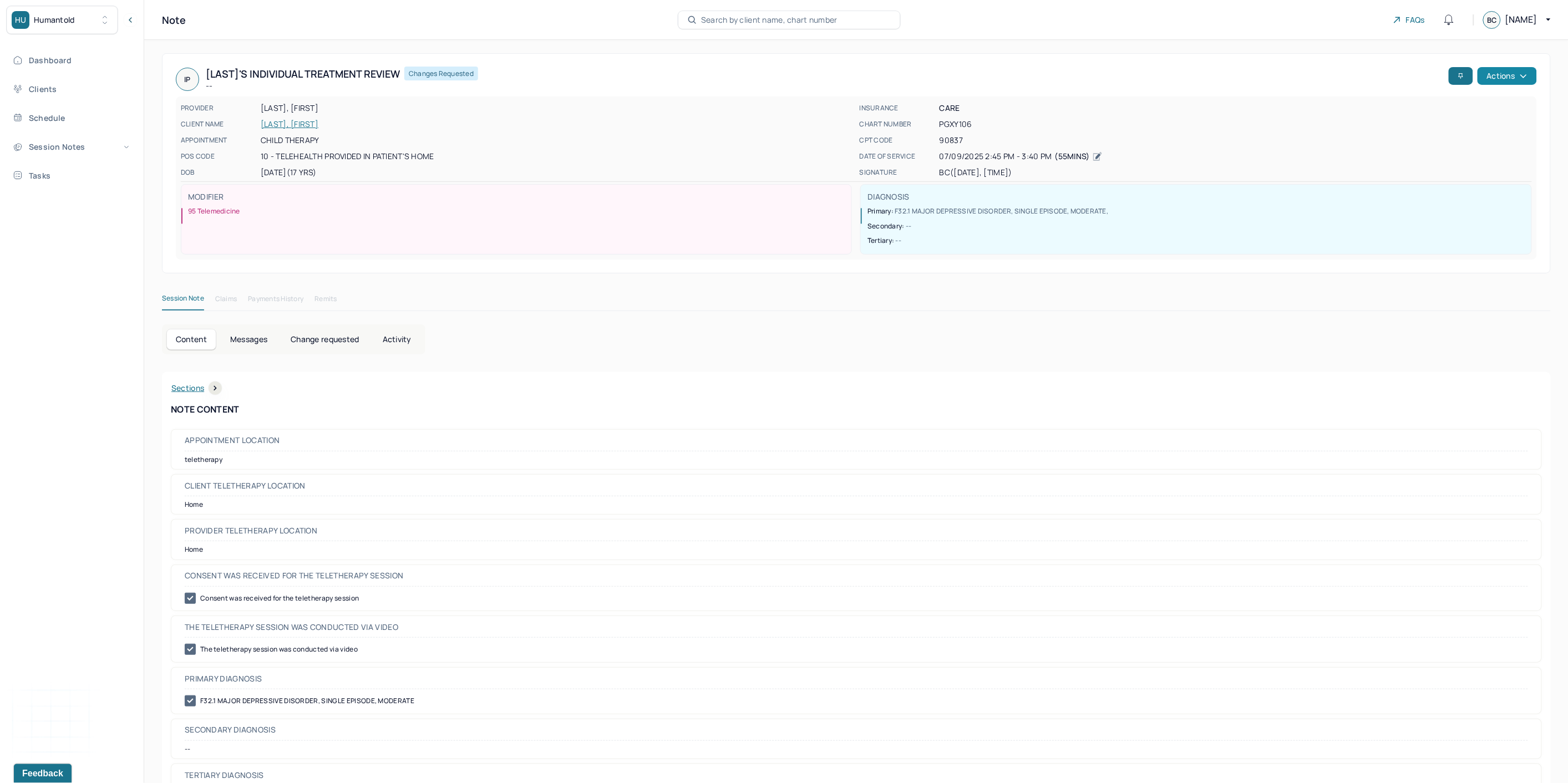 click on "Actions" at bounding box center (1507, 76) 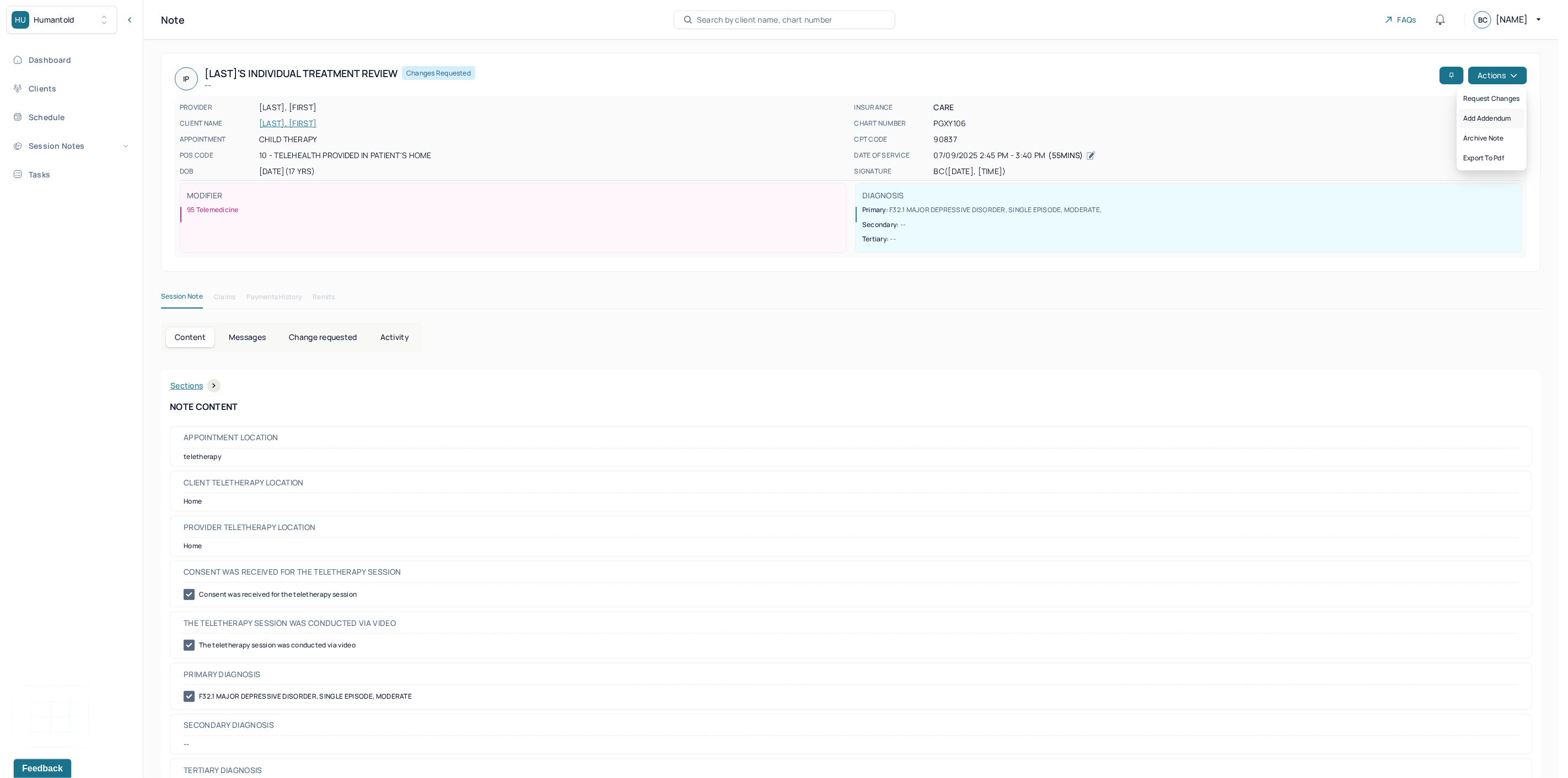 click on "Add addendum" at bounding box center (1491, 118) 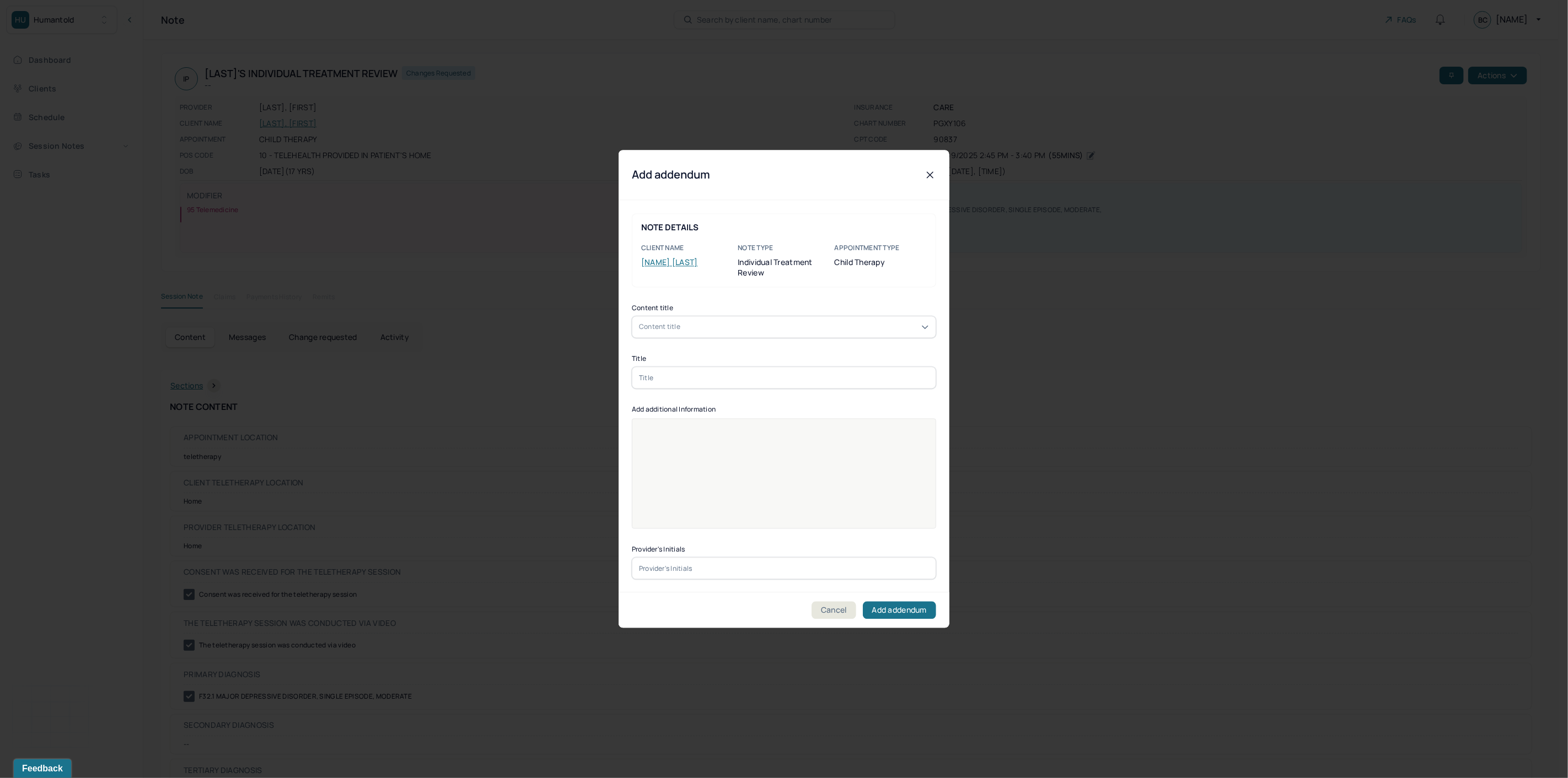 click at bounding box center [784, 481] 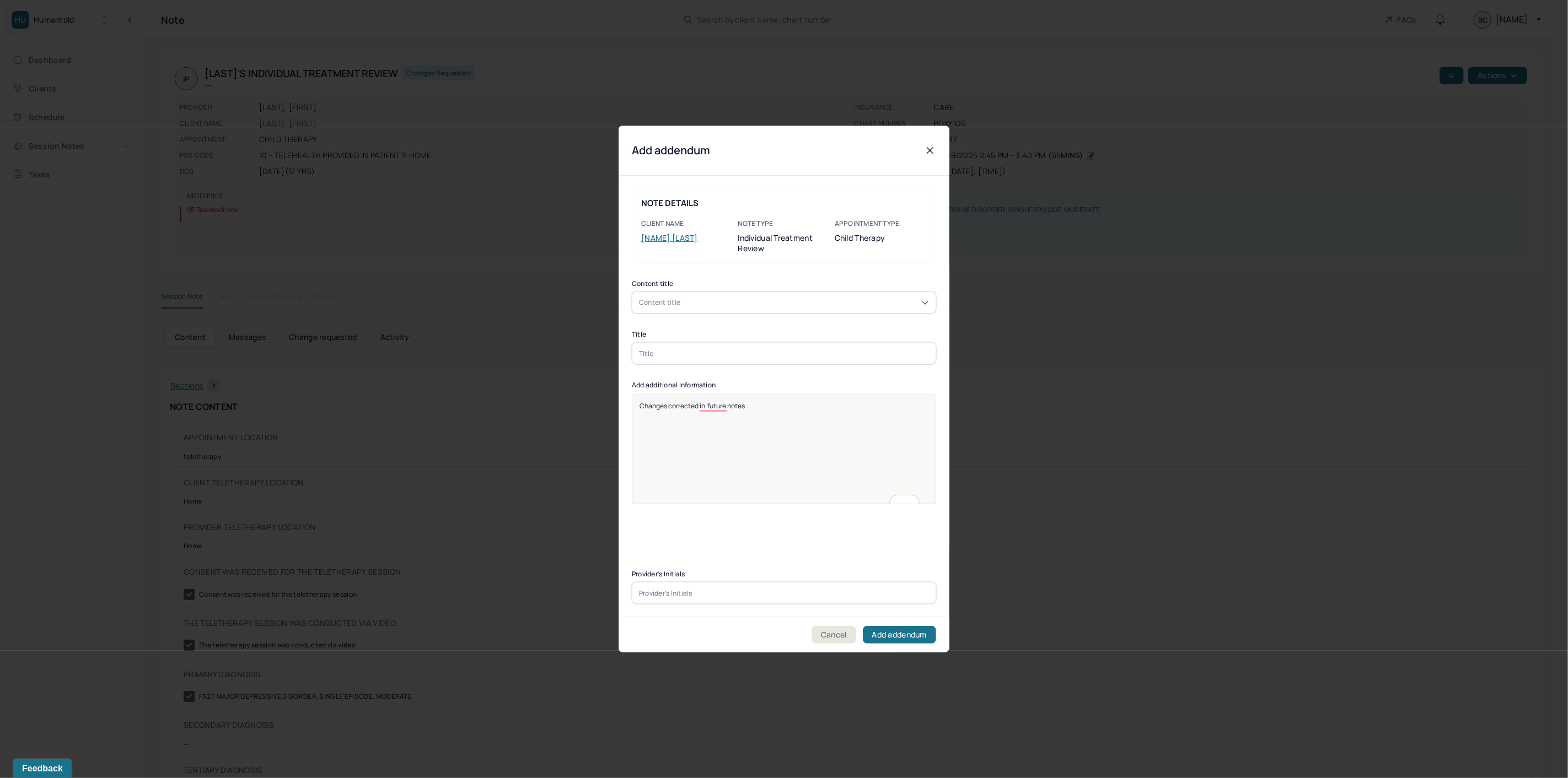 click at bounding box center (784, 593) 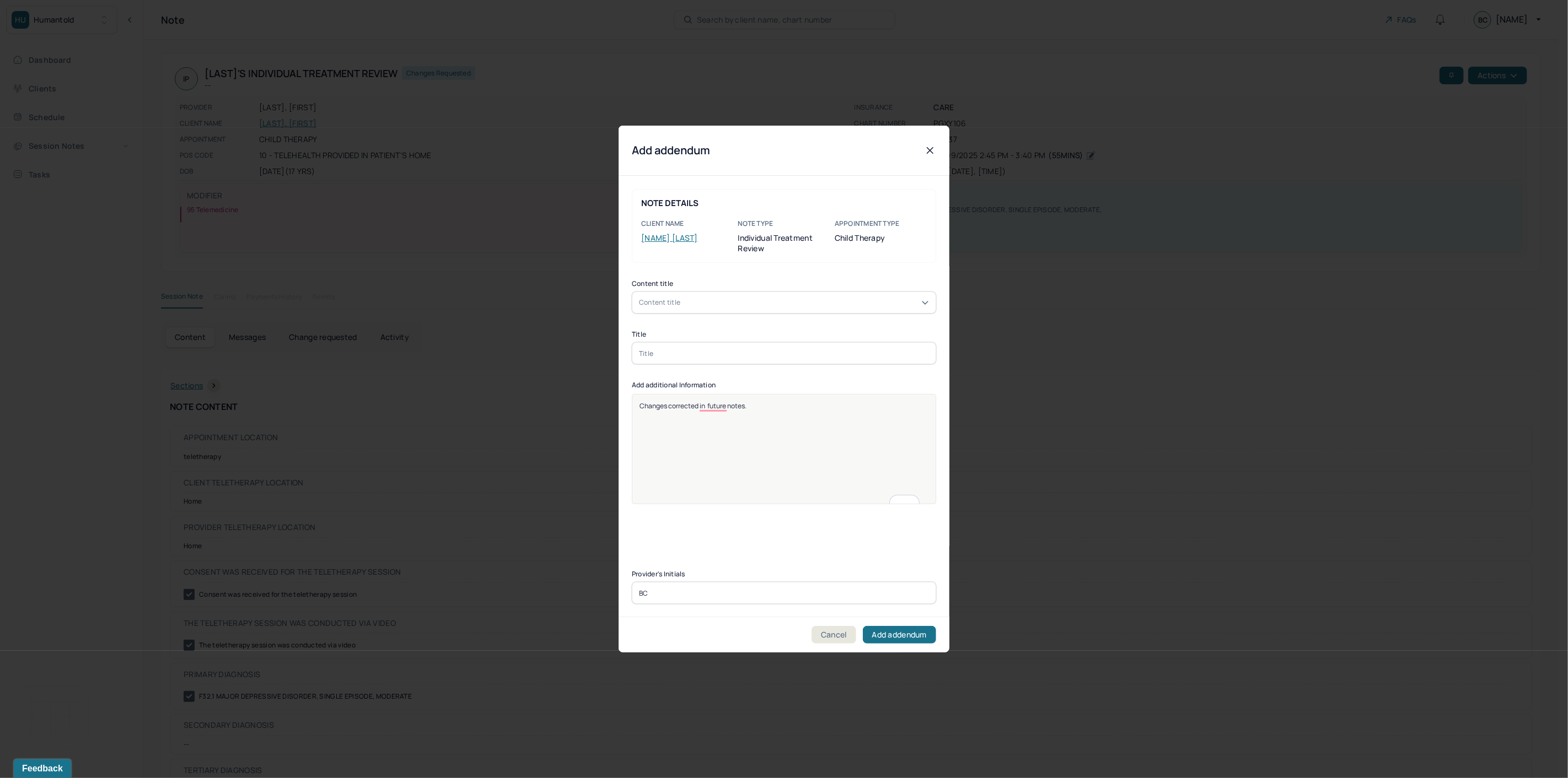 type on "BC" 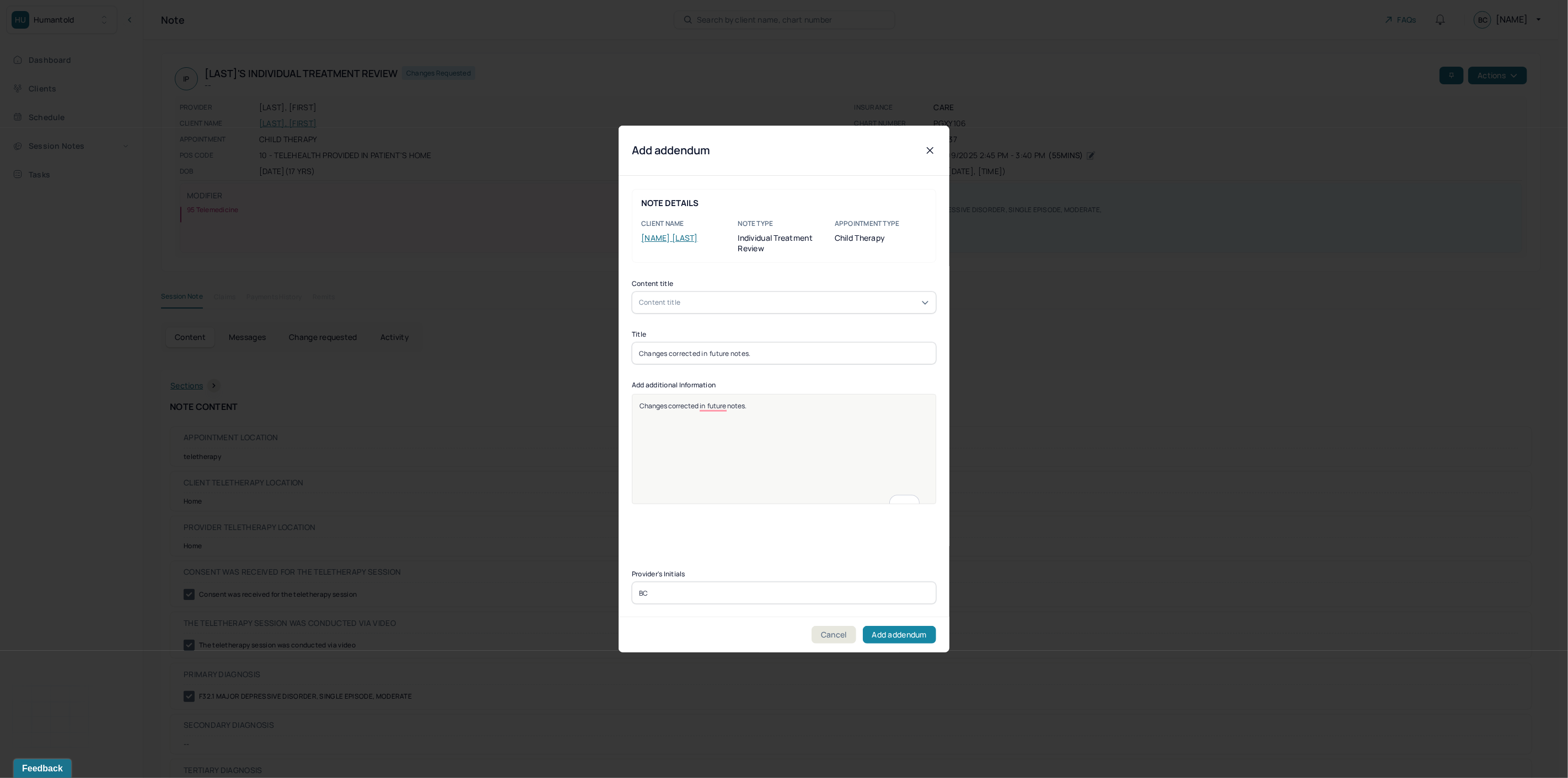 type on "Changes corrected in  future notes." 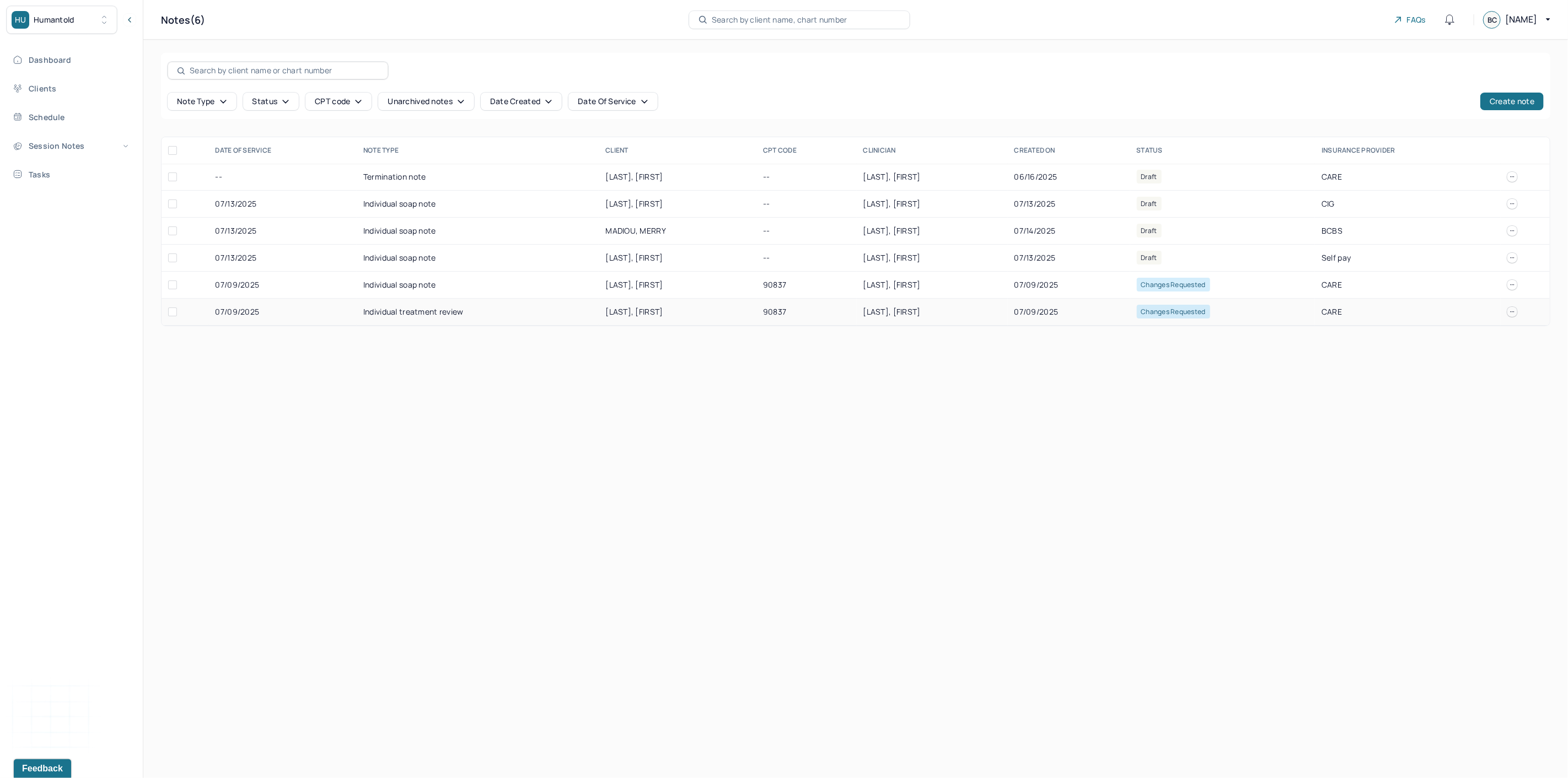 click on "[LAST], [FIRST]" at bounding box center (932, 312) 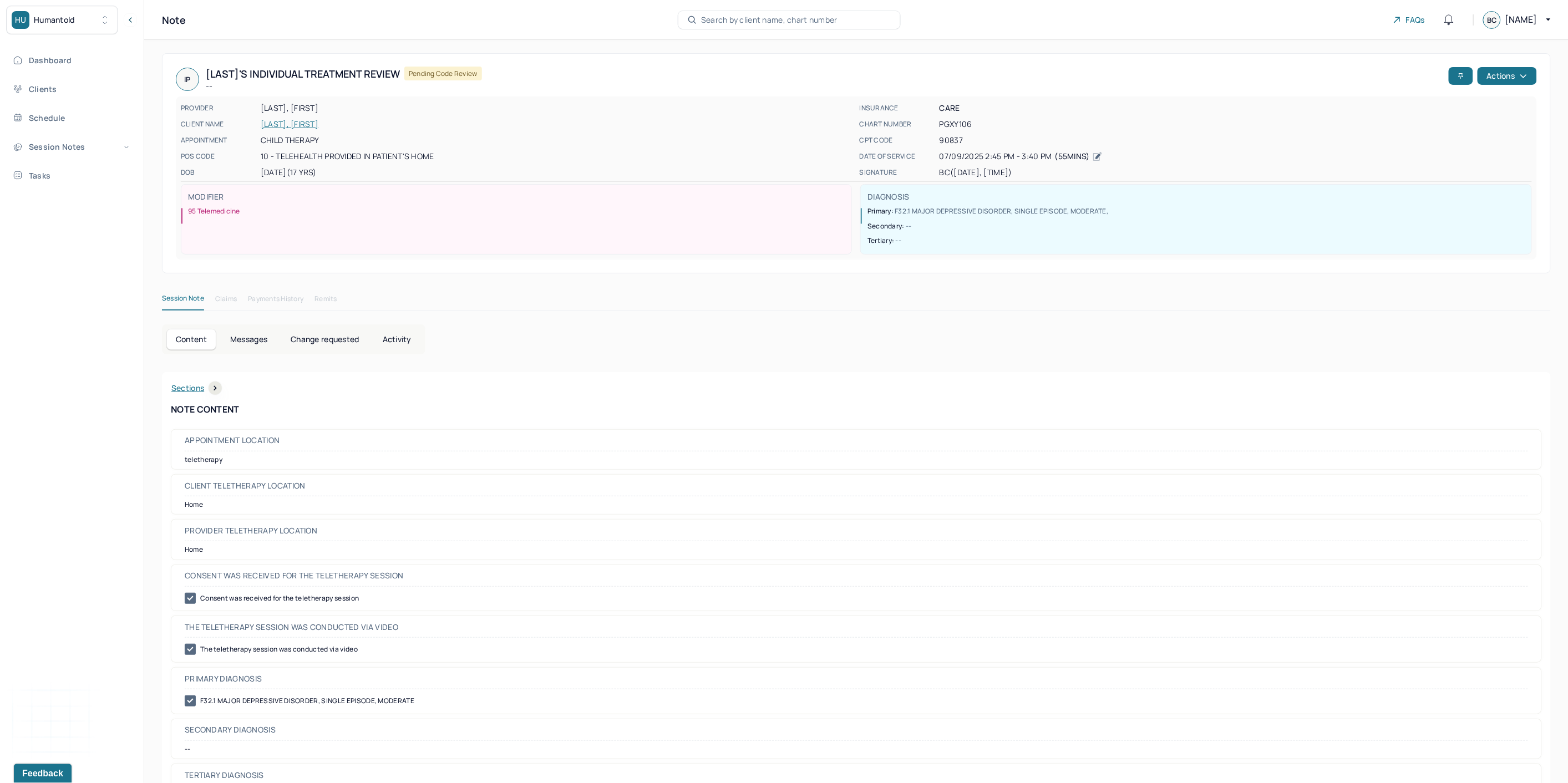 click on "Content     Messages     Change requested     Activity" at bounding box center [856, 339] 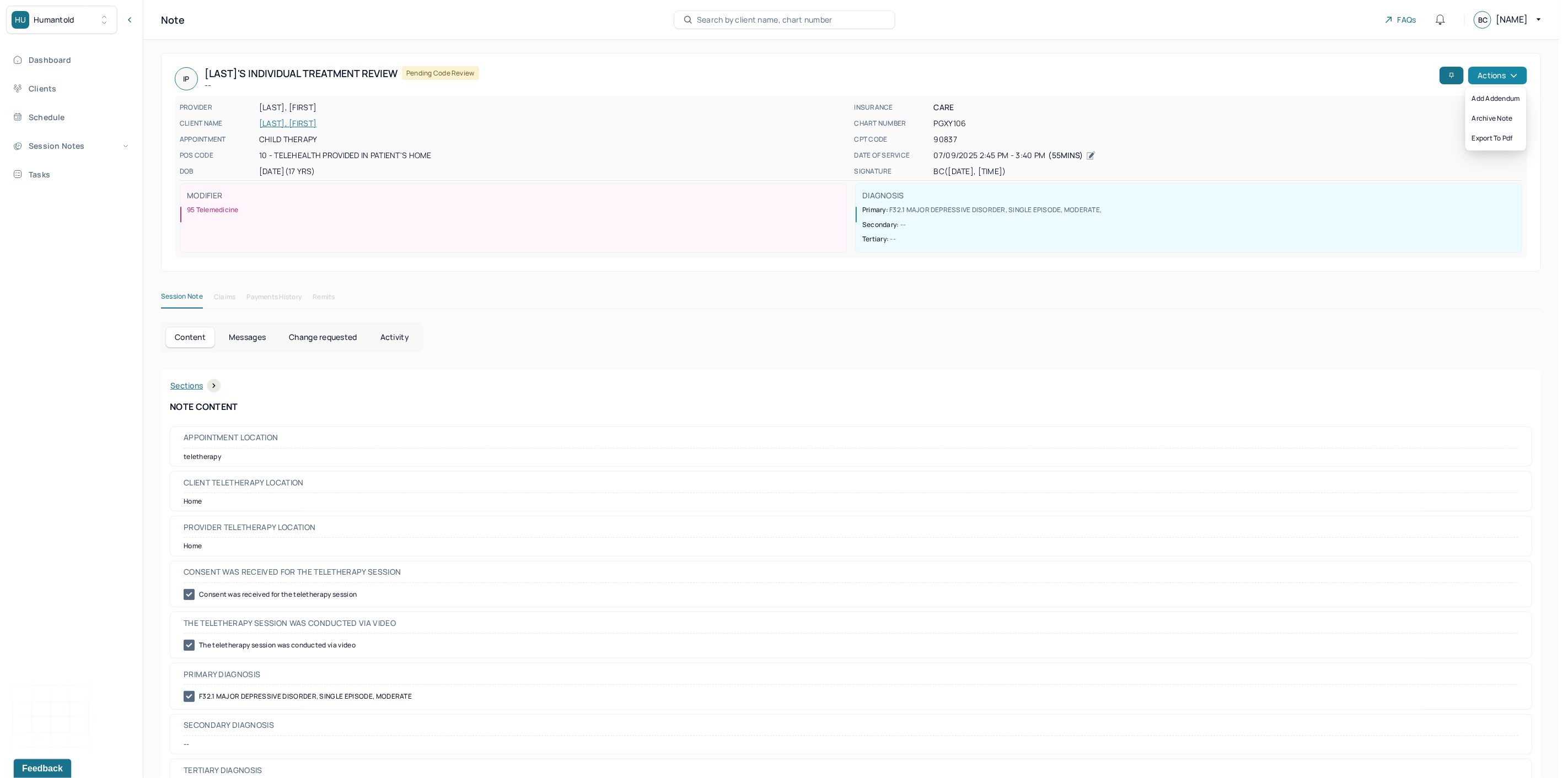 click 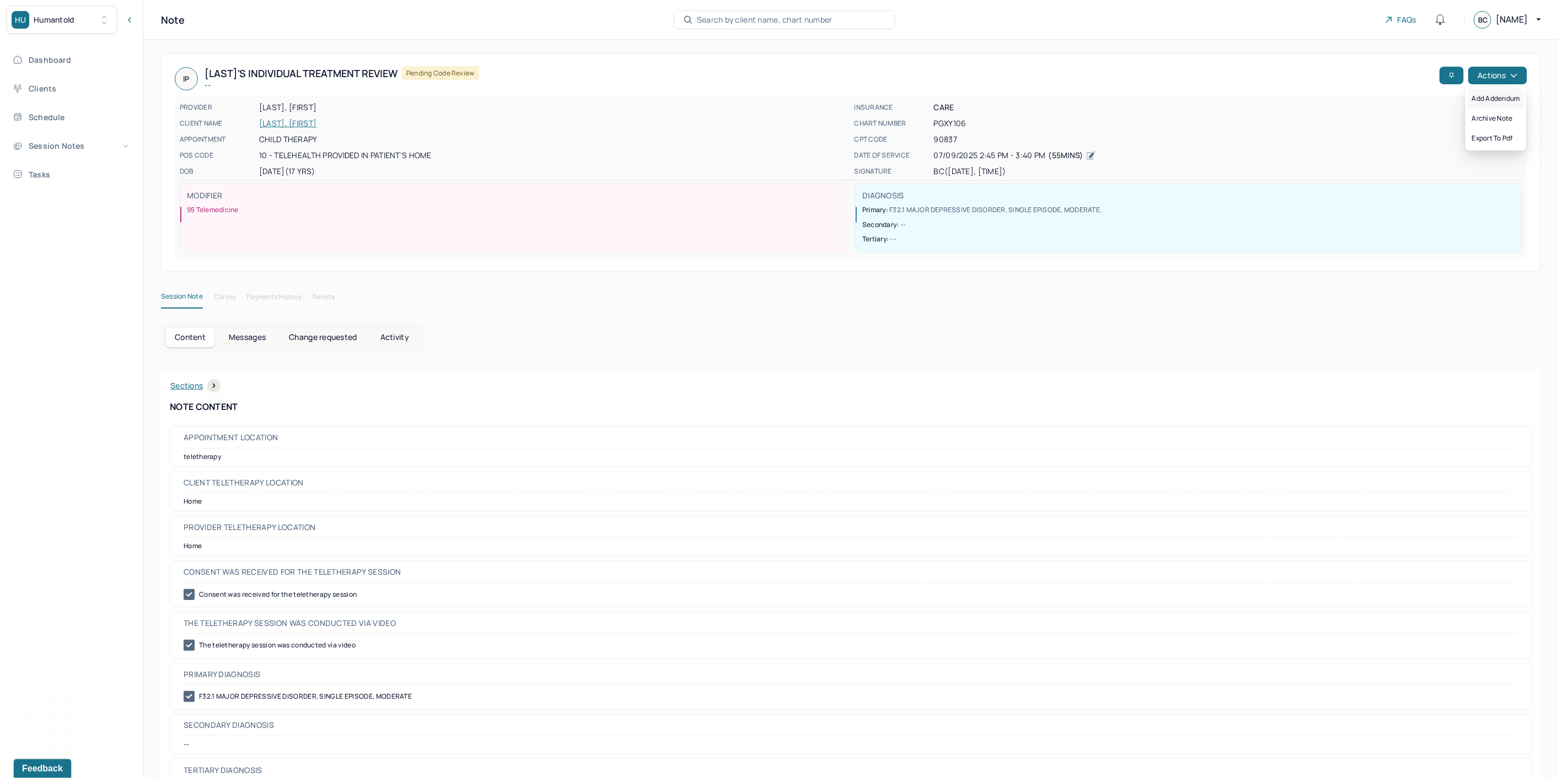 click on "Add addendum" at bounding box center (1496, 99) 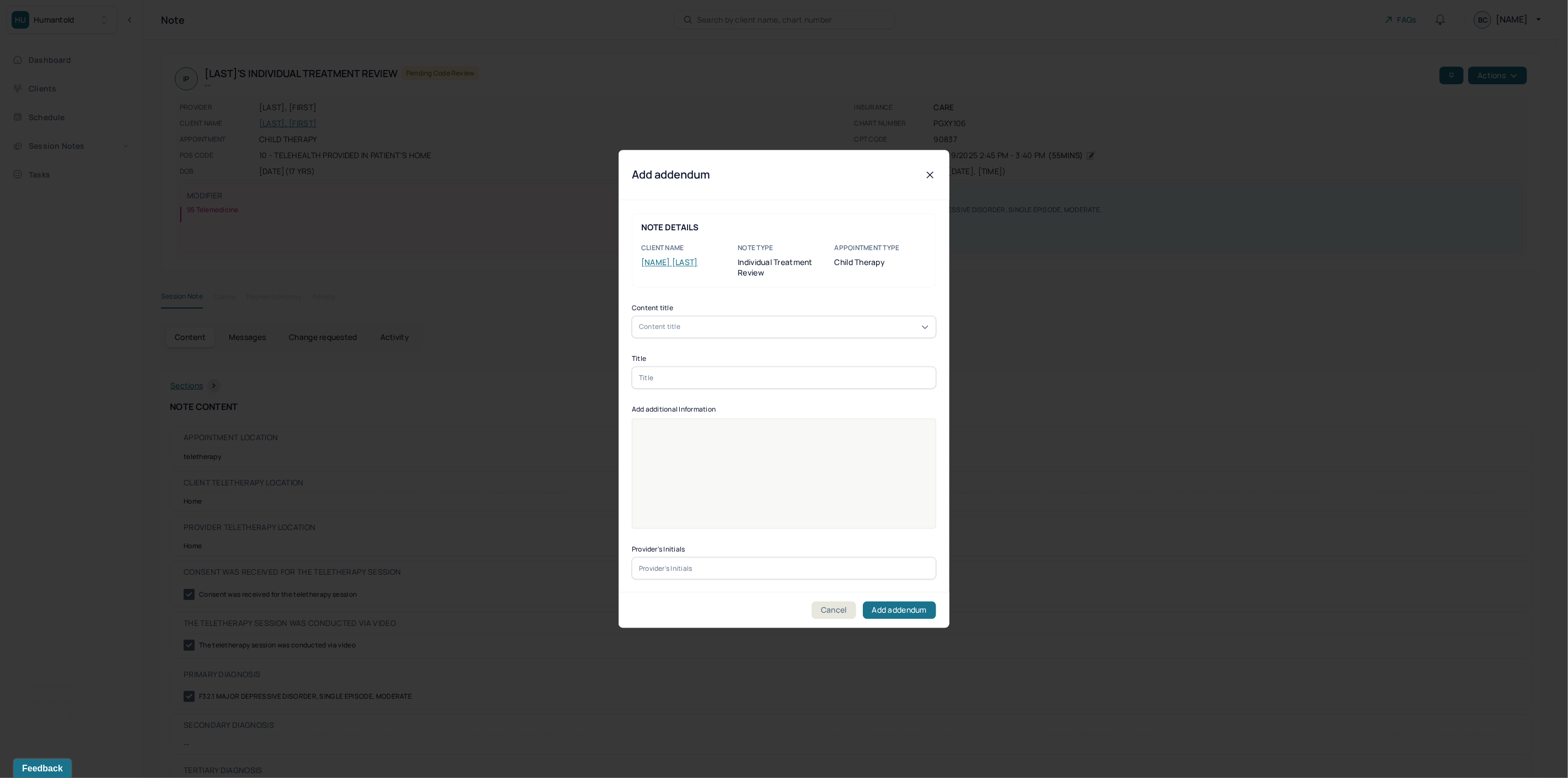 click at bounding box center (784, 378) 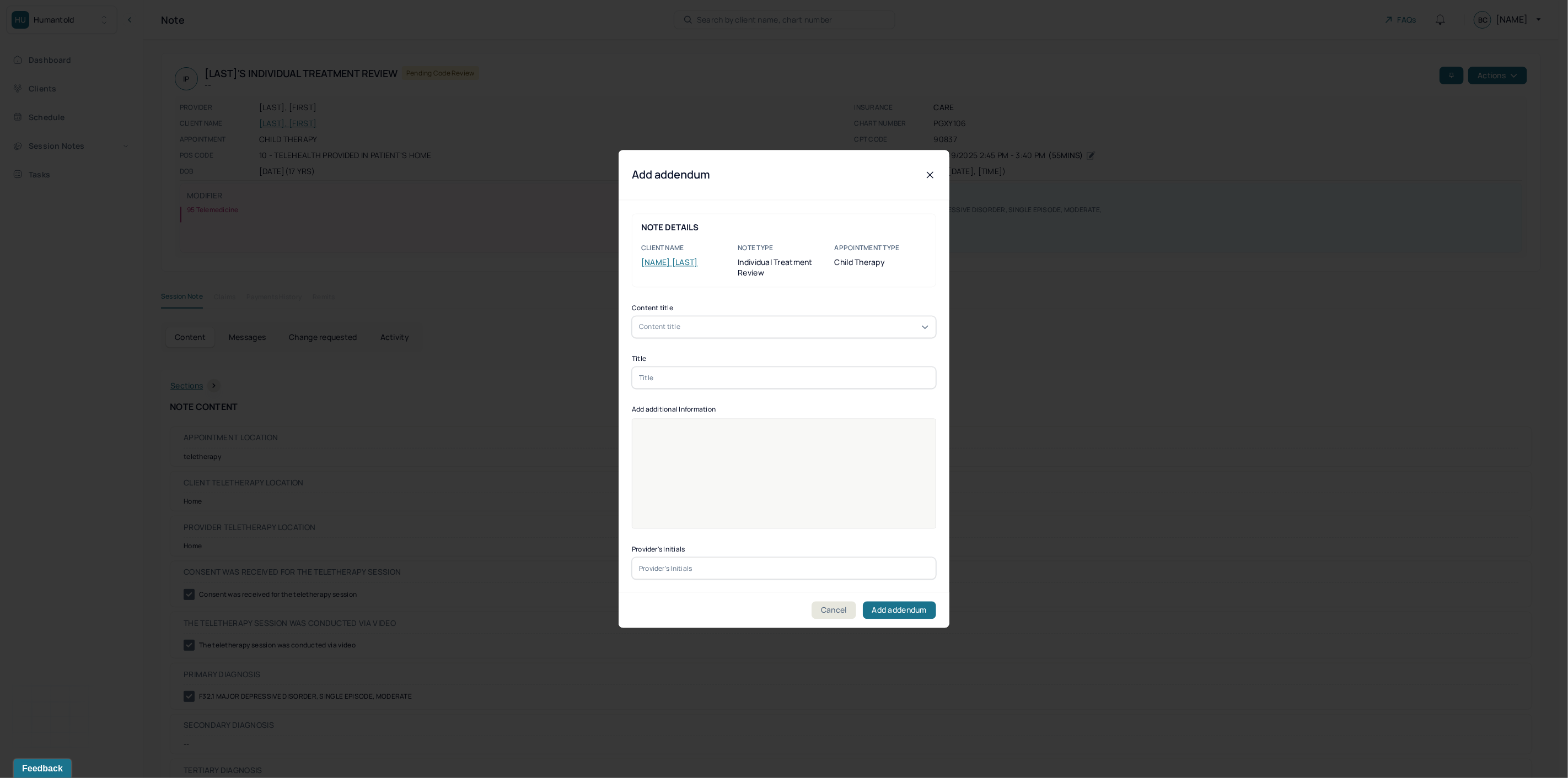 paste on "Changes corrected in  future notes." 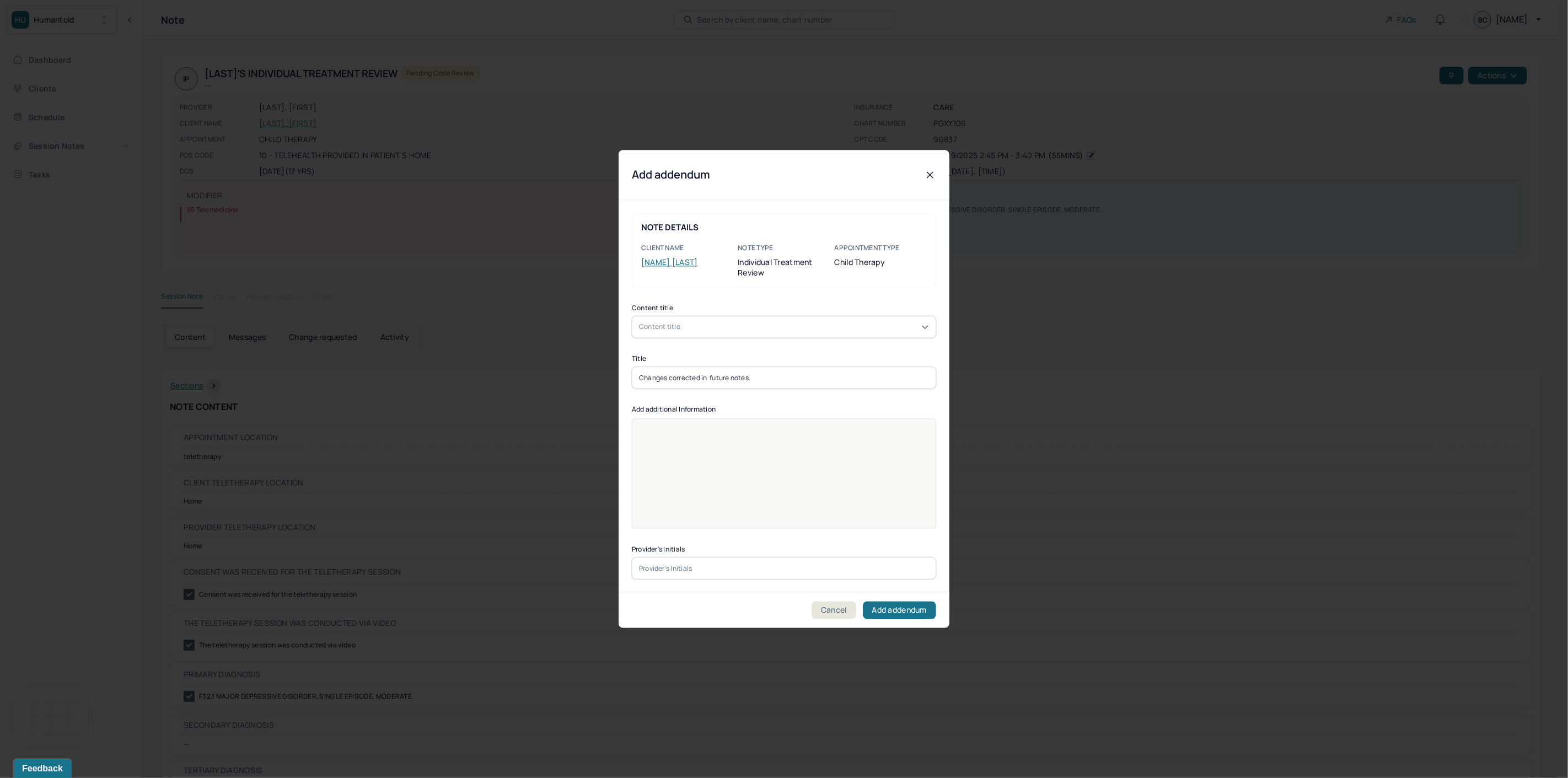 type on "Changes corrected in  future notes." 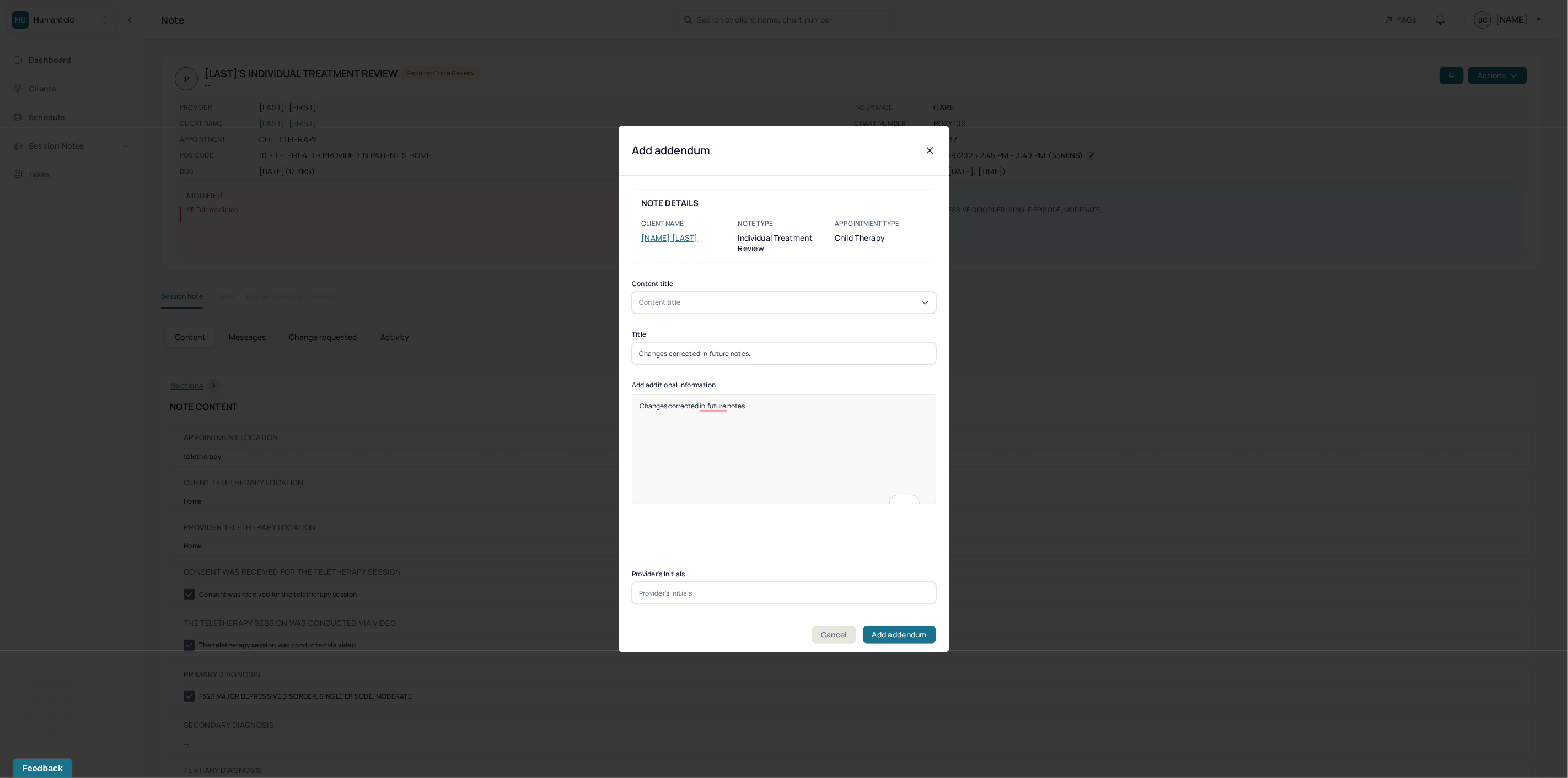 click at bounding box center [784, 593] 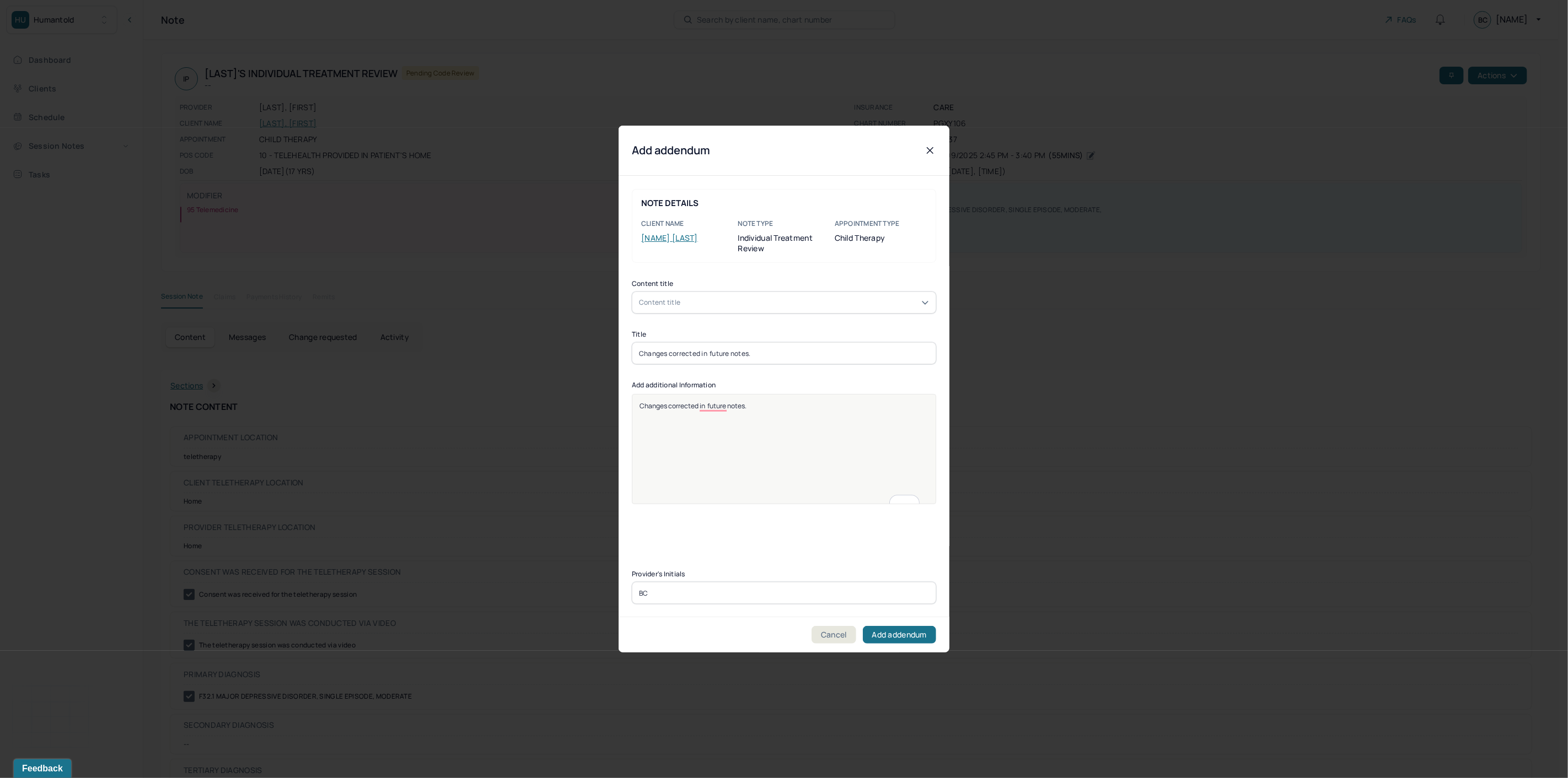 type on "BC" 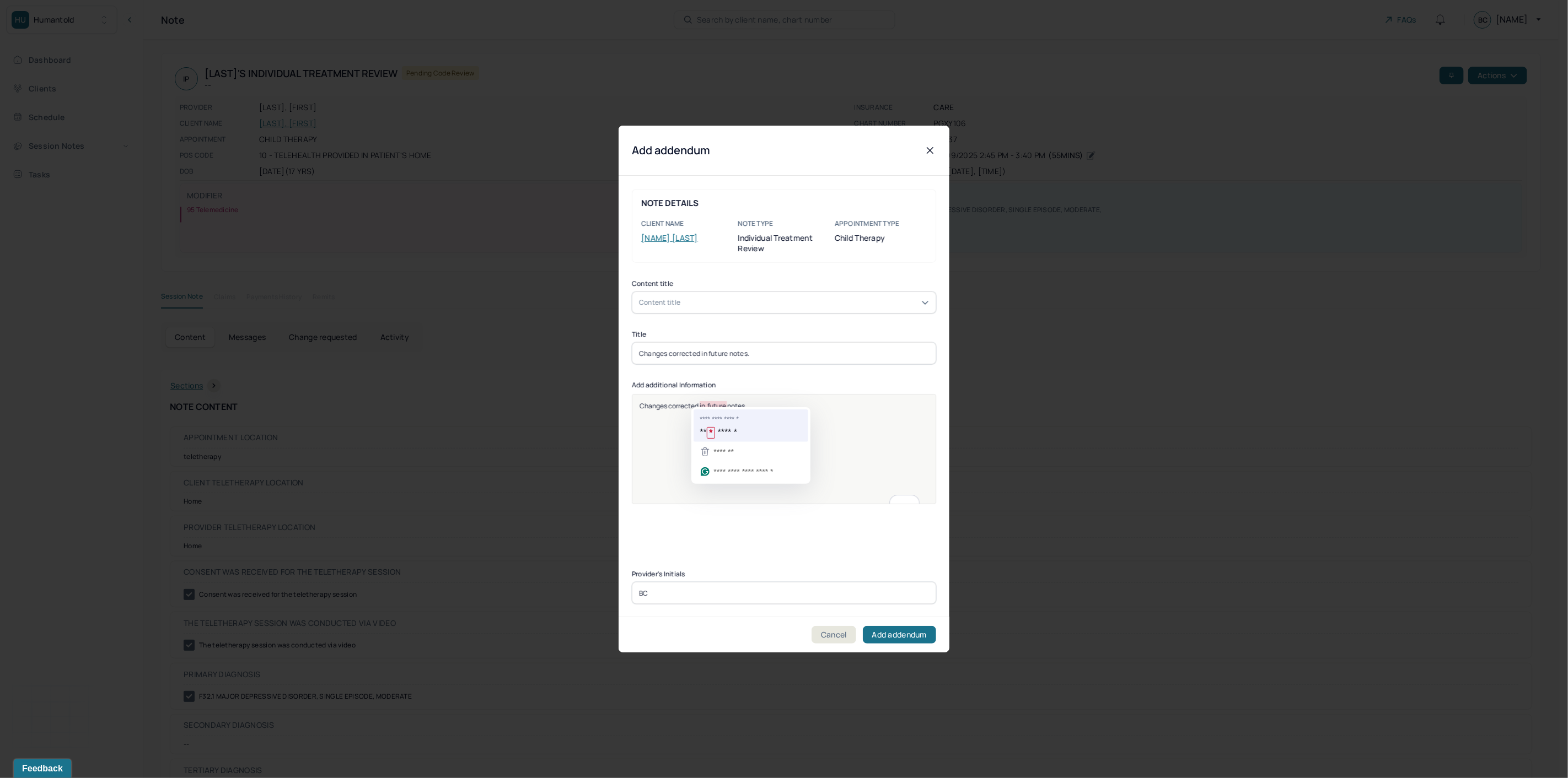 type on "Changes corrected in future notes." 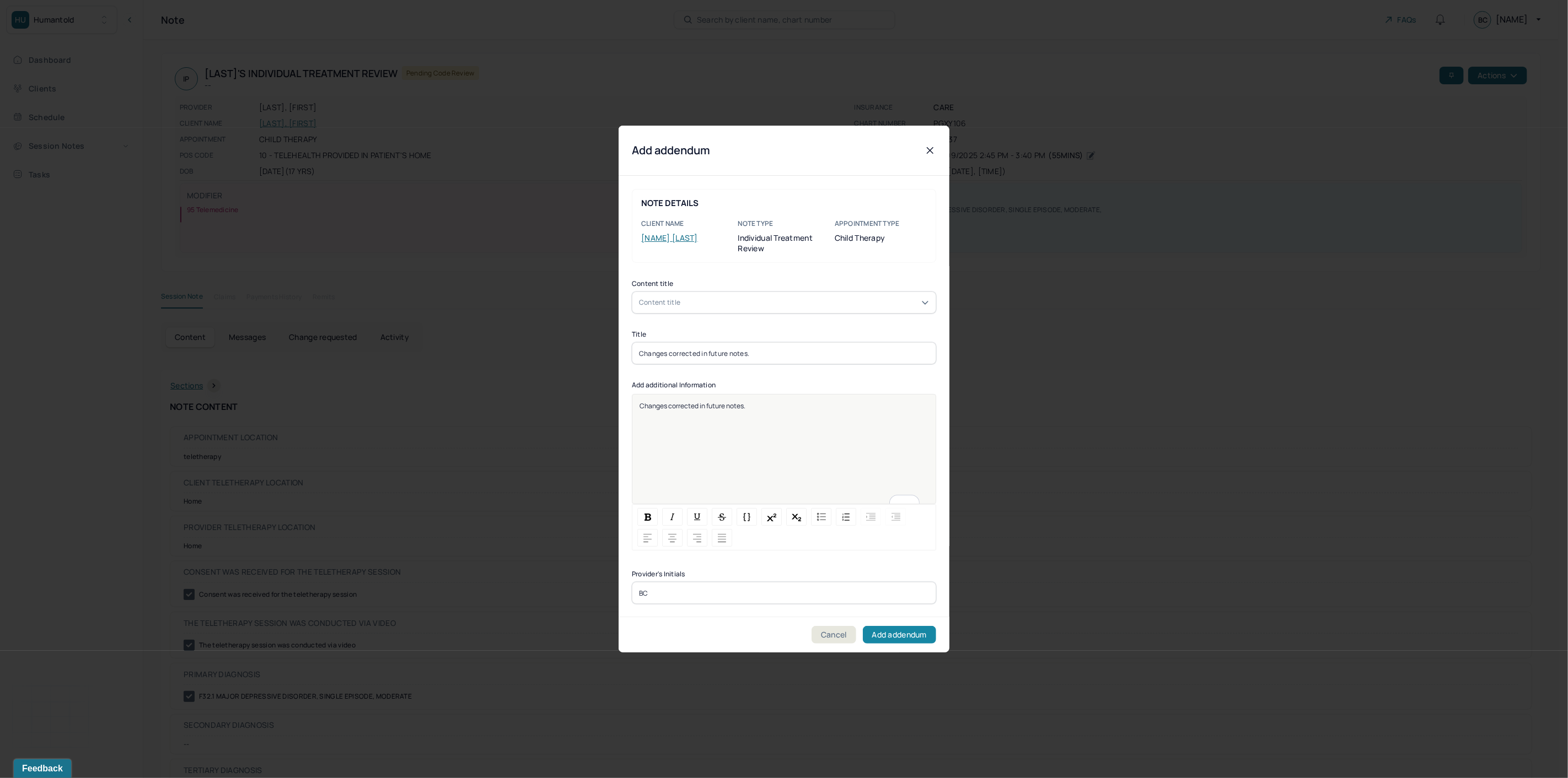 click on "Add addendum" at bounding box center (899, 635) 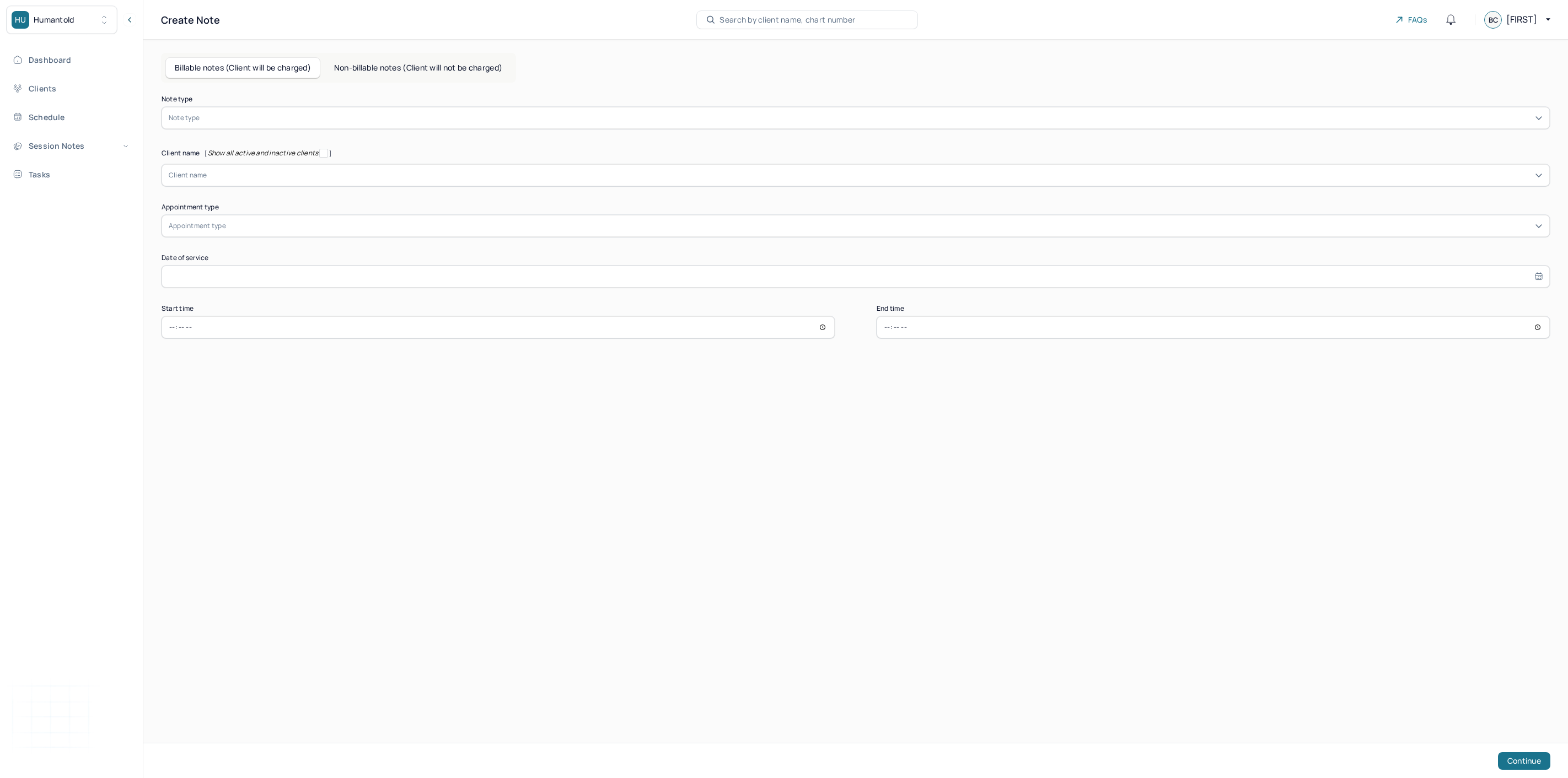 scroll, scrollTop: 0, scrollLeft: 0, axis: both 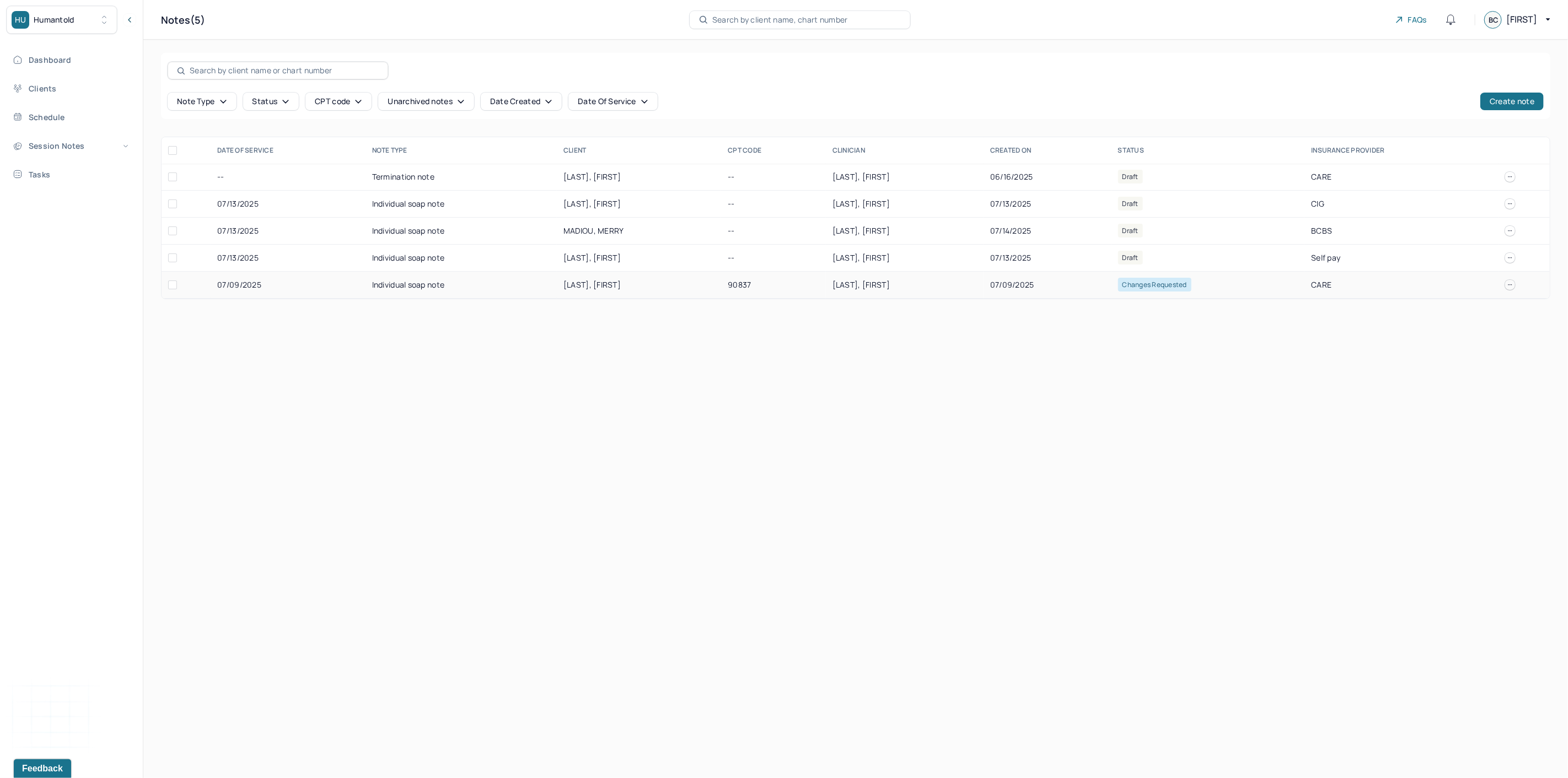 click on "07/09/2025" at bounding box center (1048, 285) 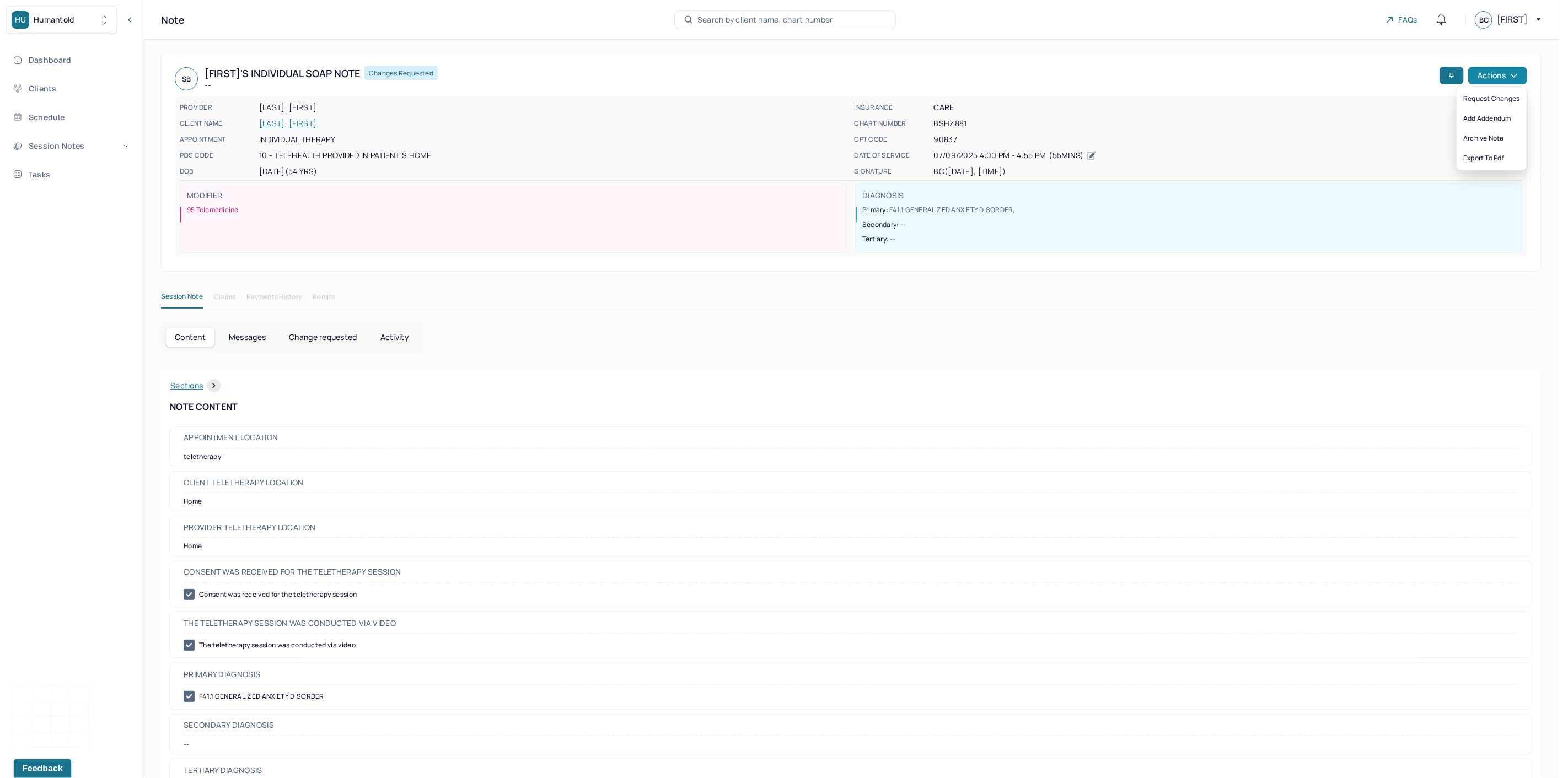click on "Actions" at bounding box center [1497, 75] 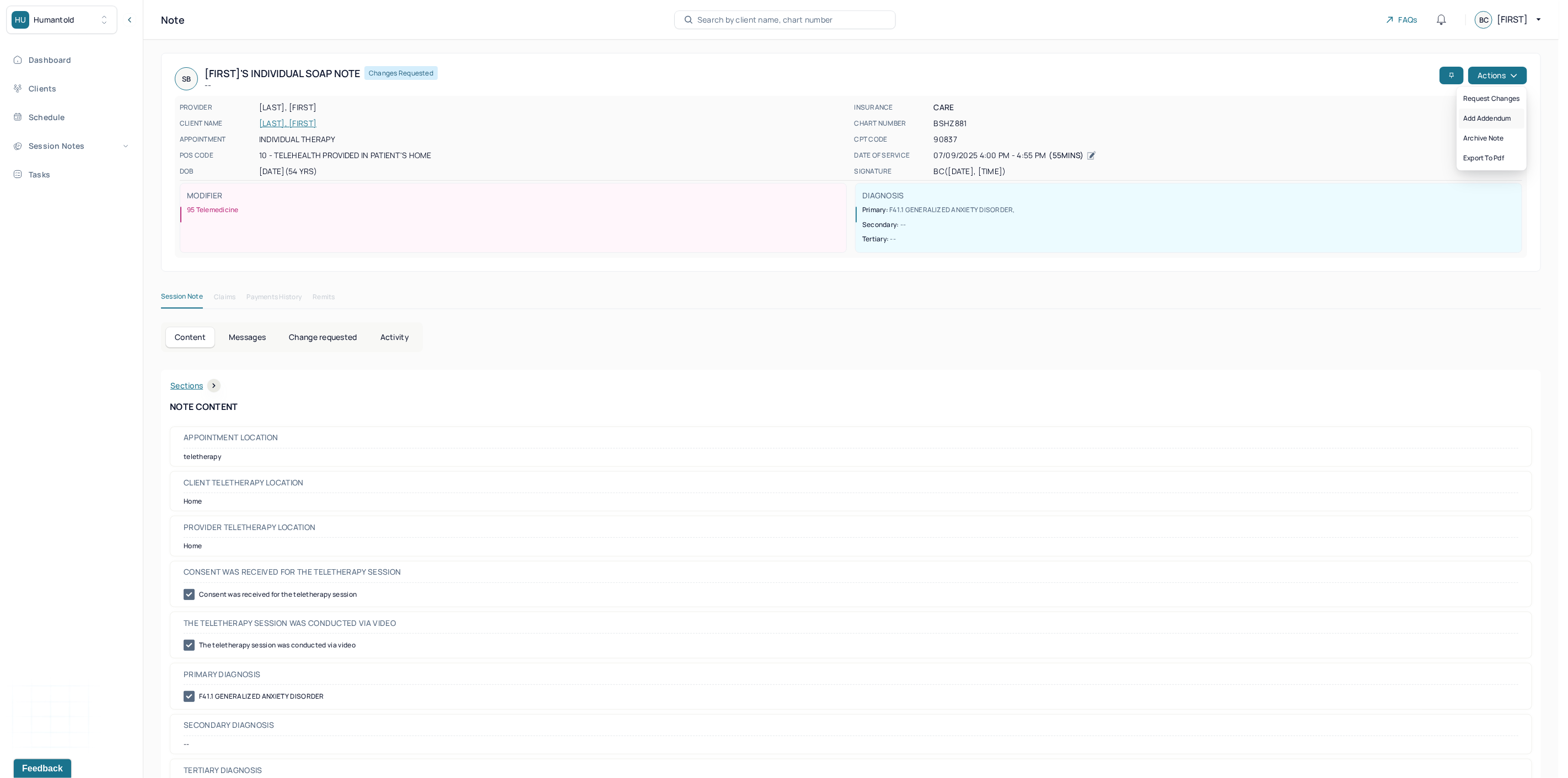 click on "Add addendum" at bounding box center (1491, 118) 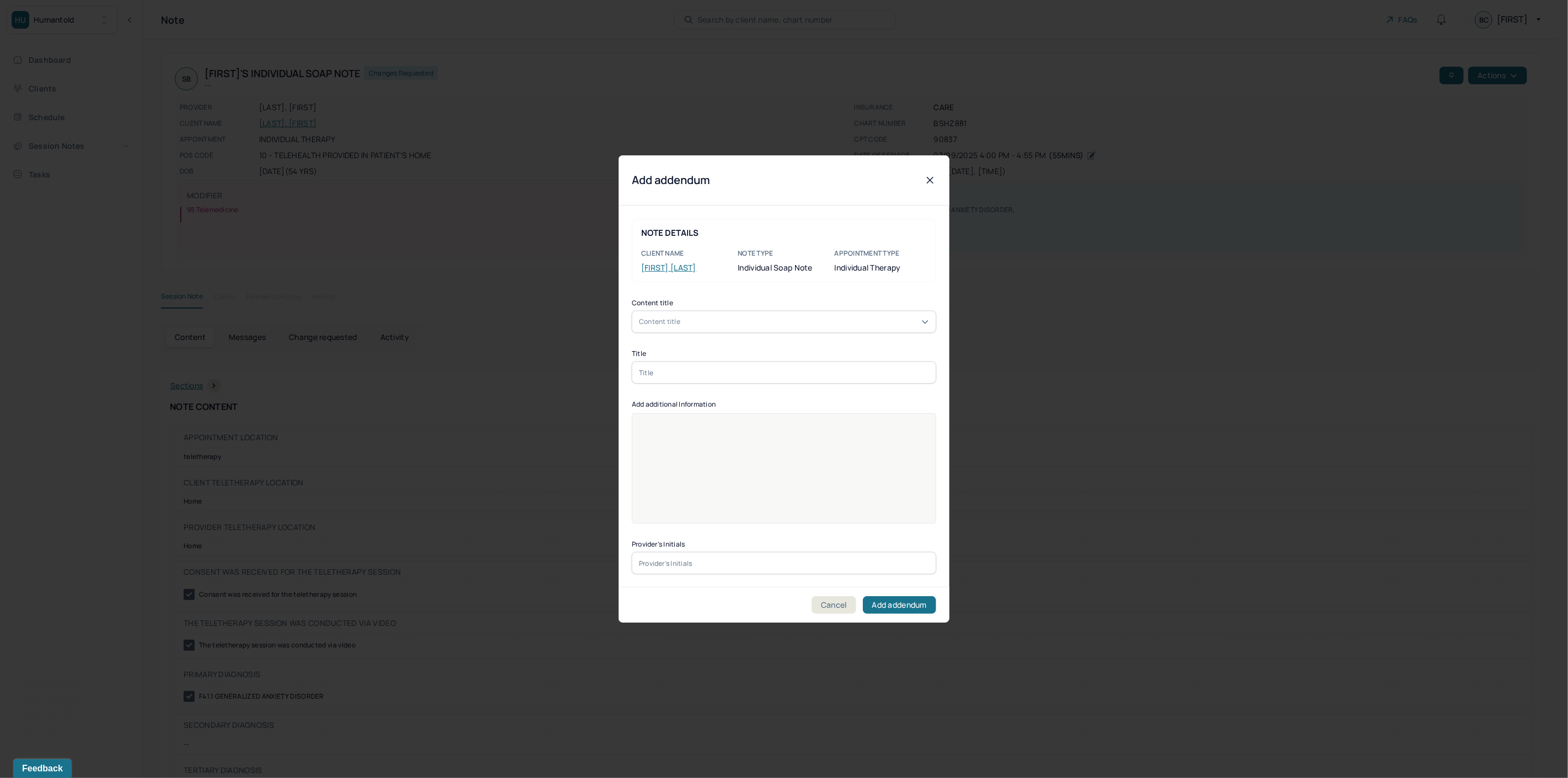 click at bounding box center [784, 372] 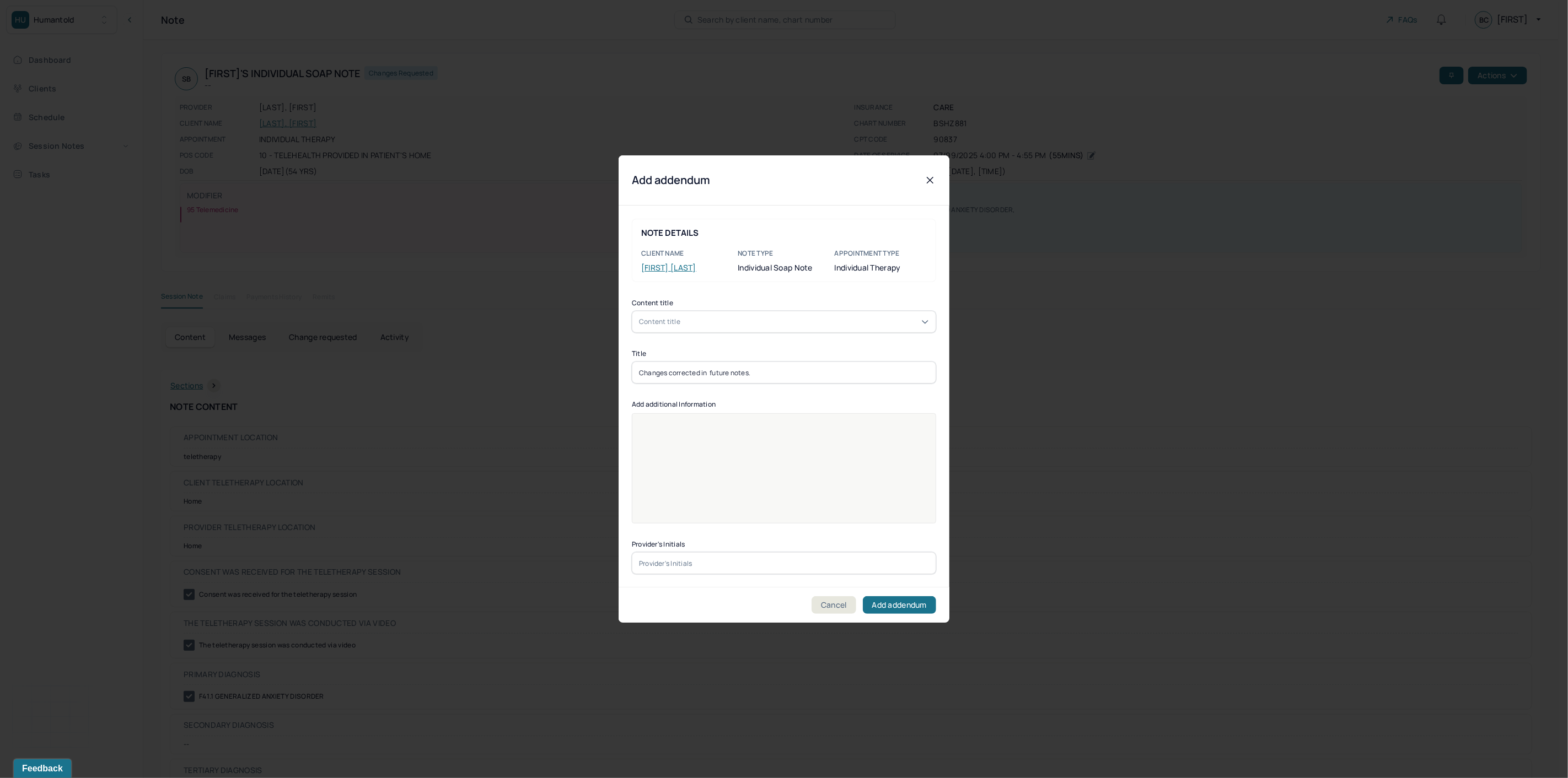 click on "Changes corrected in  future notes." at bounding box center (784, 372) 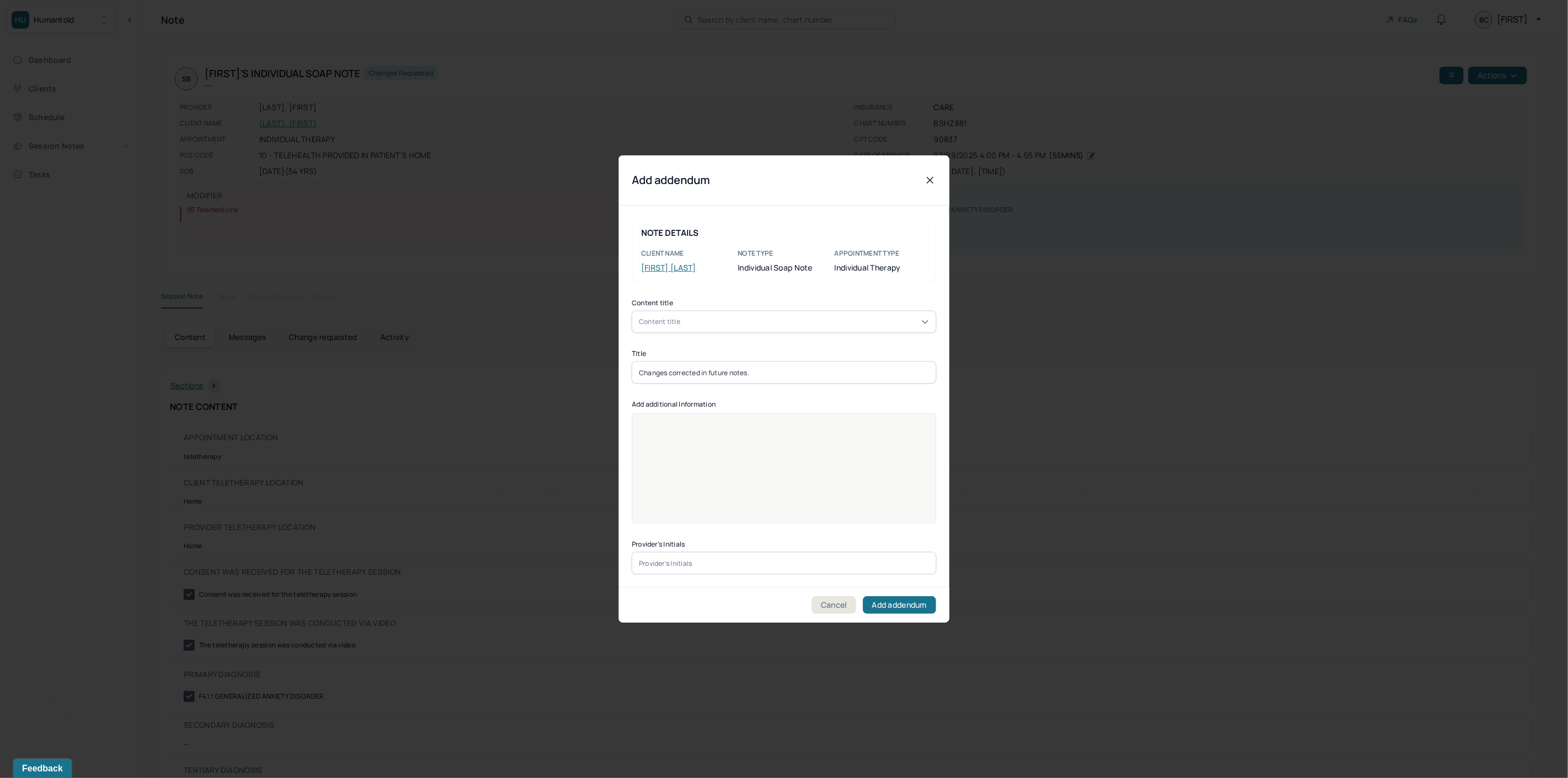 drag, startPoint x: 759, startPoint y: 378, endPoint x: 414, endPoint y: 414, distance: 346.87318 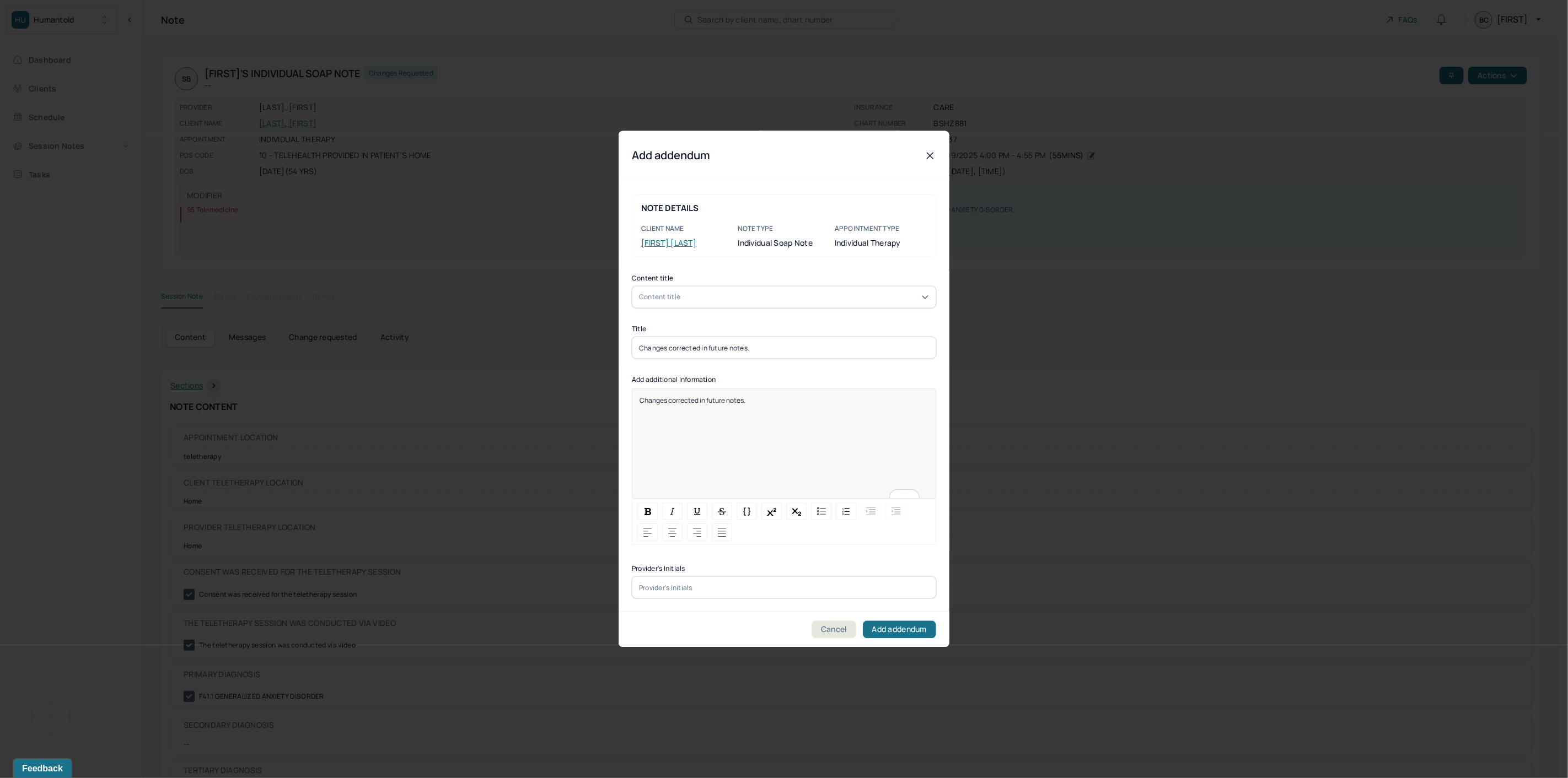 click at bounding box center (784, 588) 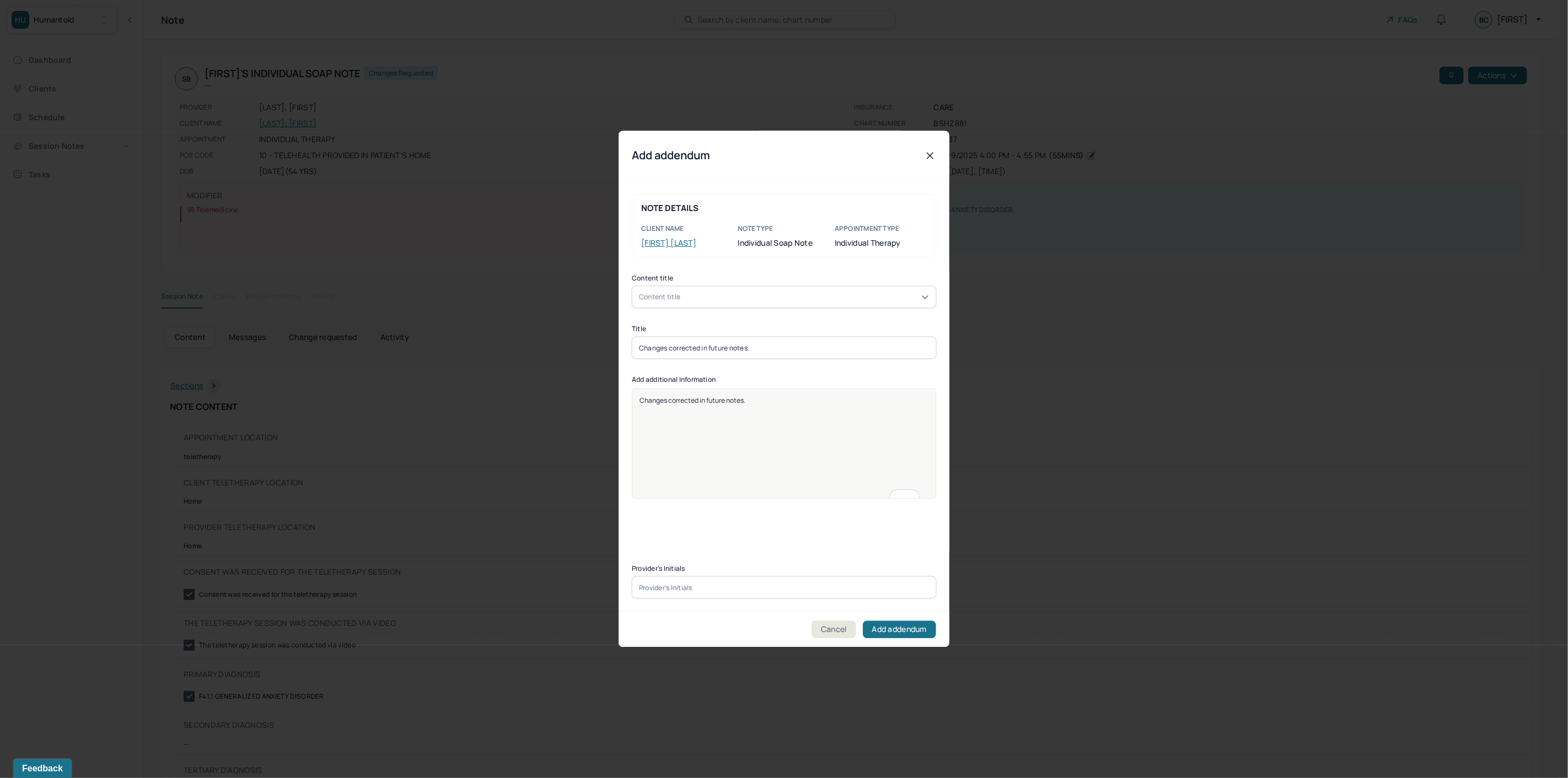 click at bounding box center (784, 588) 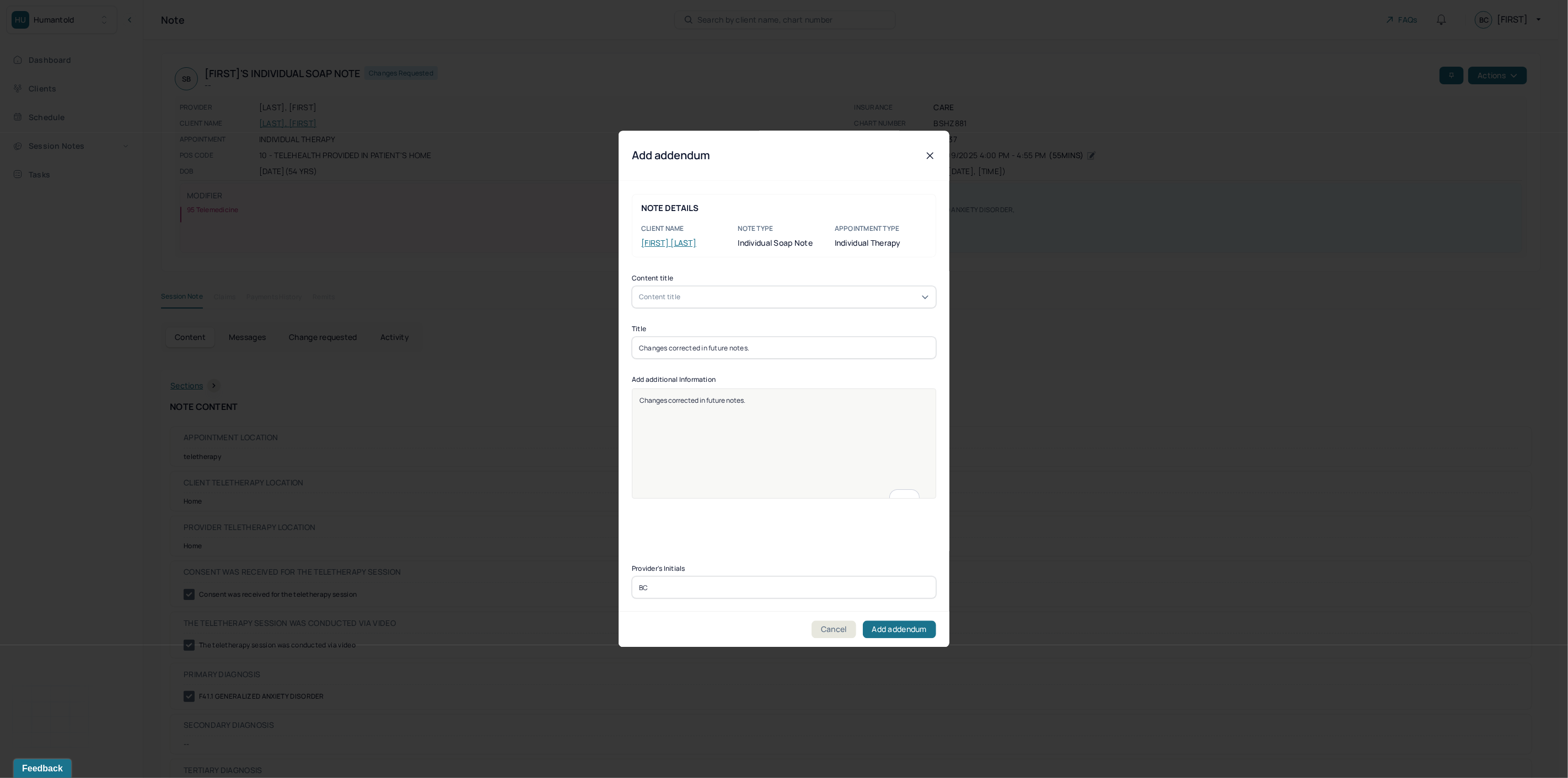 type on "BC" 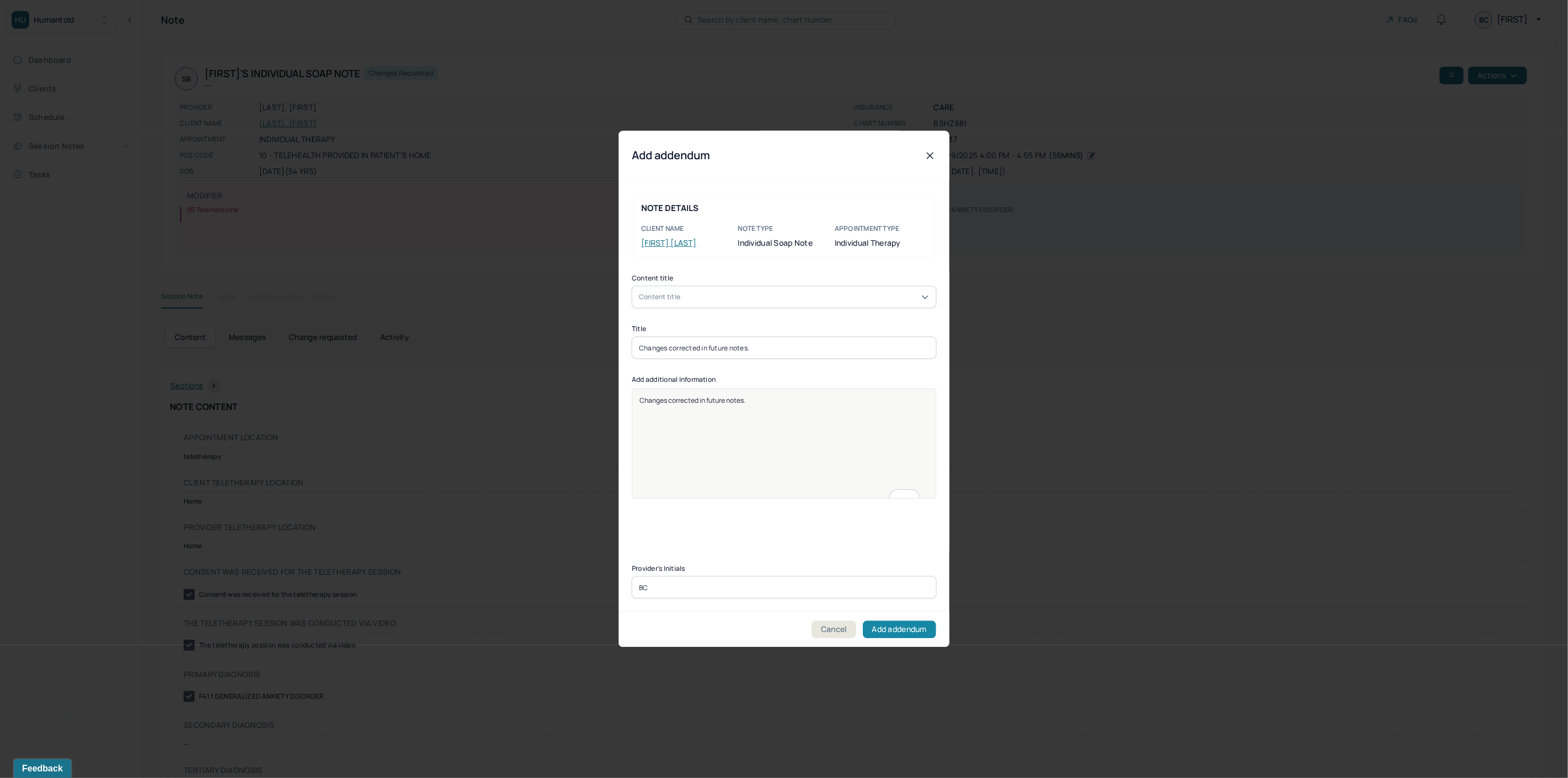 click on "Add addendum" at bounding box center [899, 630] 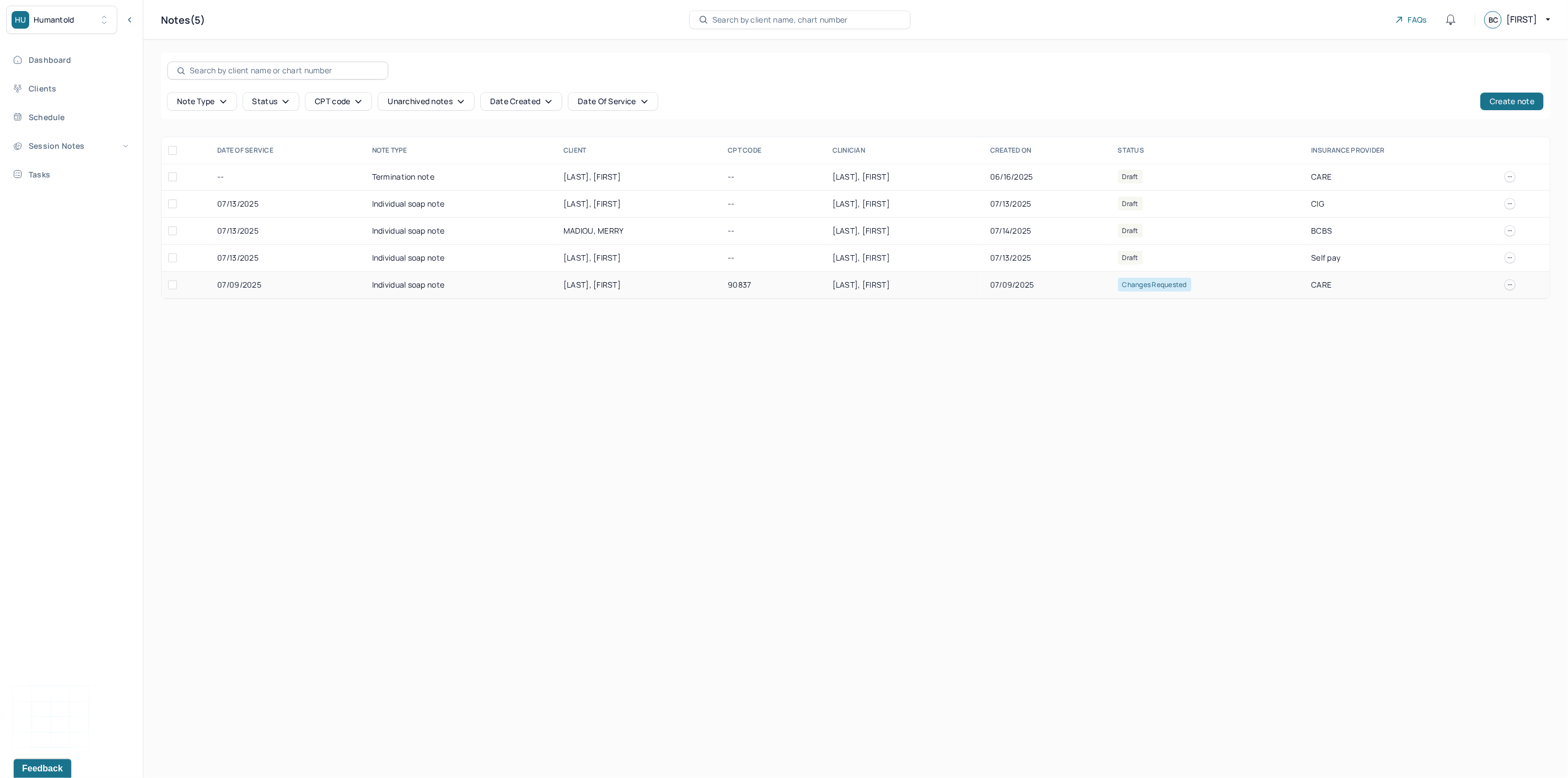 click on "[LAST], [FIRST]" at bounding box center [861, 284] 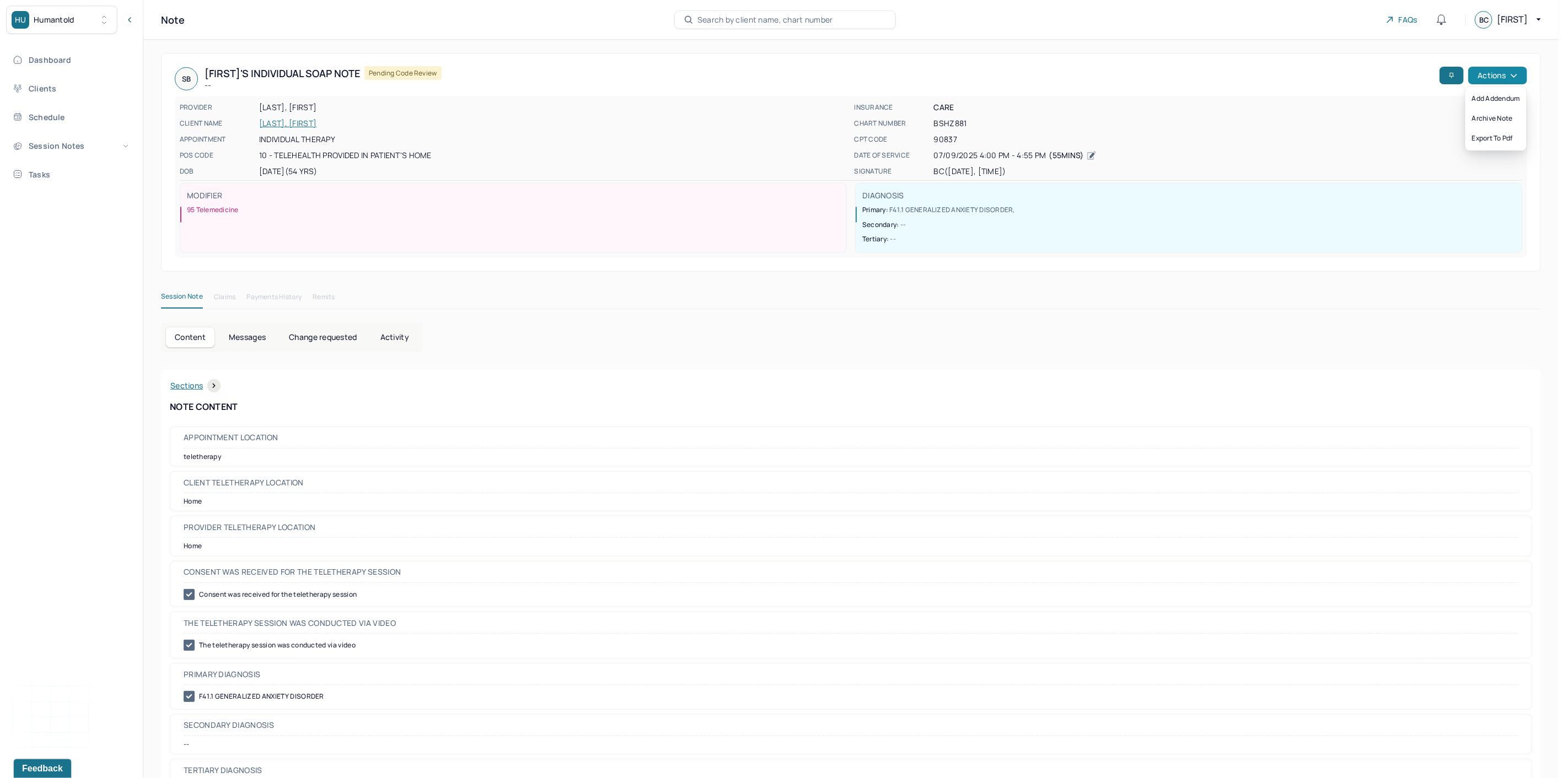 click on "Actions" at bounding box center (1497, 75) 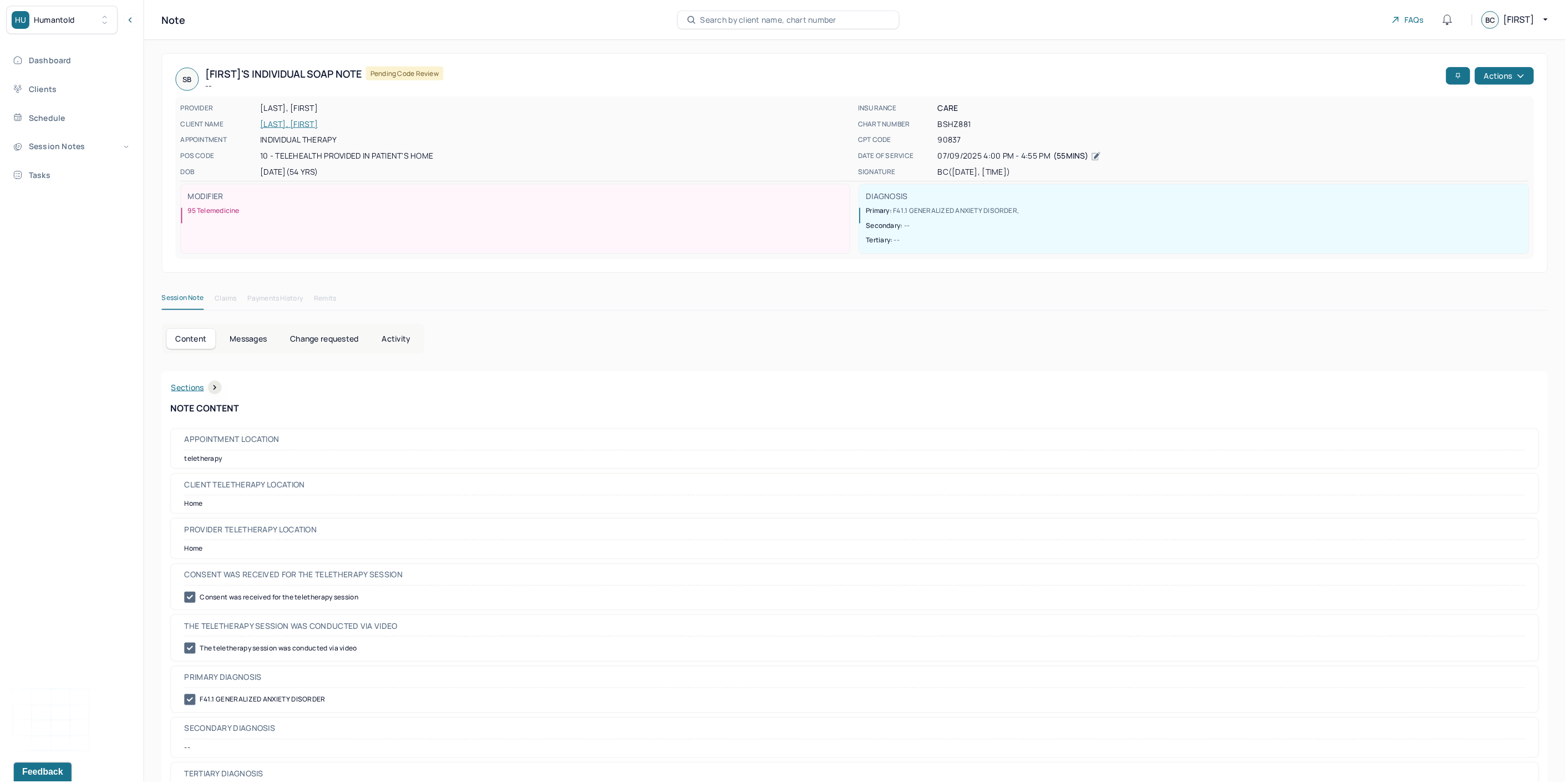 click on "Change requested" at bounding box center [324, 339] 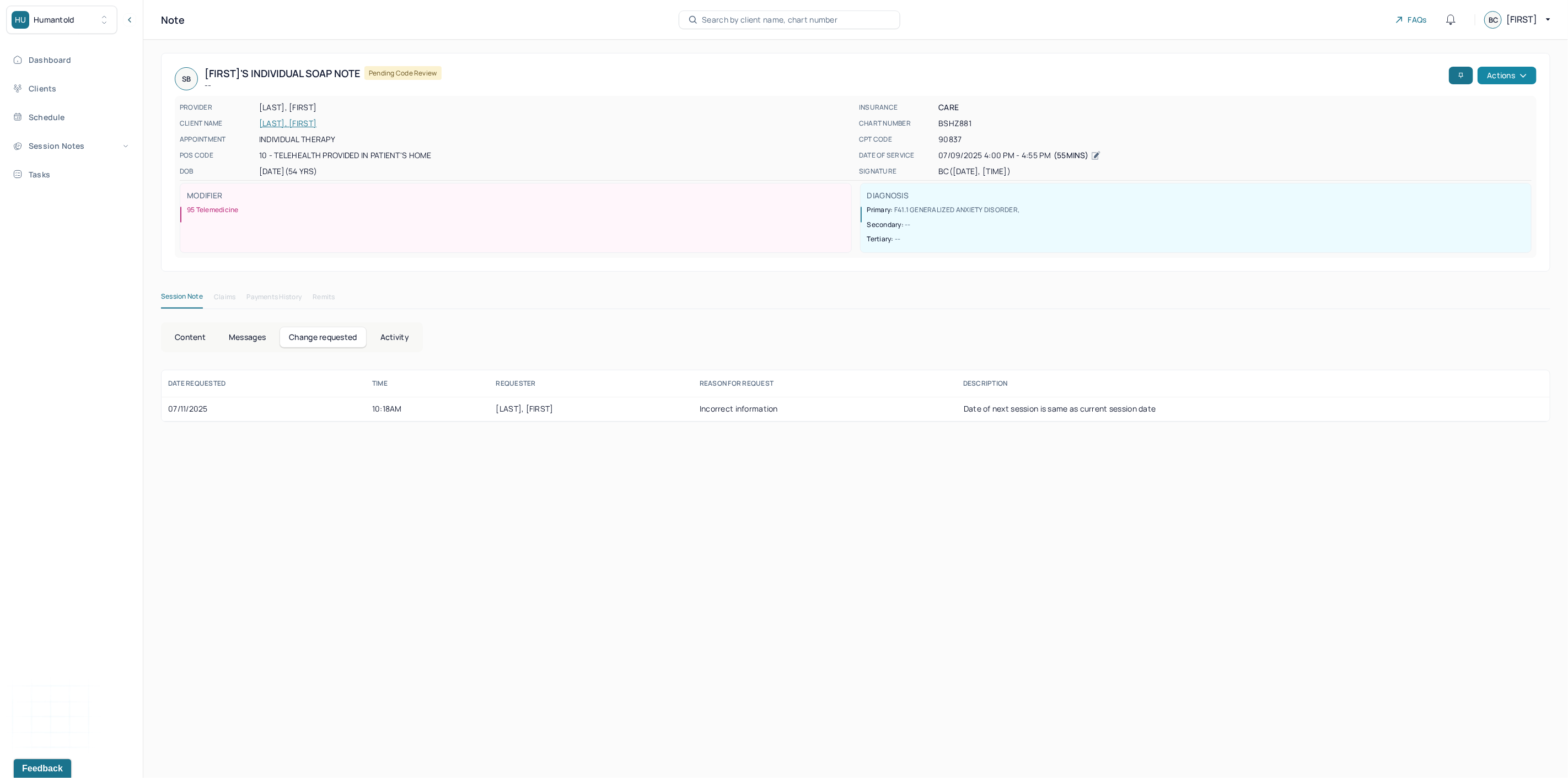 click on "Actions" at bounding box center [1507, 75] 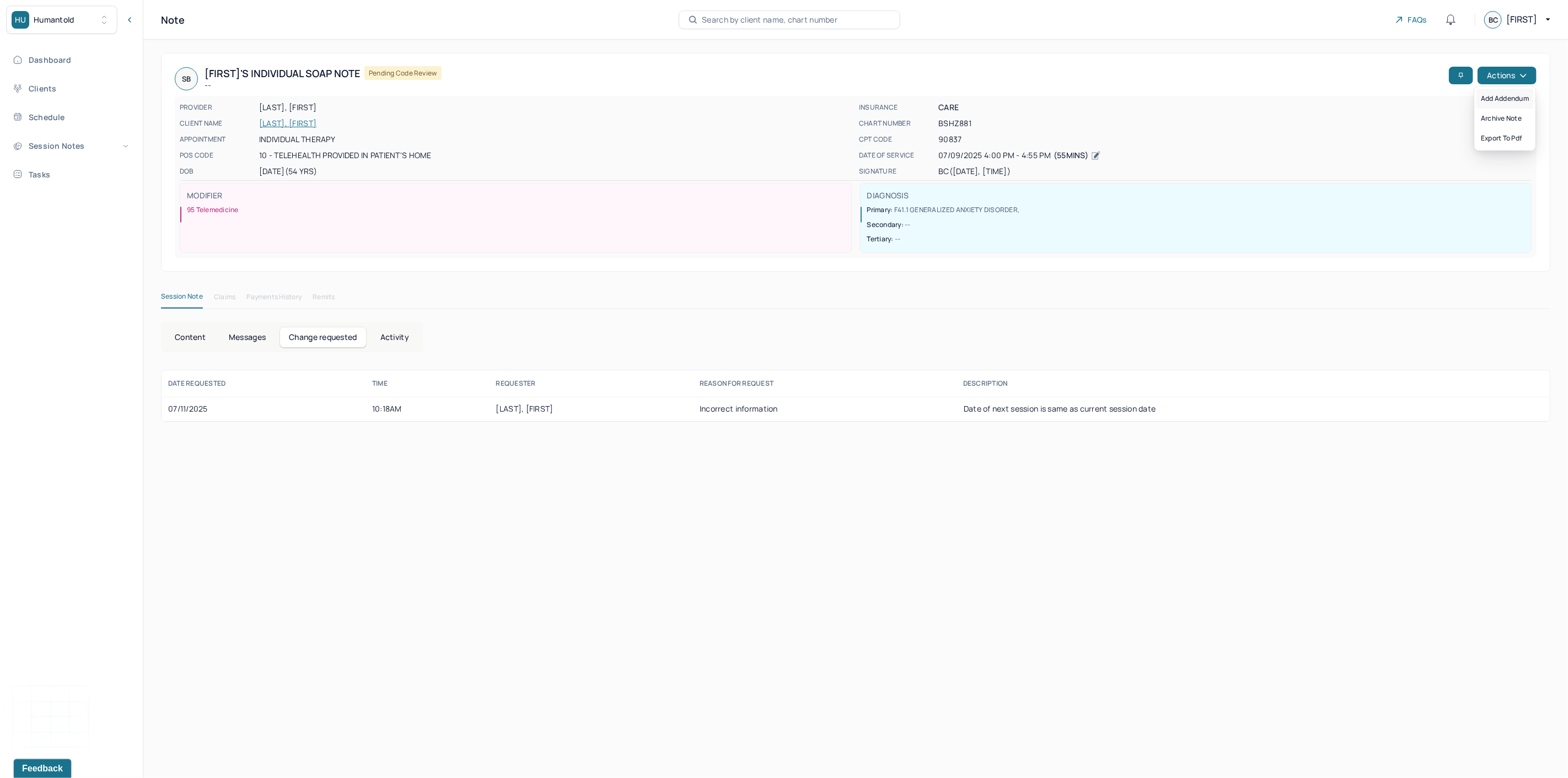 click on "Add addendum" at bounding box center [1505, 99] 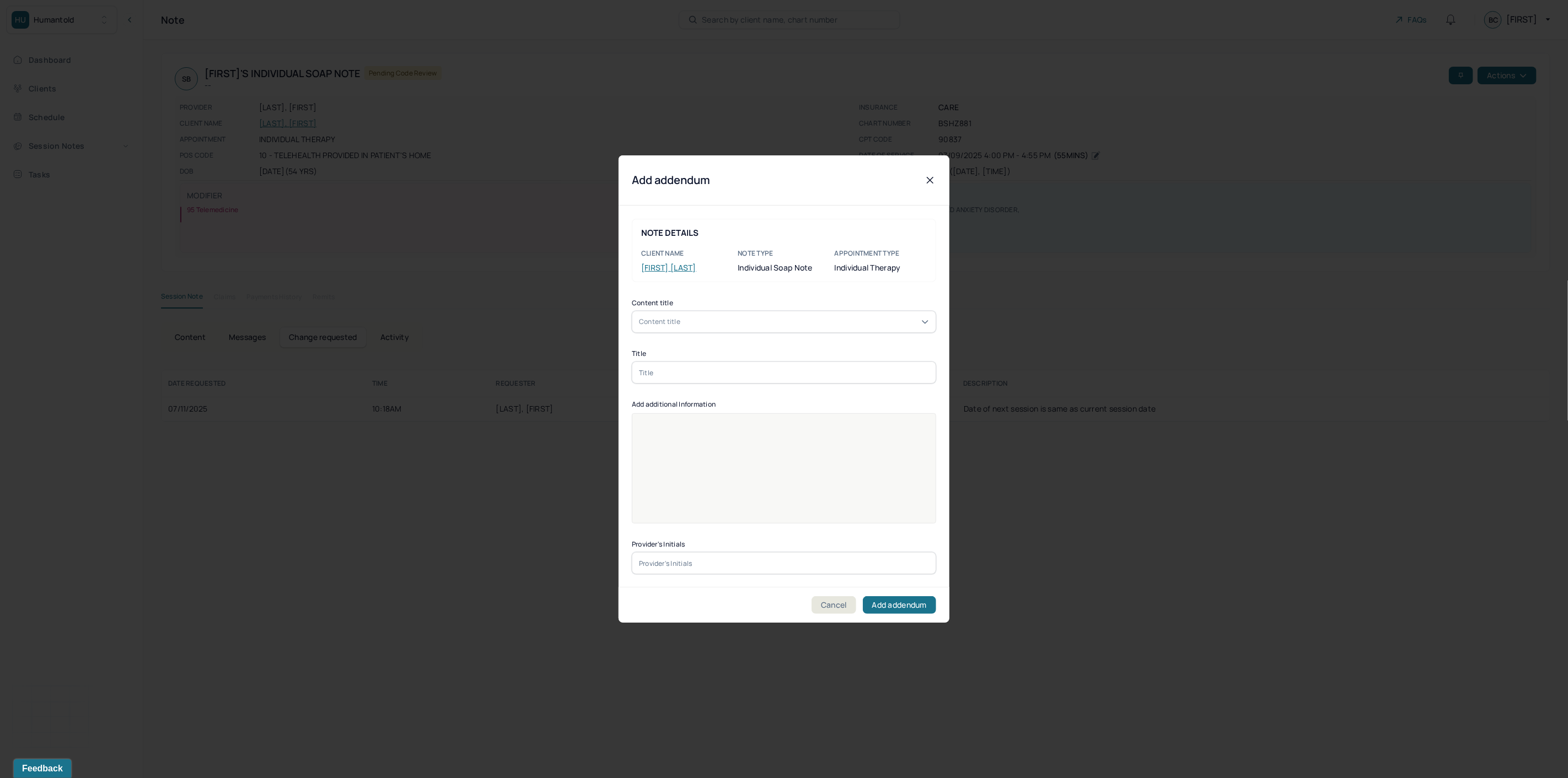 click on "Content title" at bounding box center (784, 322) 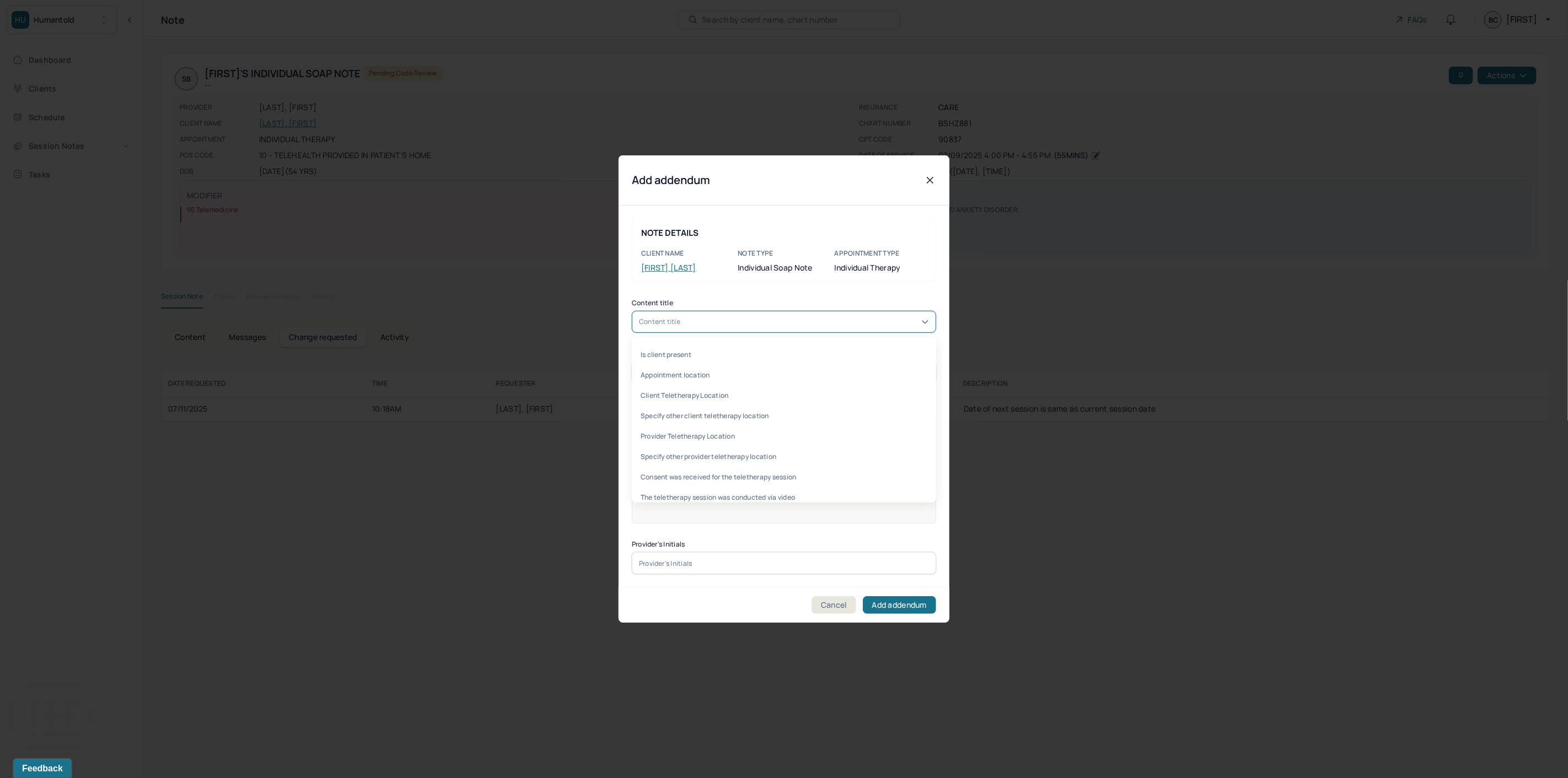 click on "Content title" at bounding box center [784, 322] 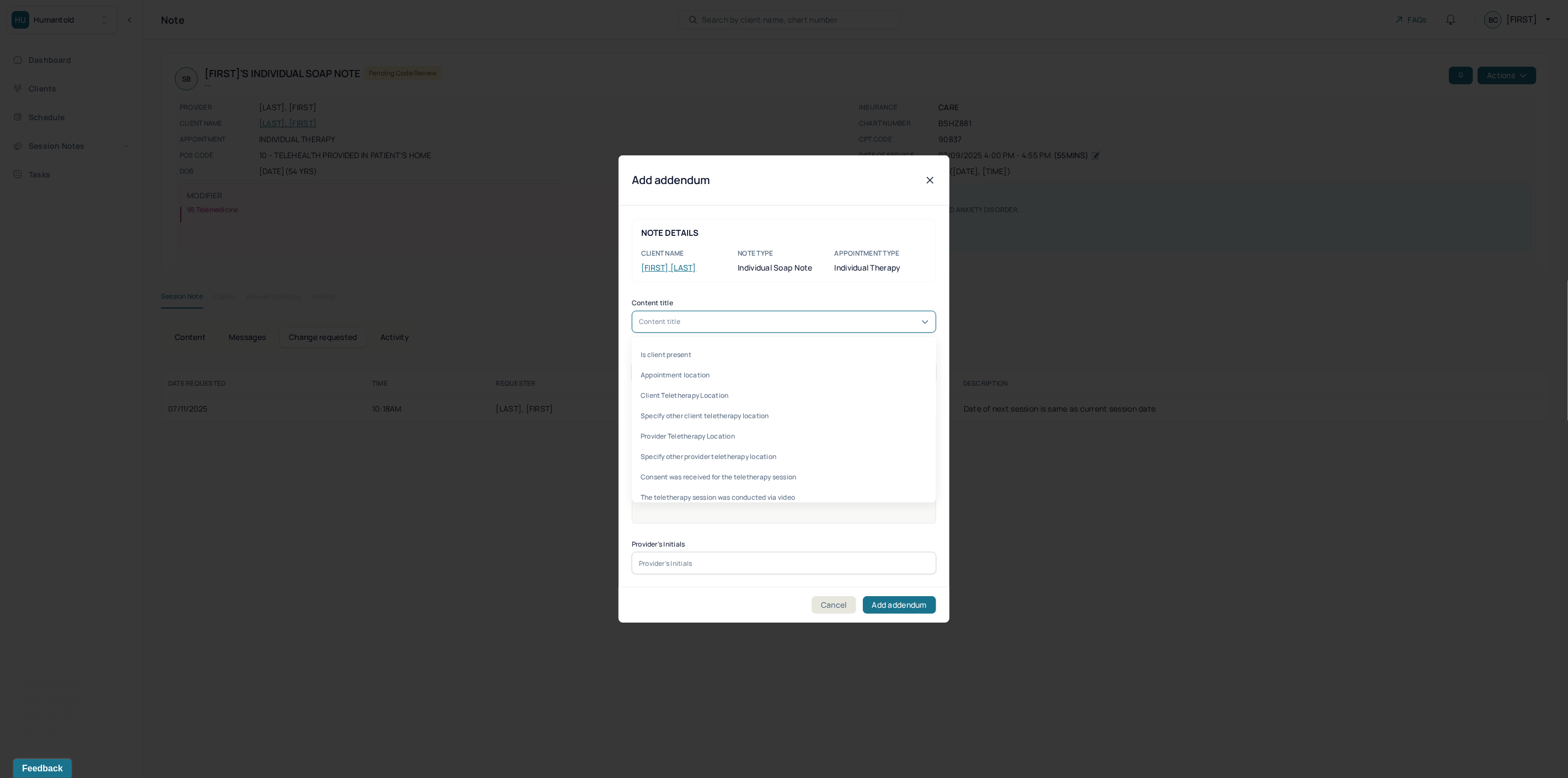 click on "Content title" at bounding box center [784, 322] 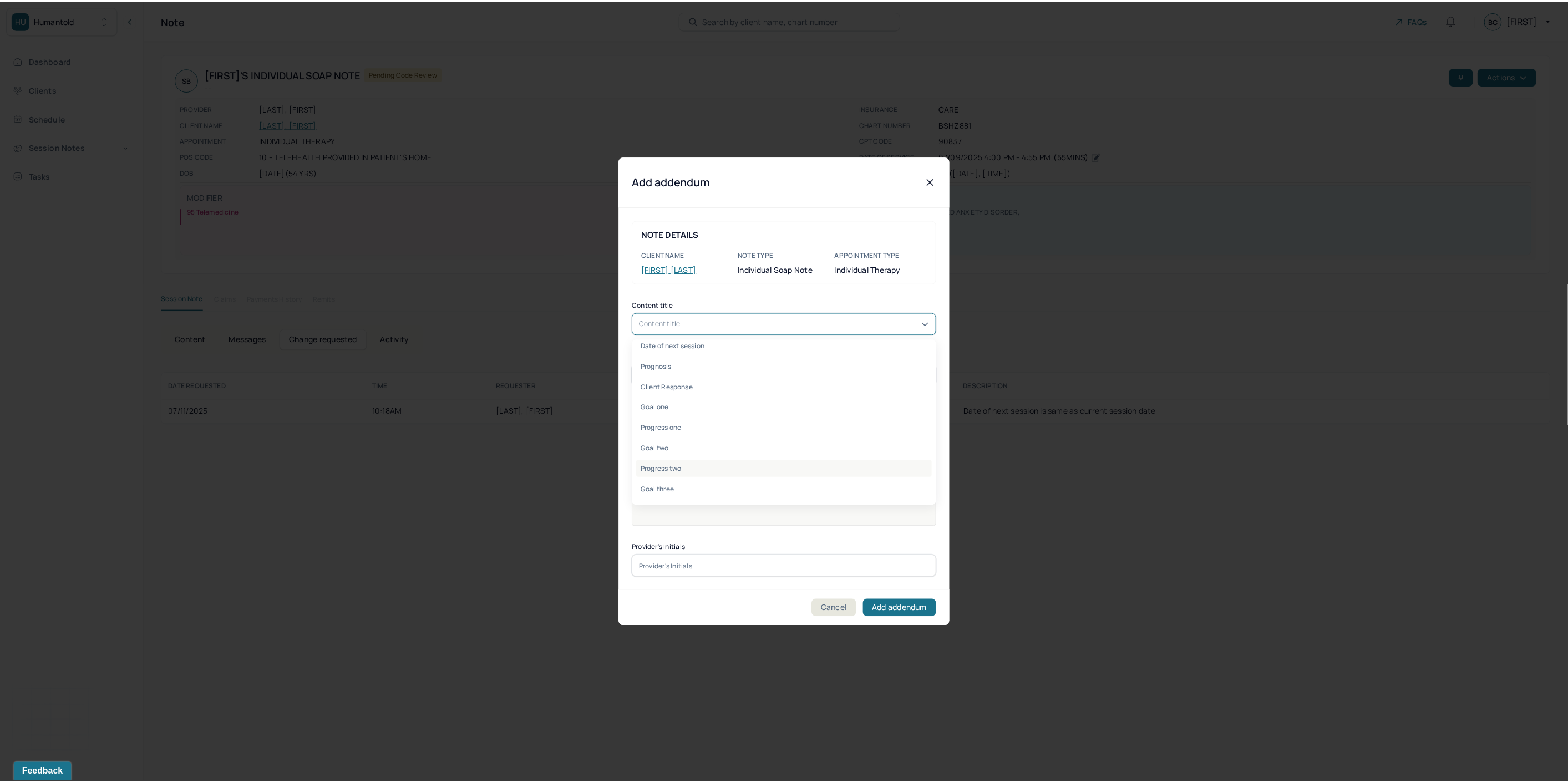 scroll, scrollTop: 421, scrollLeft: 0, axis: vertical 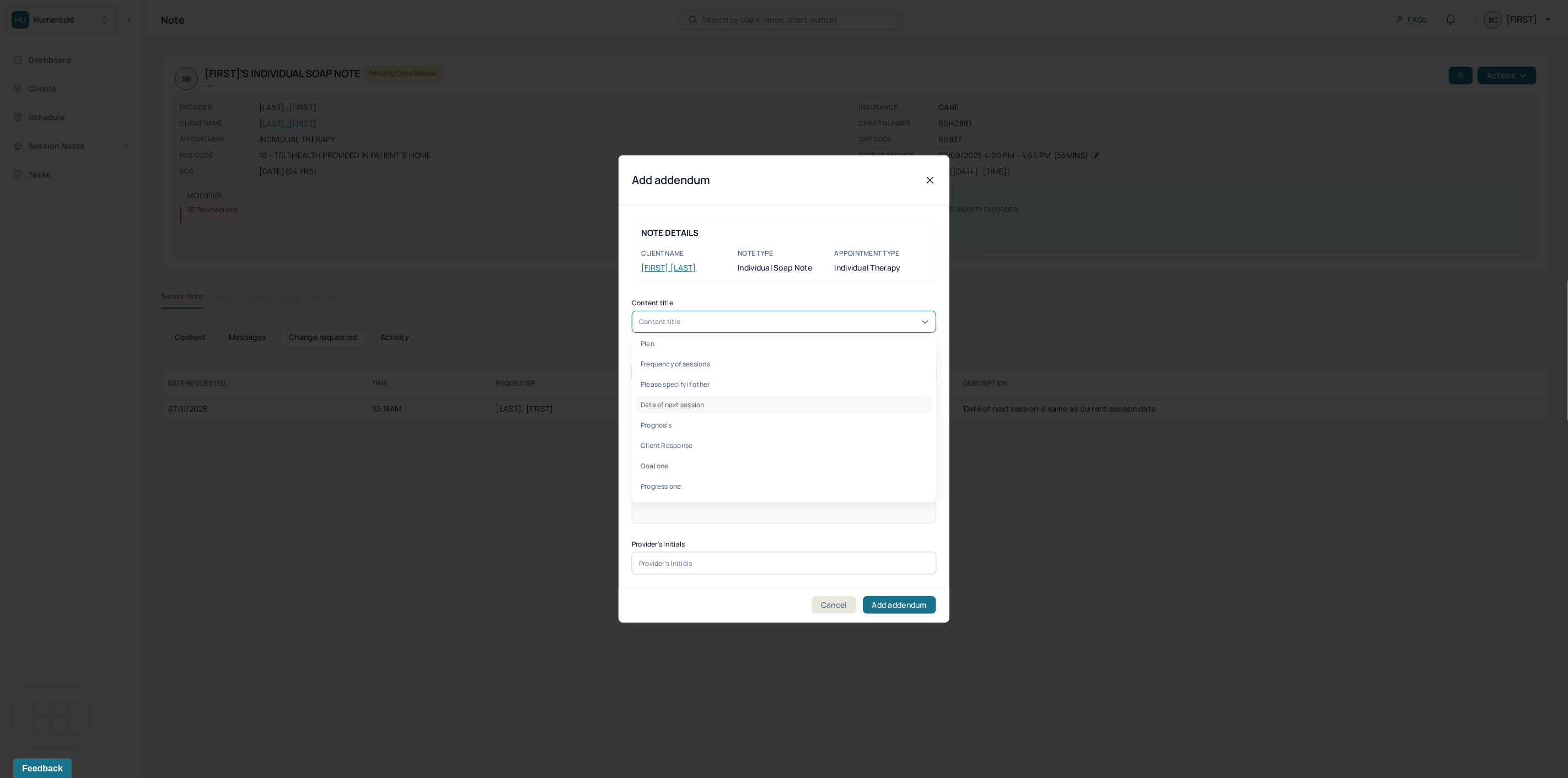 click on "Date of next session" at bounding box center [784, 404] 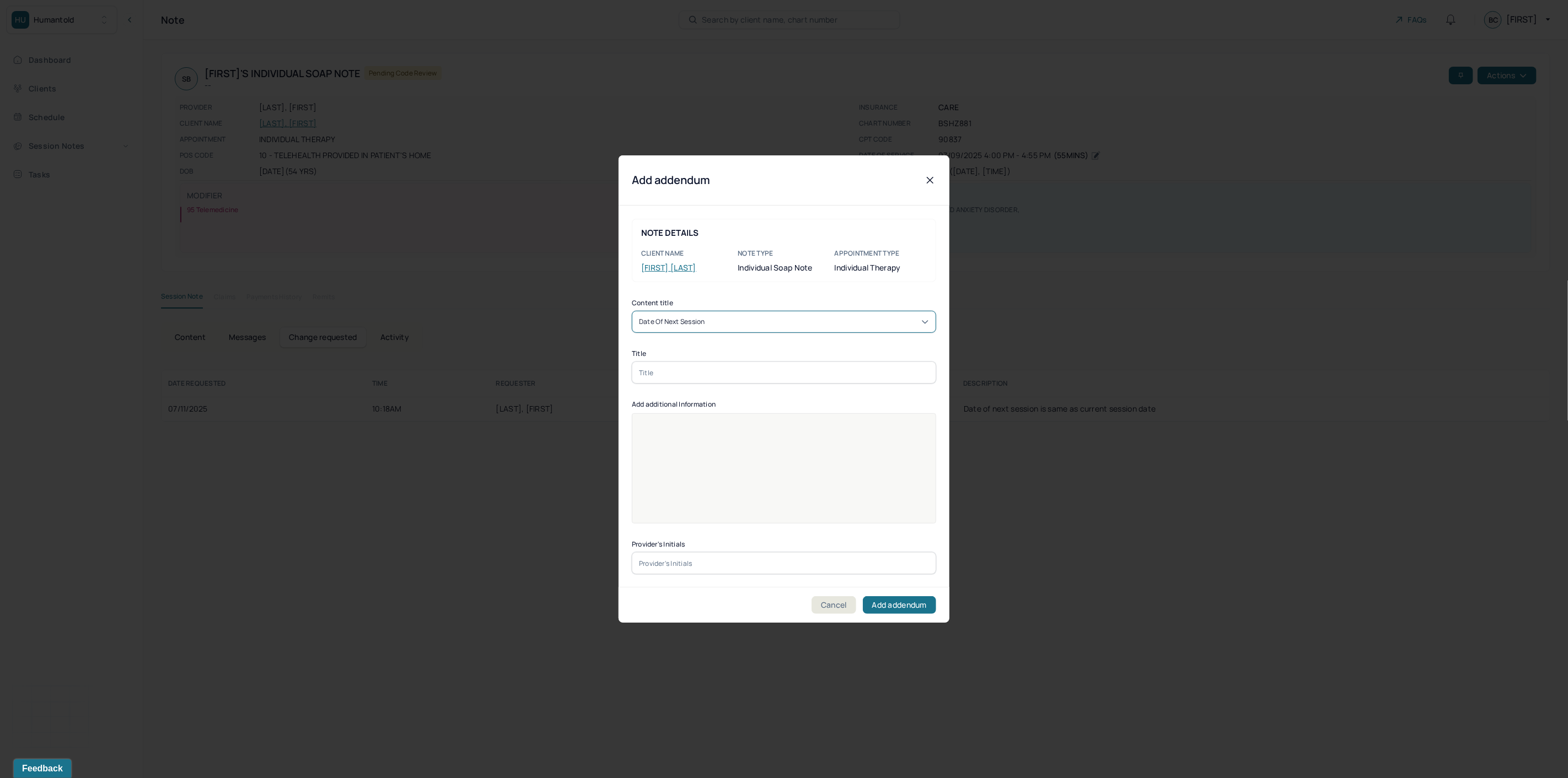 click at bounding box center (784, 372) 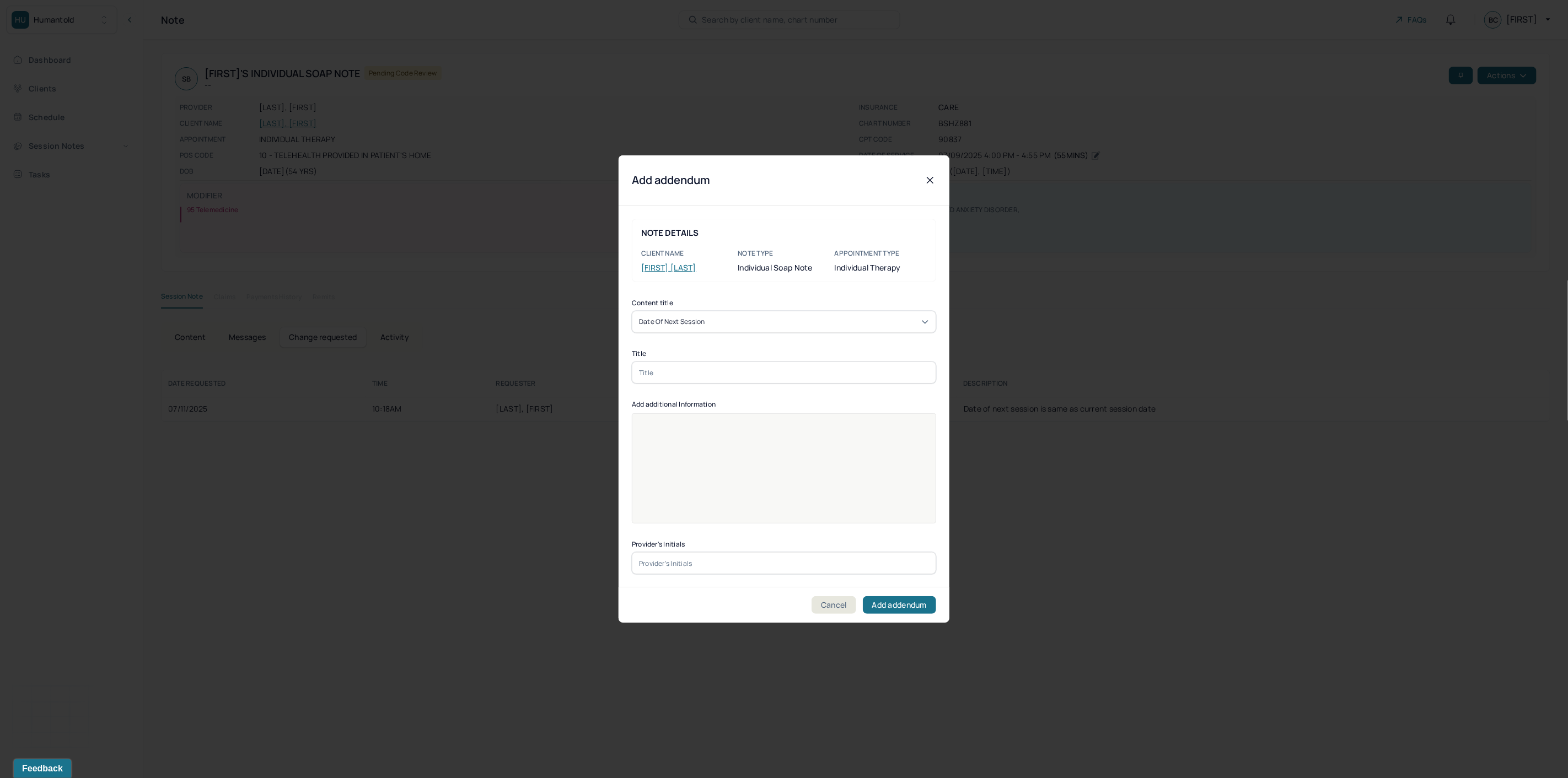 click at bounding box center [784, 372] 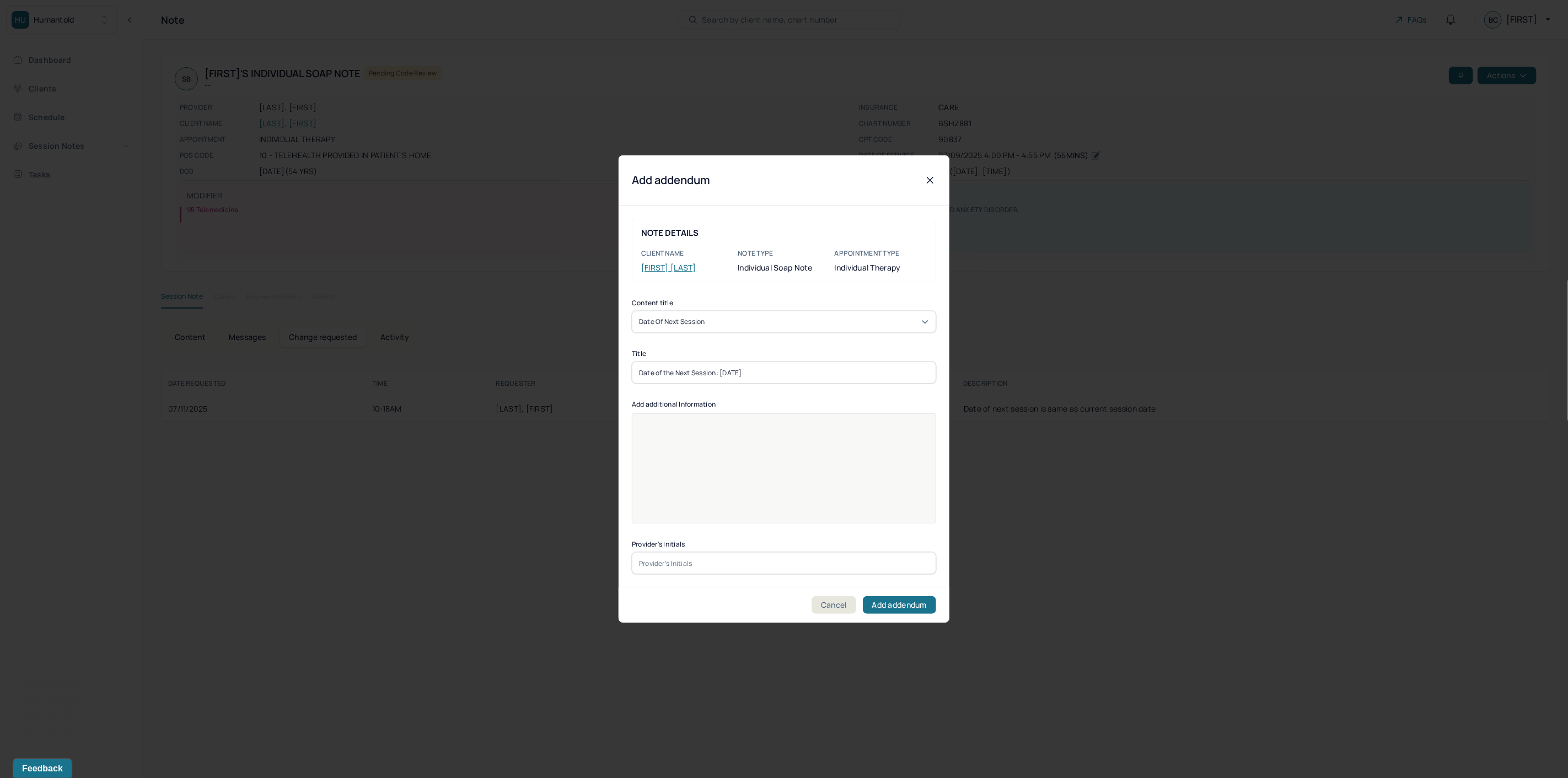 type on "Date of the Next Session: 07/16/2025" 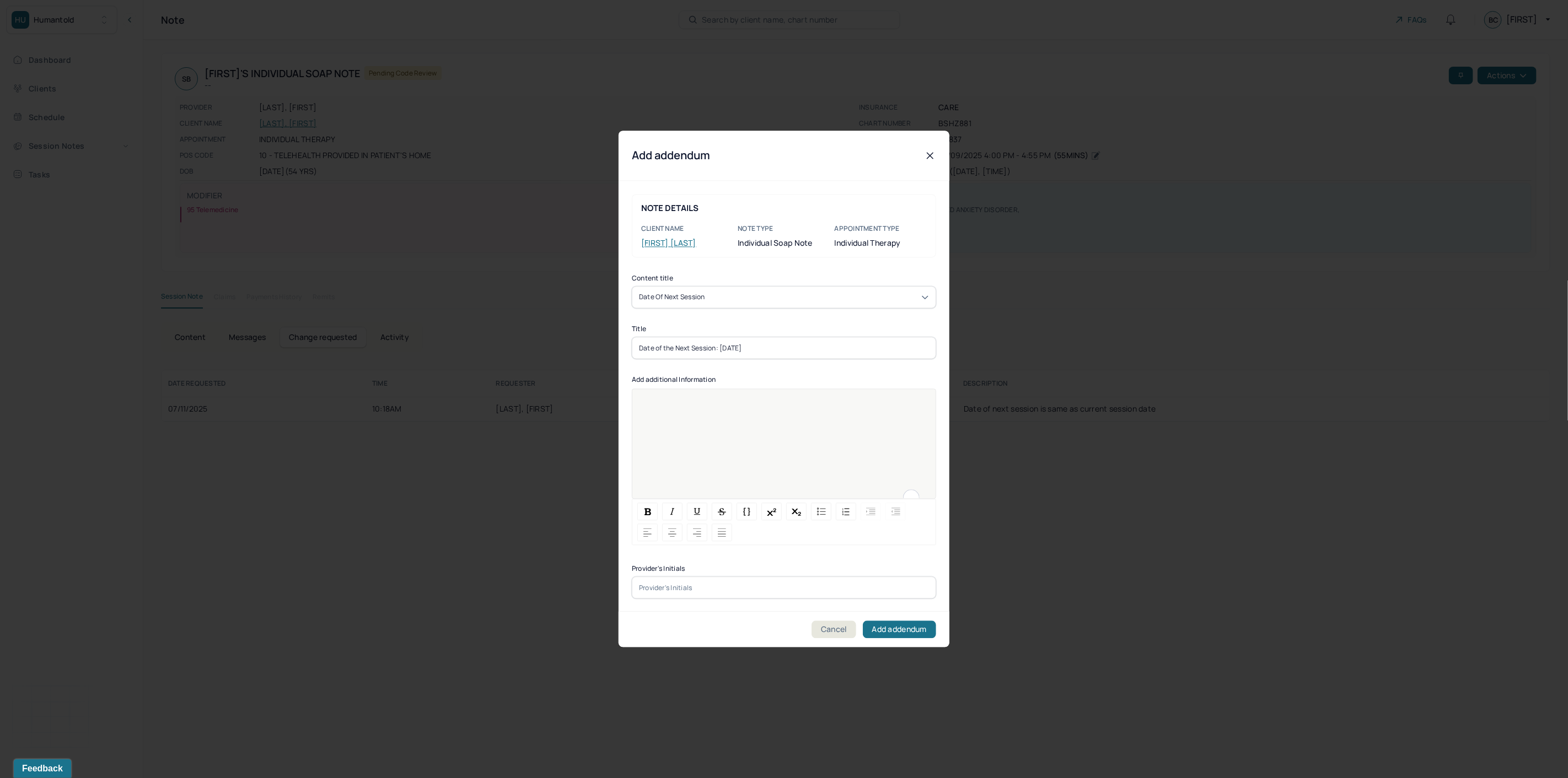 click at bounding box center [784, 451] 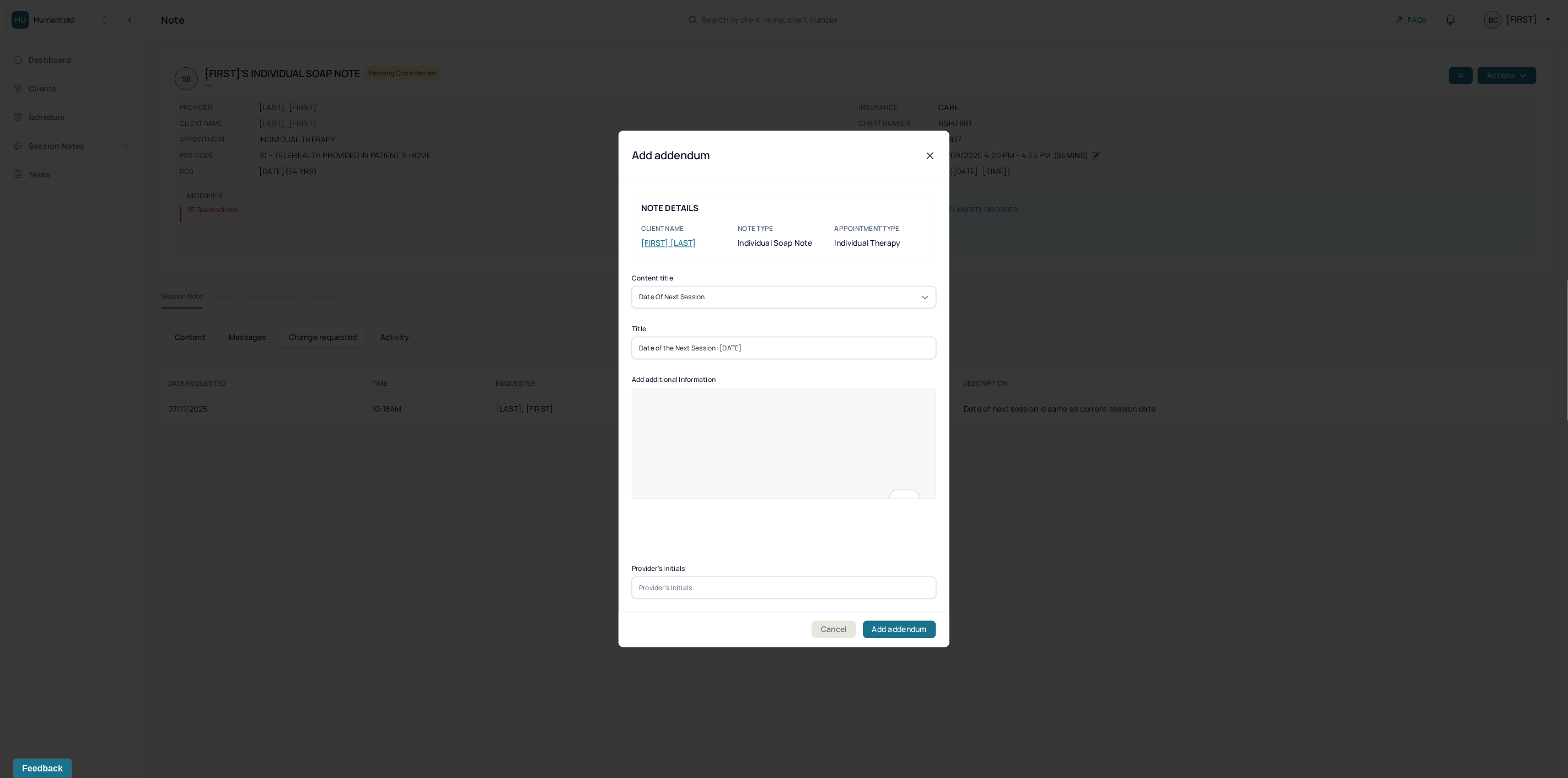 drag, startPoint x: 787, startPoint y: 344, endPoint x: 443, endPoint y: 380, distance: 345.8786 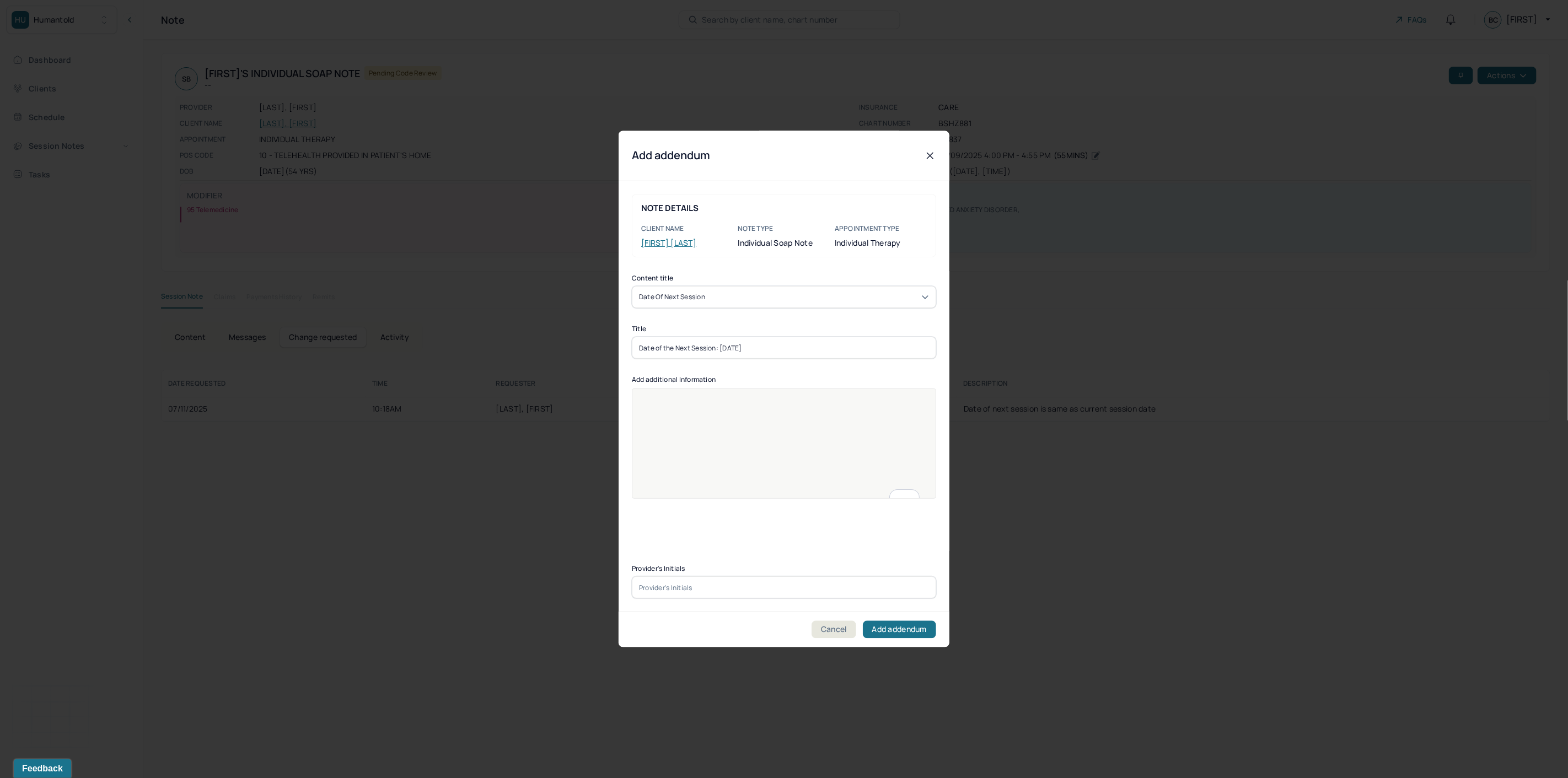 click at bounding box center [784, 451] 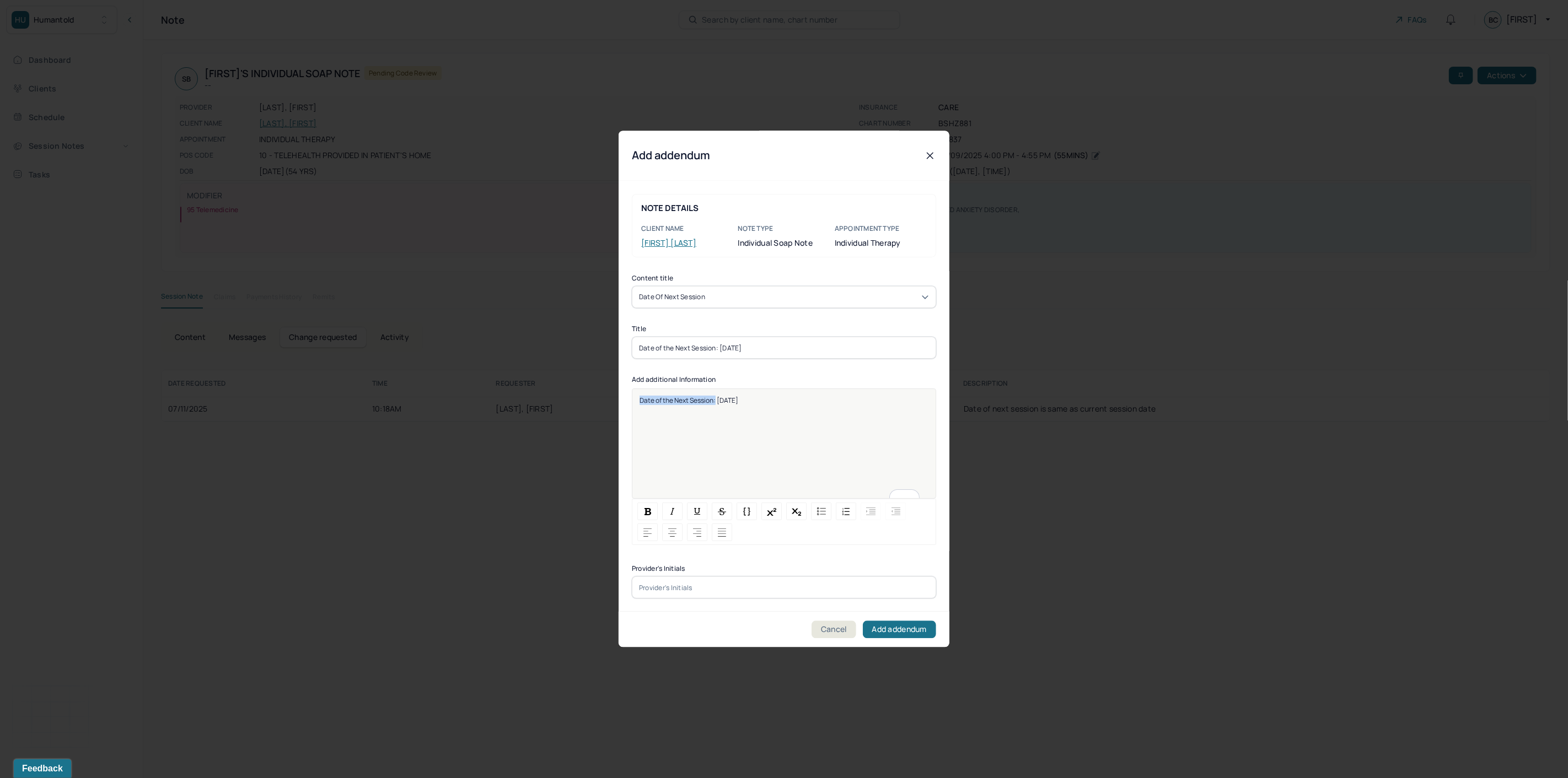 drag, startPoint x: 717, startPoint y: 396, endPoint x: 550, endPoint y: 404, distance: 167.19151 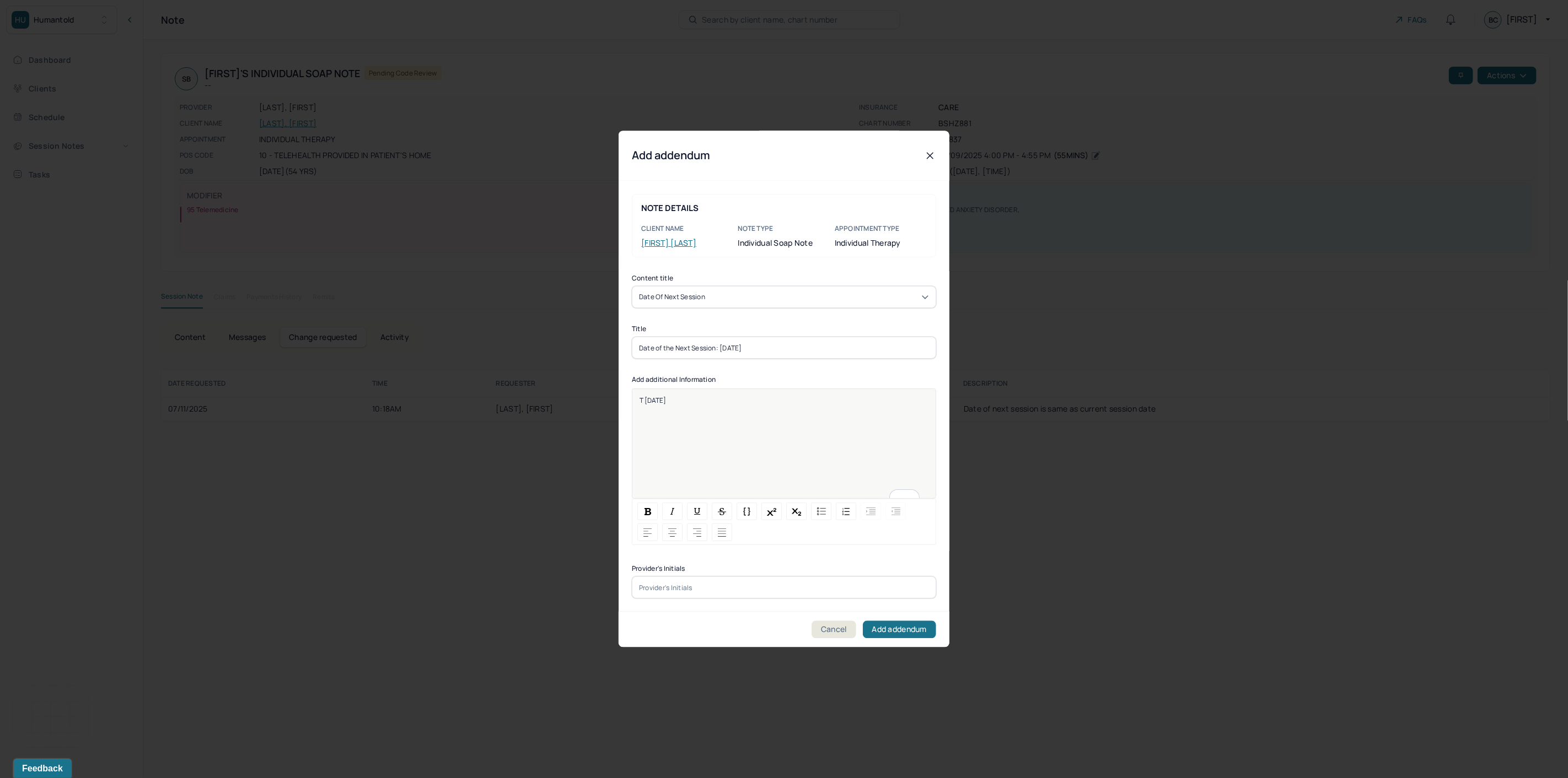 type 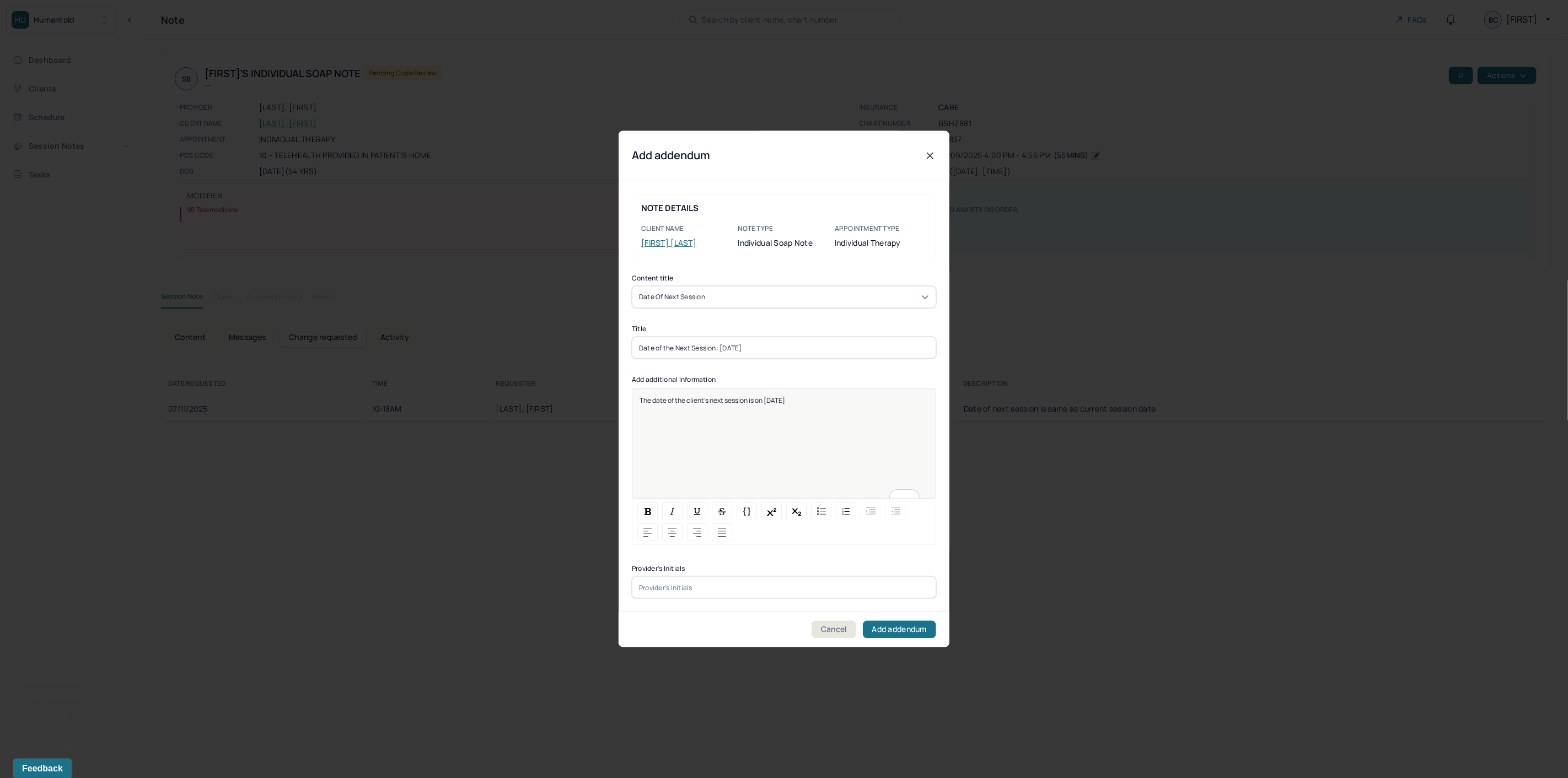 click on "The date of the client's next session is on 07/16/2025" at bounding box center [712, 401] 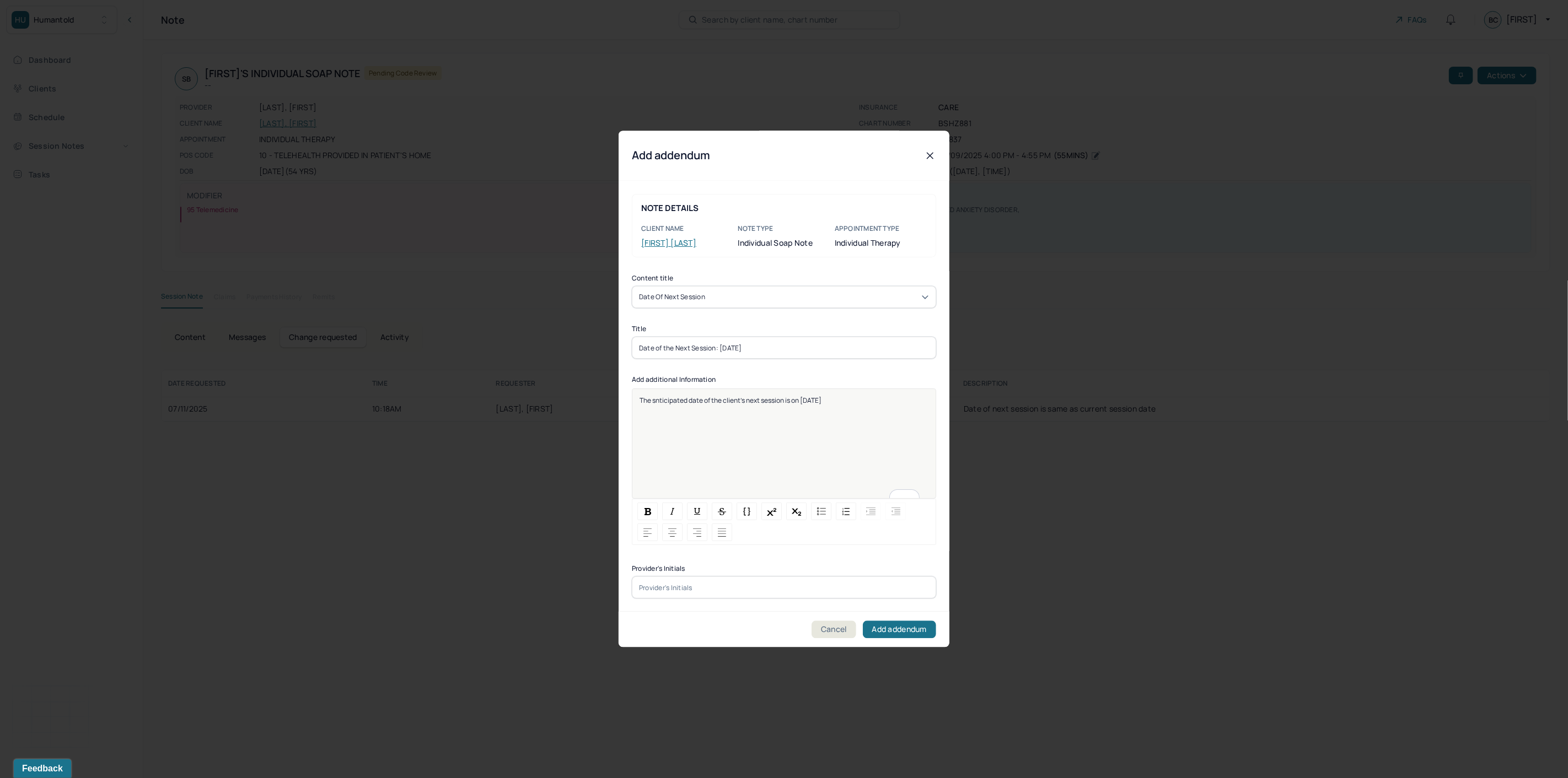 click on "The snticipated date of the client's next session is on 07/16/2025" at bounding box center [784, 401] 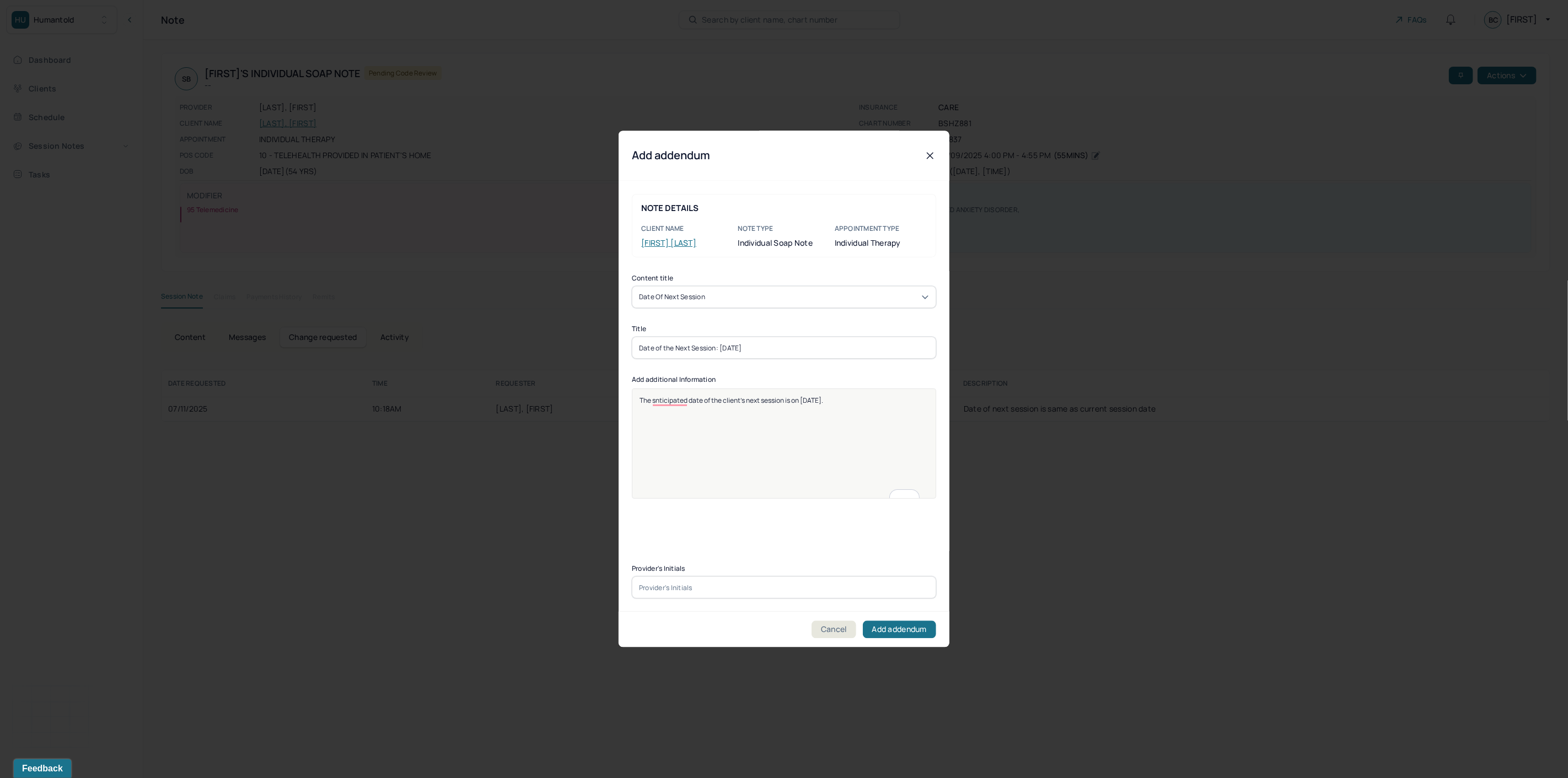 click at bounding box center [784, 588] 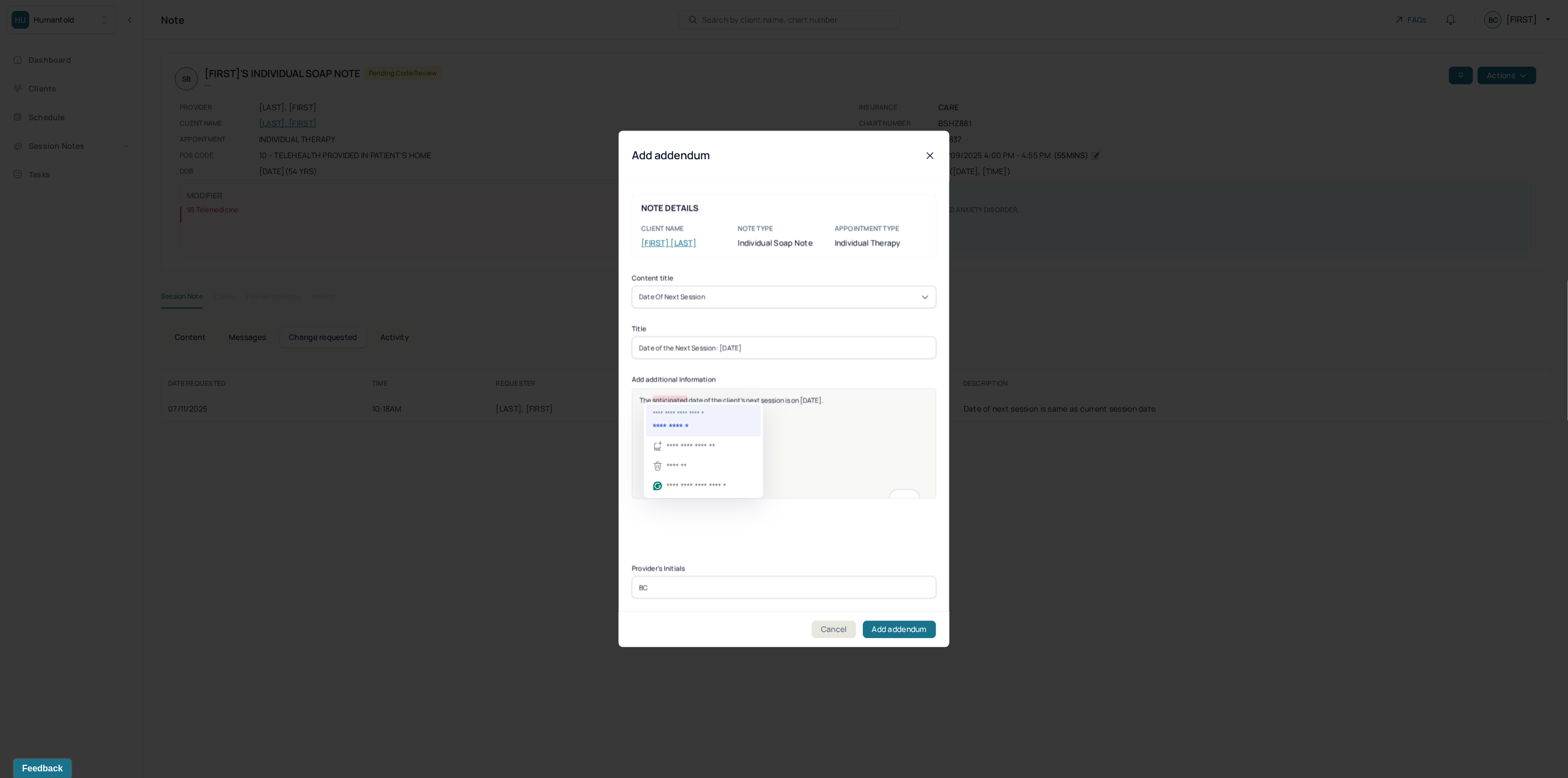 type on "BC" 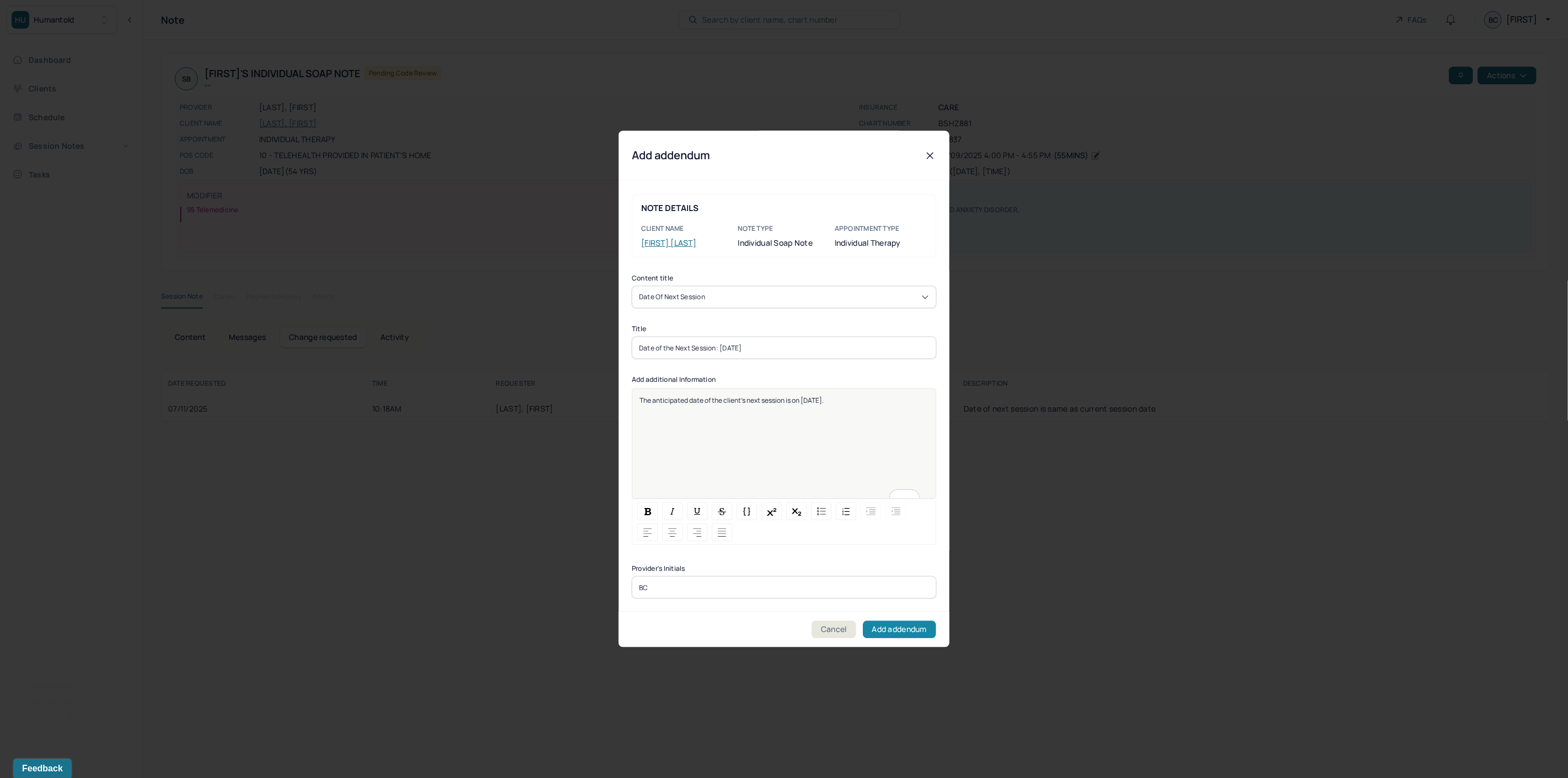 click on "Add addendum" at bounding box center [899, 630] 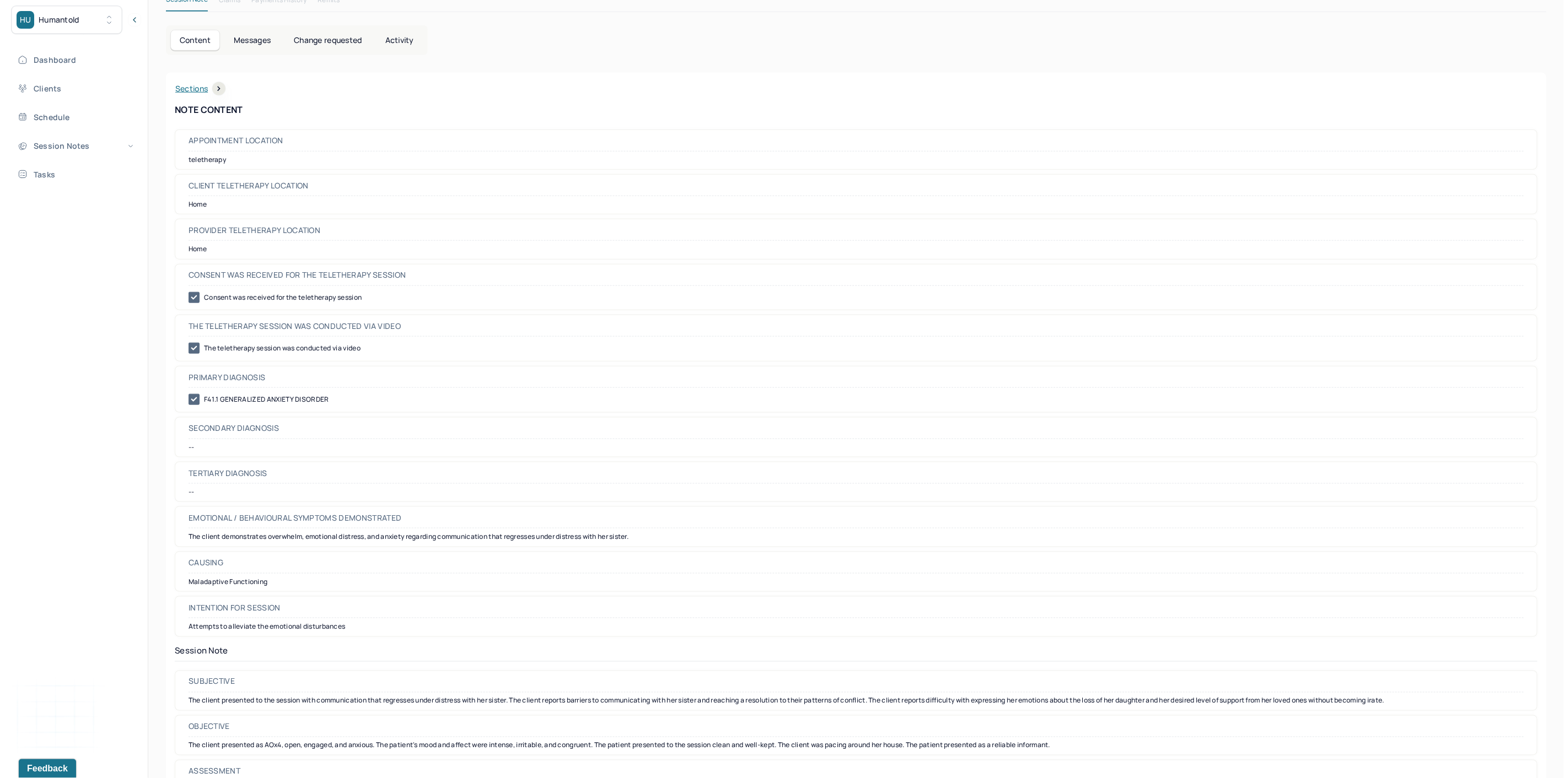 scroll, scrollTop: 0, scrollLeft: 0, axis: both 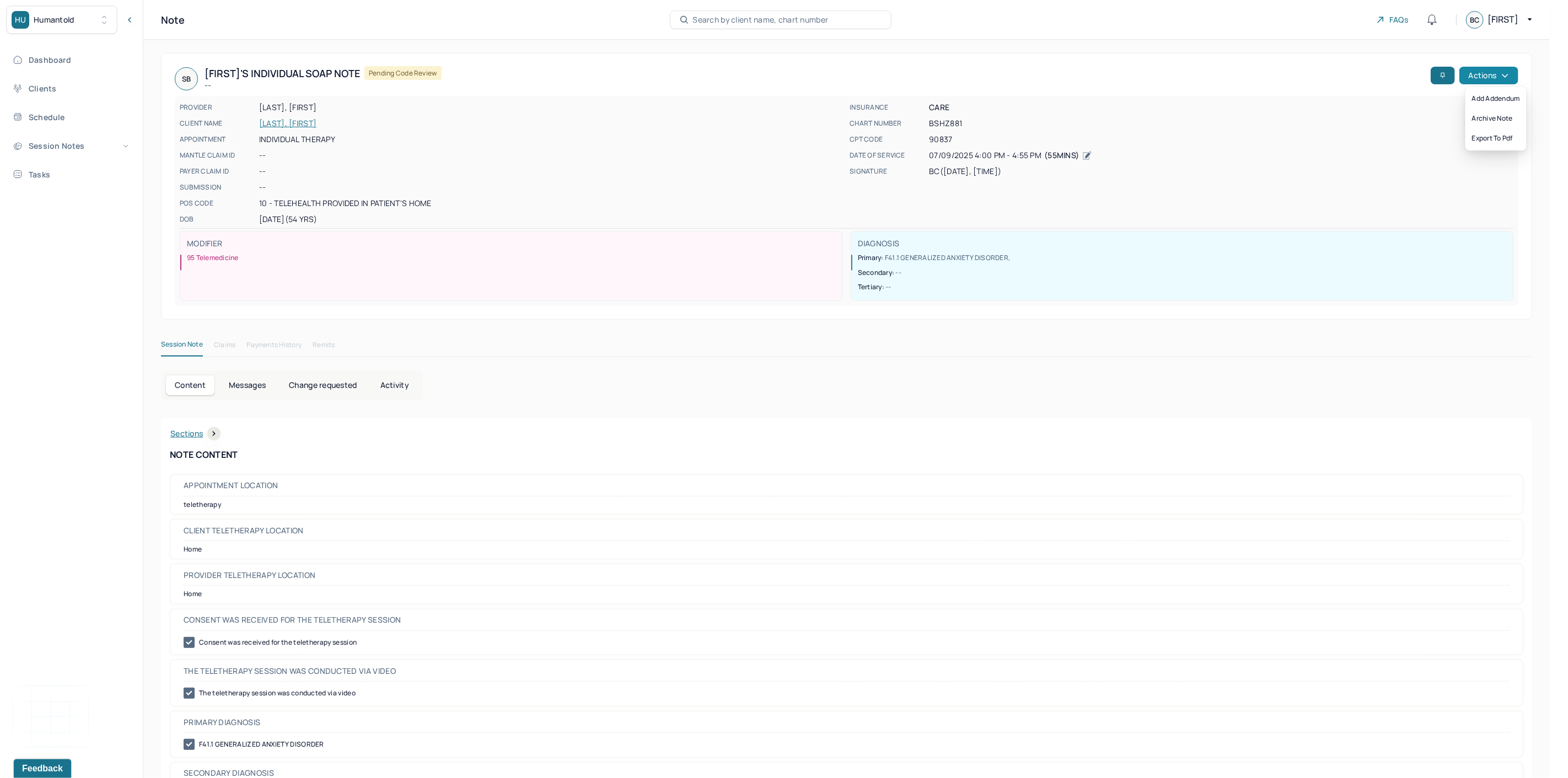 click on "Actions" at bounding box center [1489, 75] 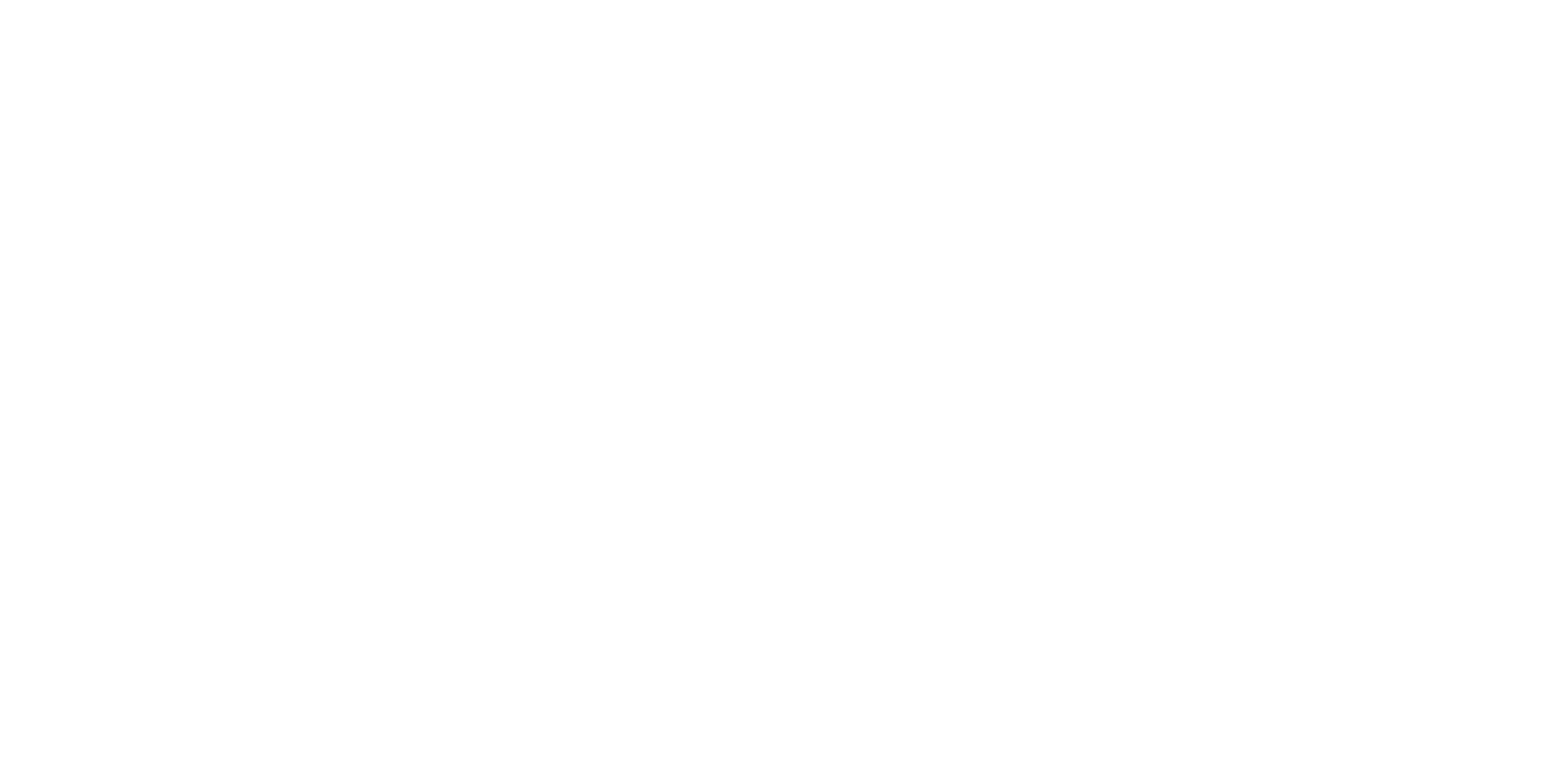scroll, scrollTop: 0, scrollLeft: 0, axis: both 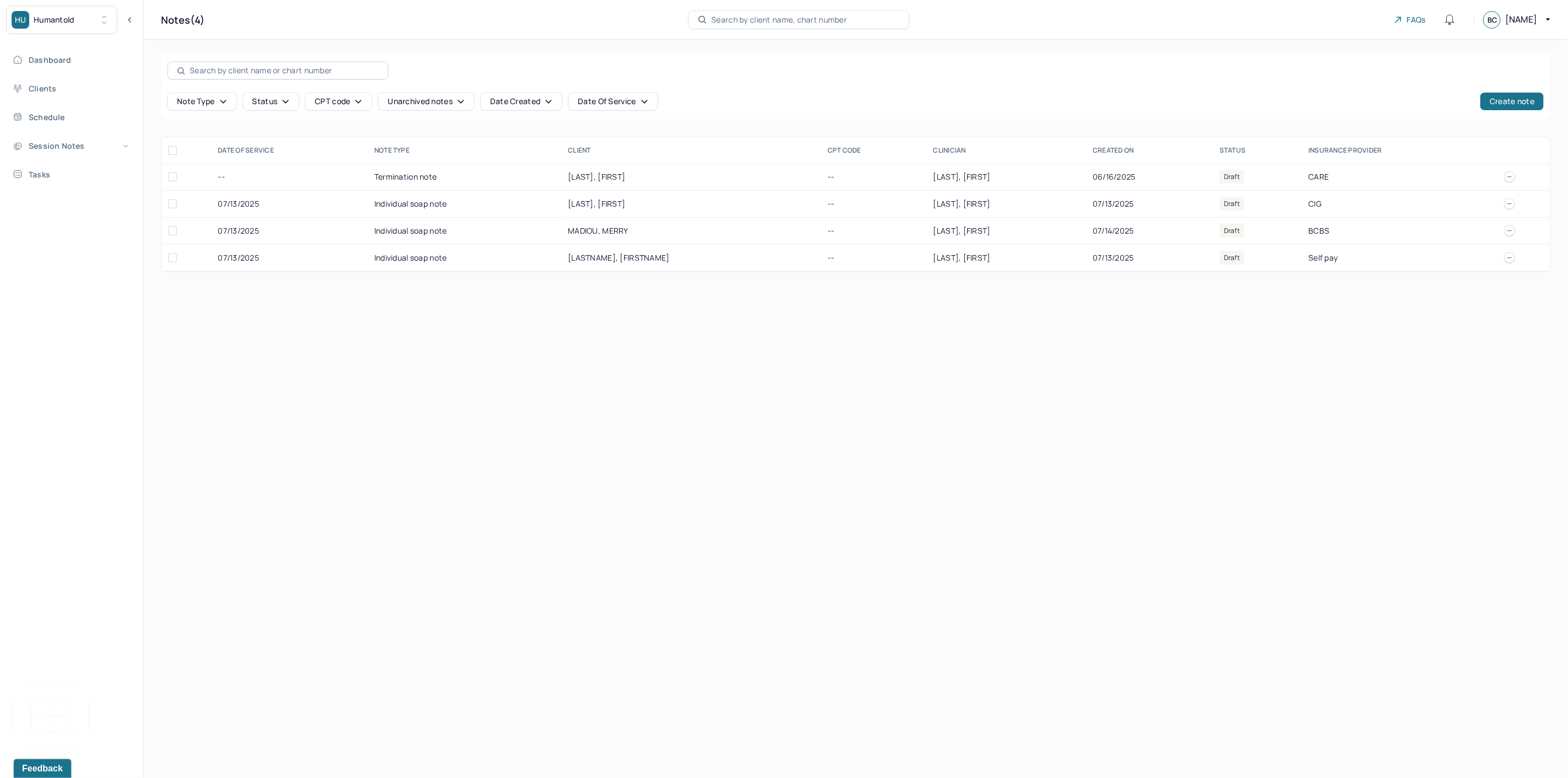 click at bounding box center [284, 71] 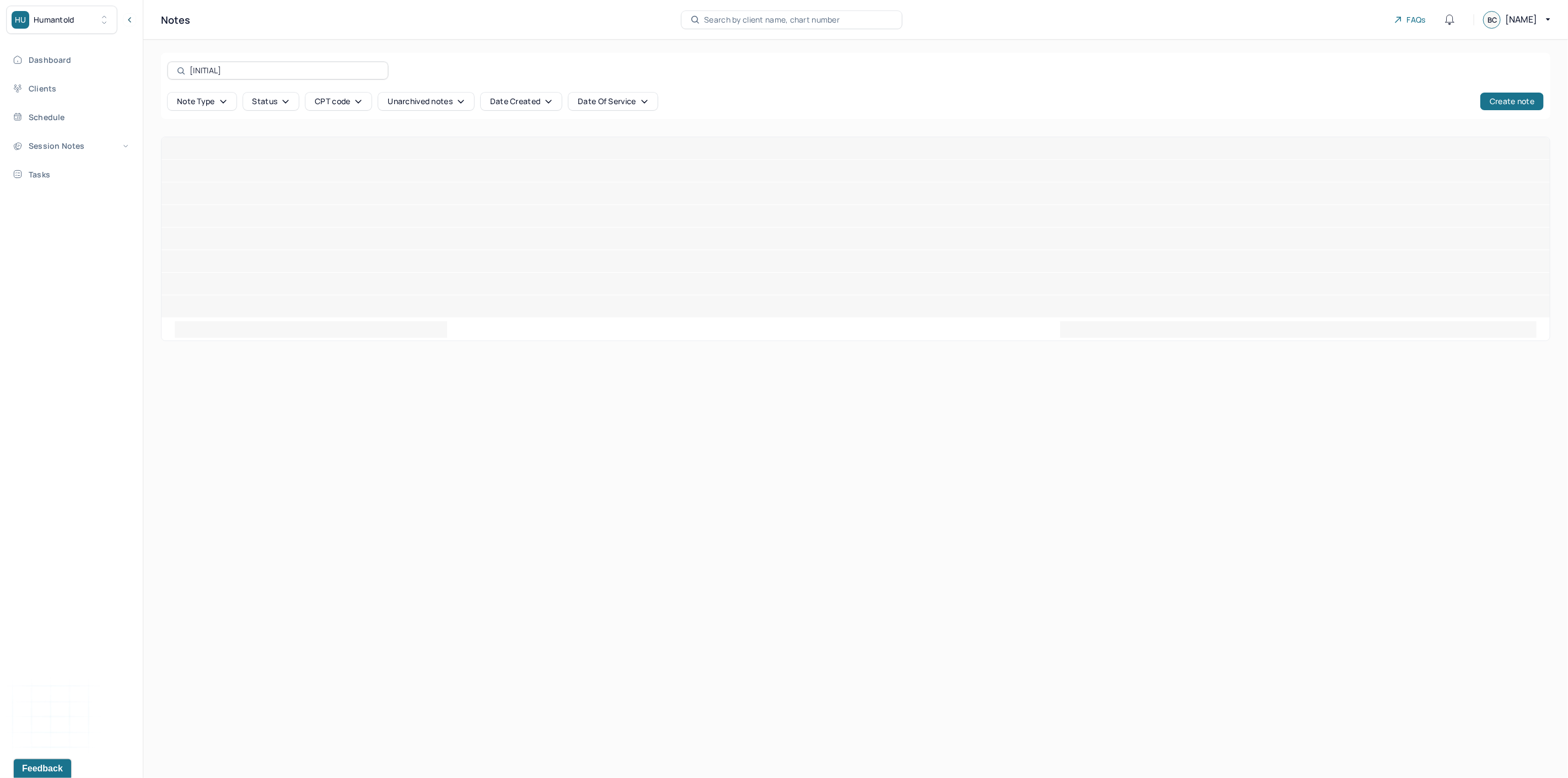 type on "I" 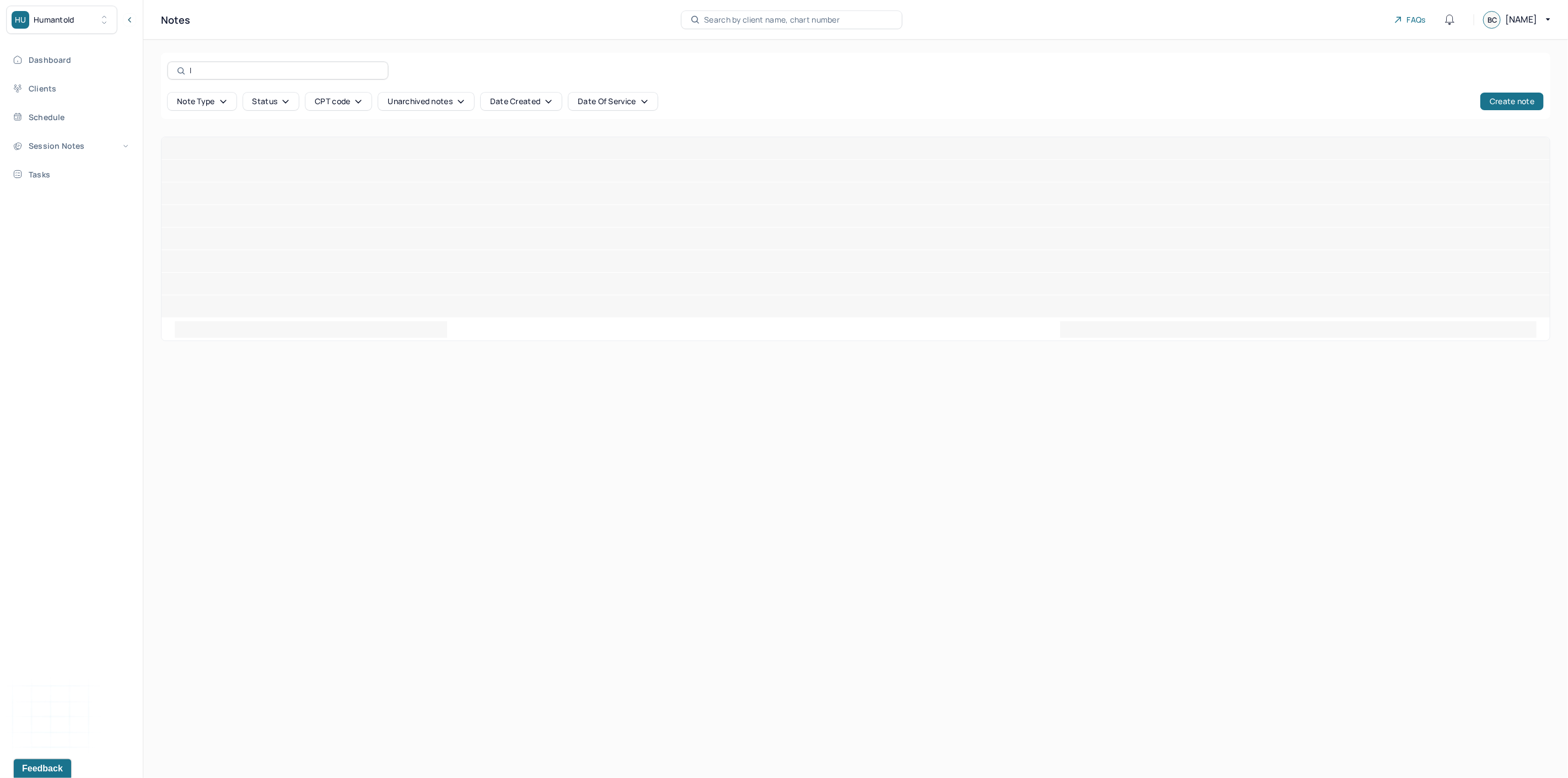 type 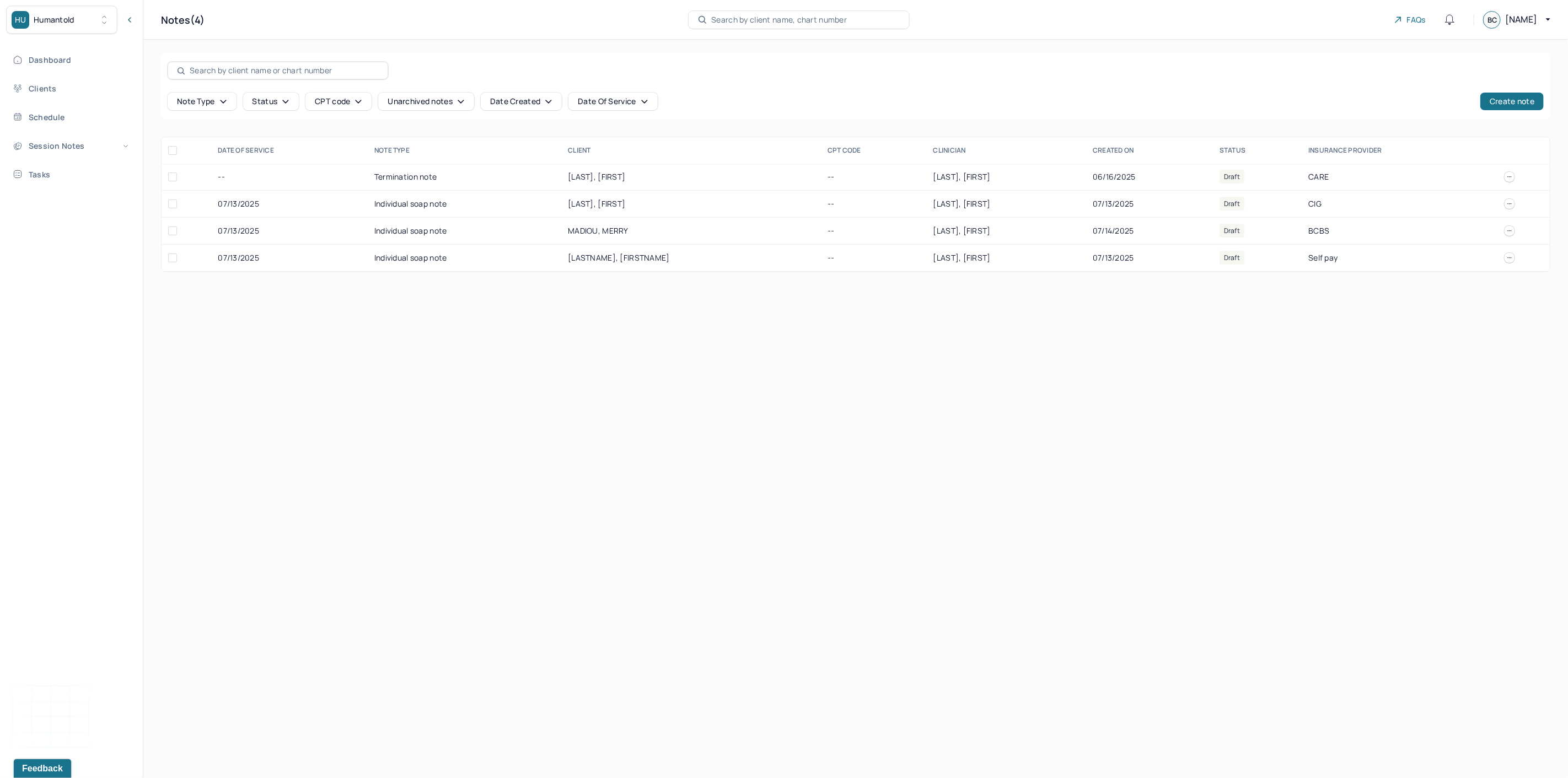 click on "Search by client name, chart number" at bounding box center [779, 20] 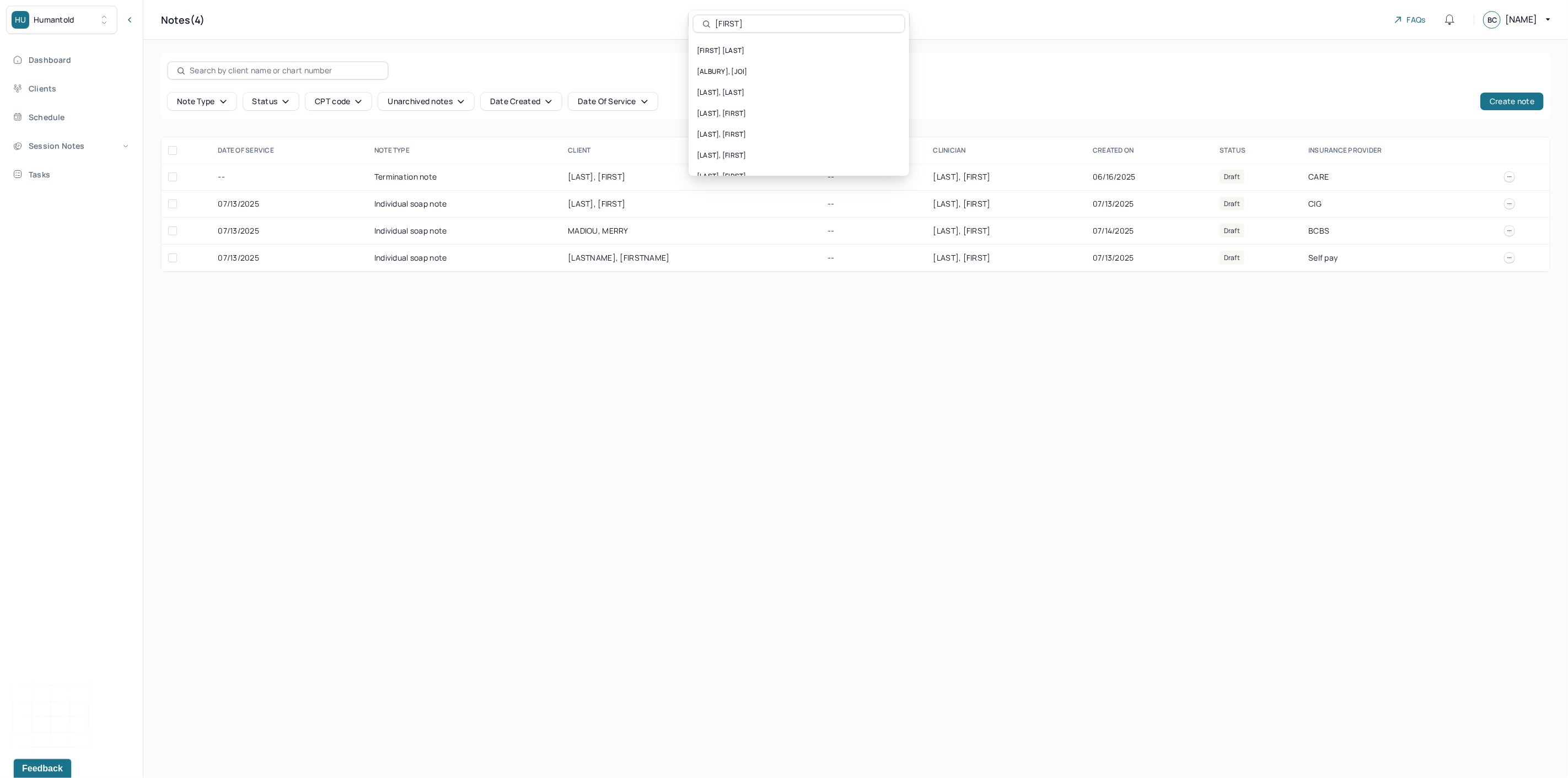 type on "[FIRST]" 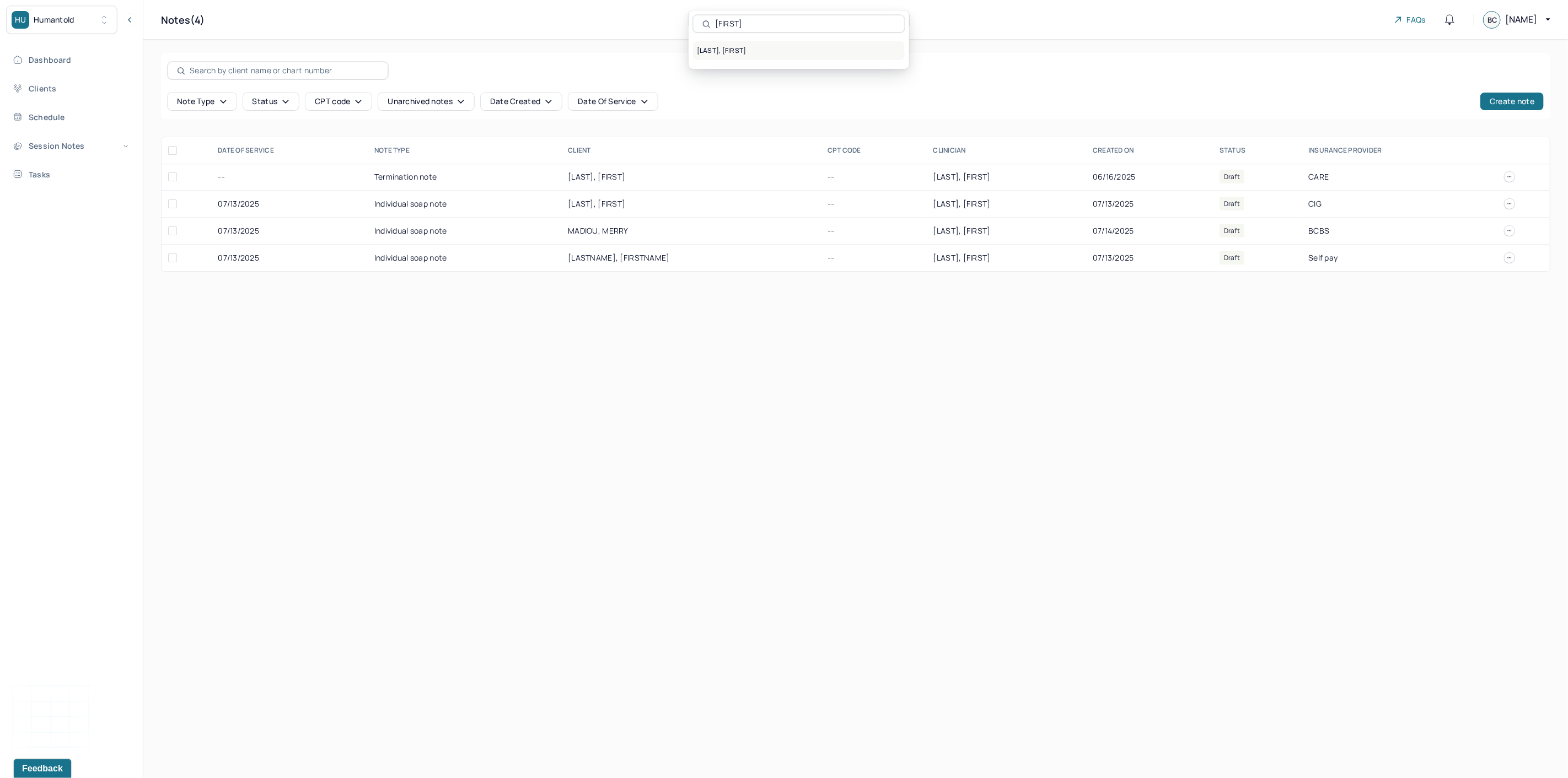 click on "[LAST], [FIRST]" at bounding box center (799, 51) 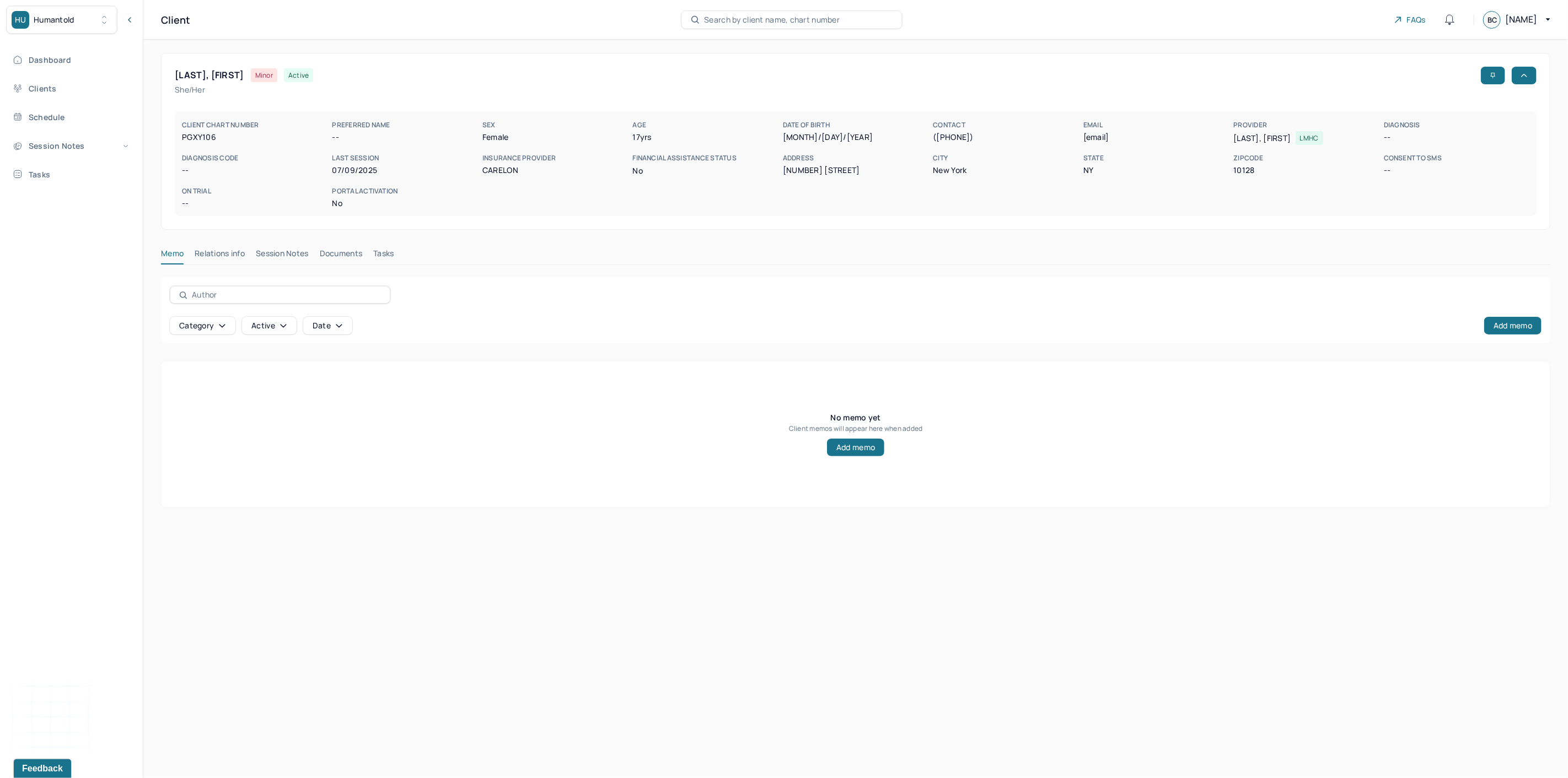 click on "Session Notes" at bounding box center [282, 256] 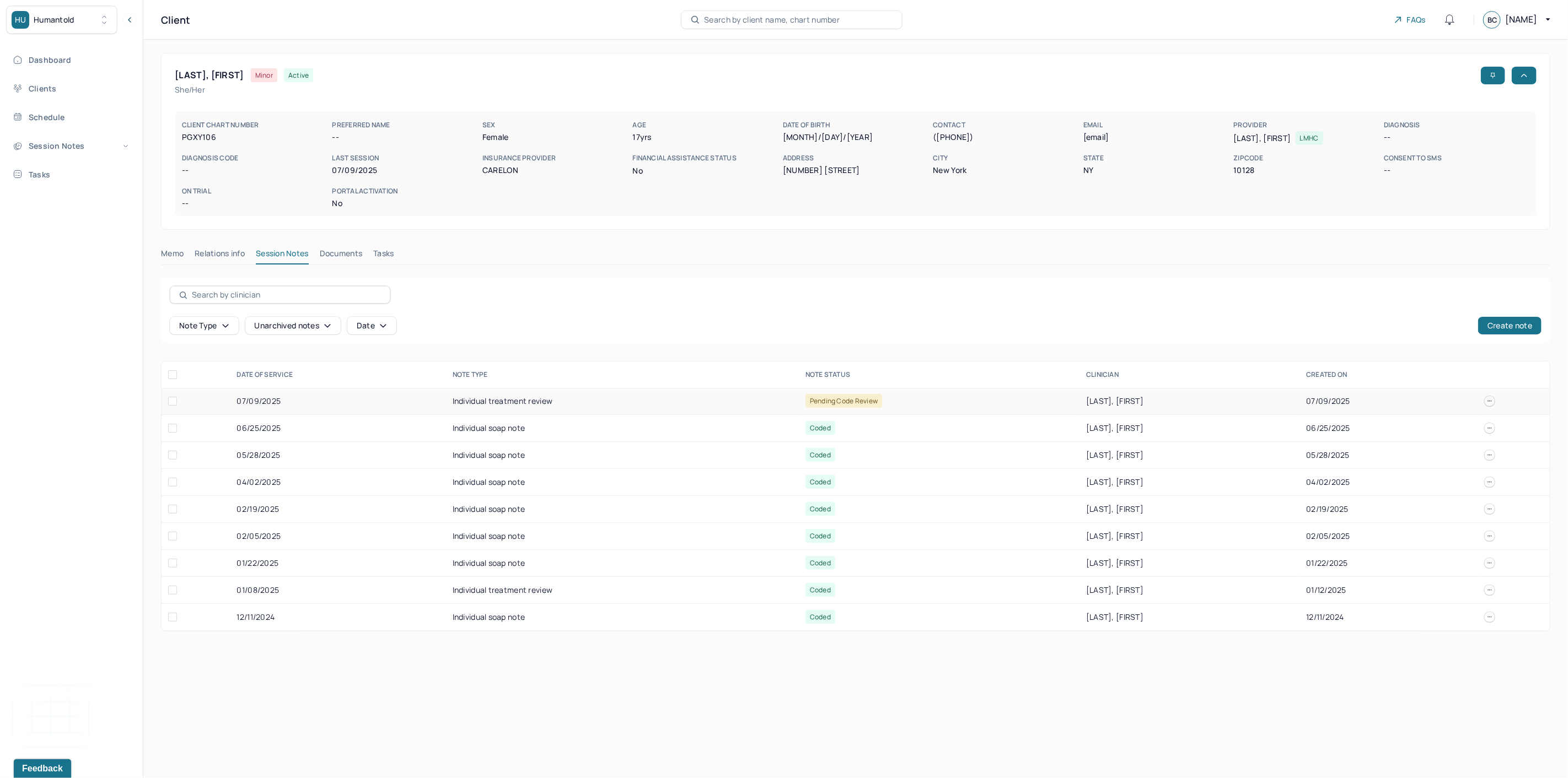 click on "Individual treatment review" at bounding box center (622, 401) 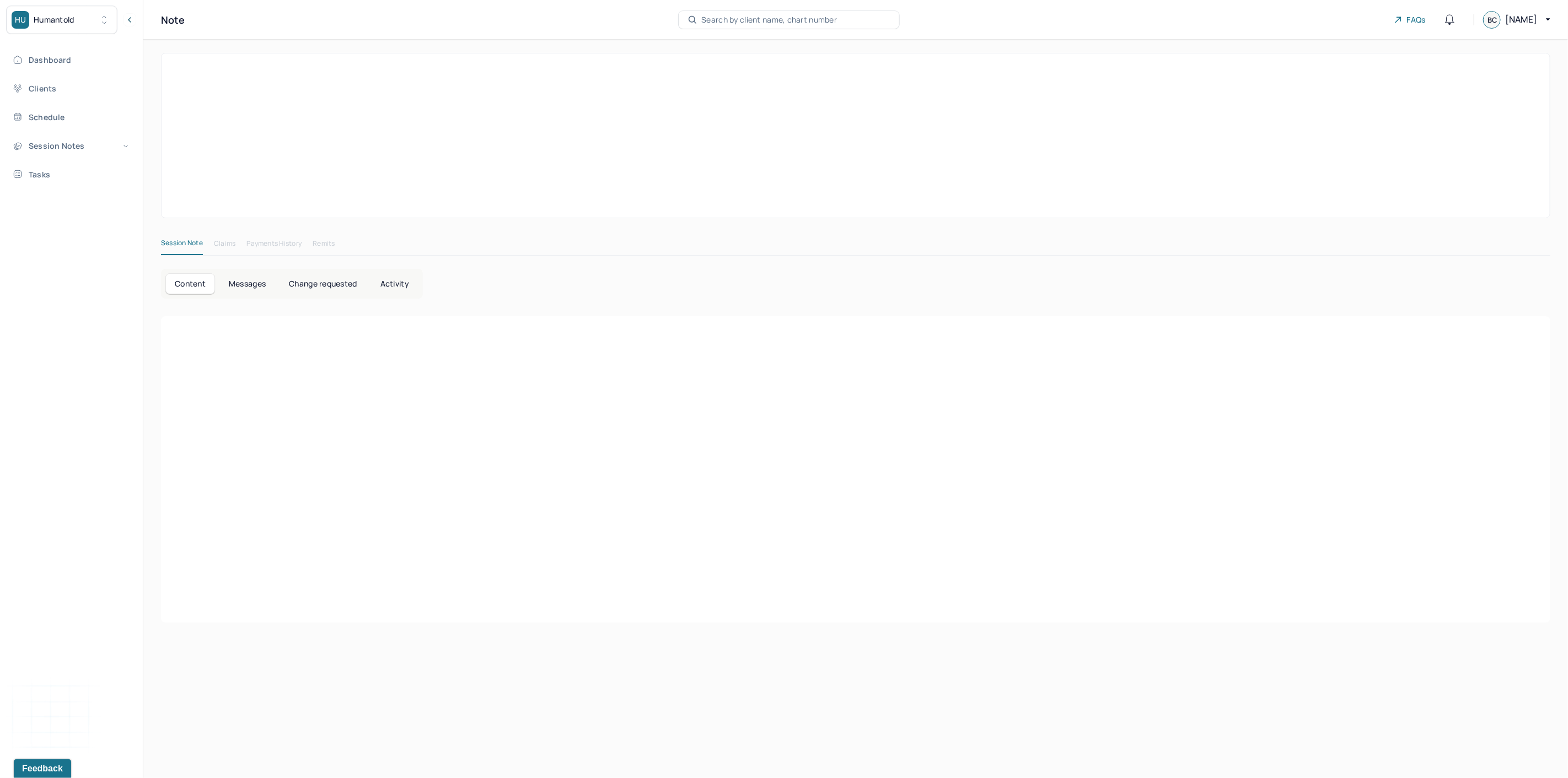 click at bounding box center [856, 398] 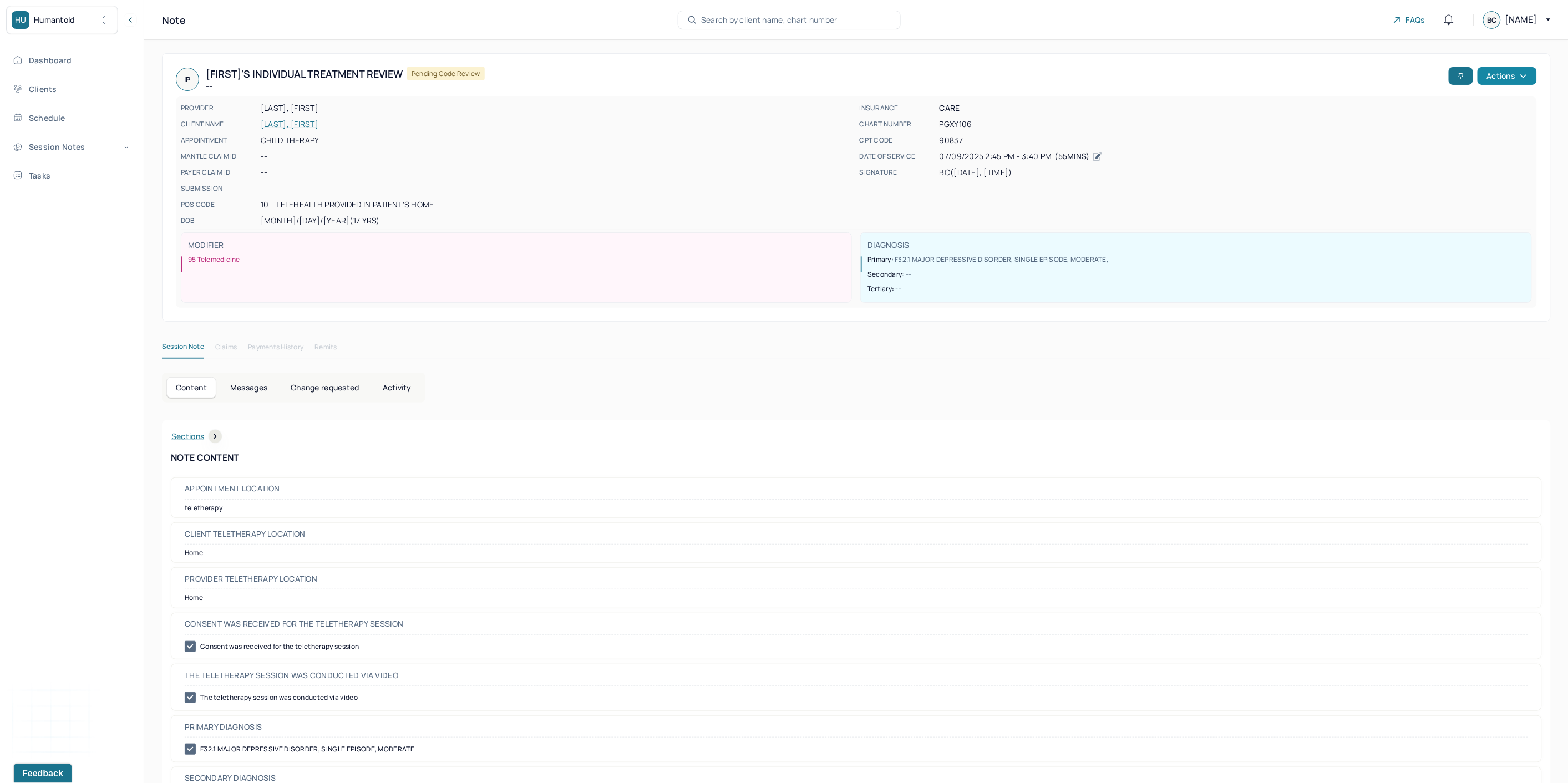 drag, startPoint x: 1513, startPoint y: 106, endPoint x: 1527, endPoint y: 84, distance: 26.07681 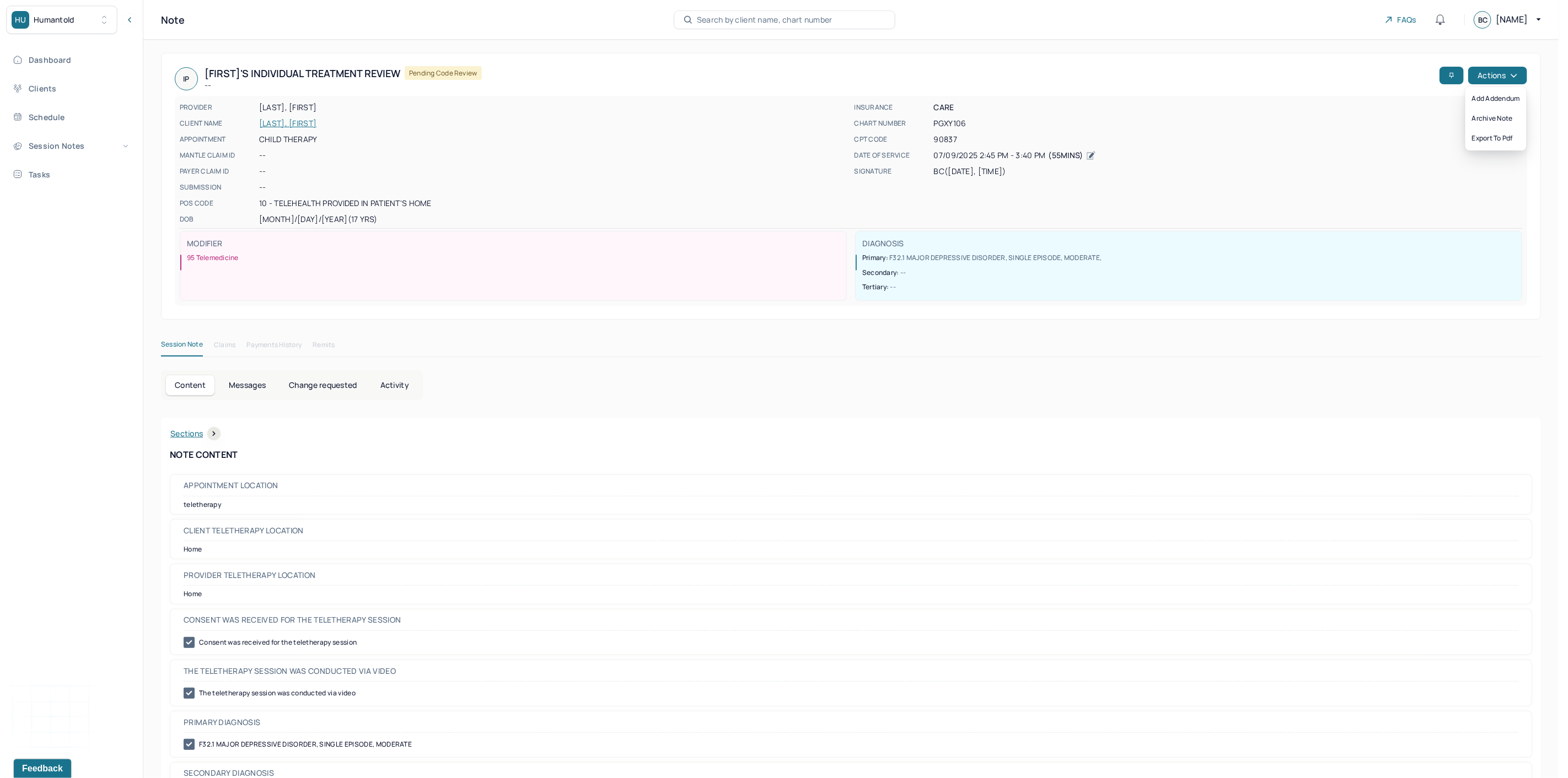 click on "Content     Messages     Change requested     Activity       Sections Symptoms Suicide risk assessment Summary Treatment goals   Sections   NOTE CONTENT Appointment location teletherapy Client Teletherapy Location Home Provider Teletherapy Location Home Consent was received for the teletherapy session   Consent was received for the teletherapy session The teletherapy session was conducted via video   The teletherapy session was conducted via video Primary diagnosis F32.1 MAJOR DEPRESSIVE DISORDER, SINGLE EPISODE, MODERATE Secondary diagnosis -- Tertiary diagnosis -- What are the problem(s) you are seeking help for? The client presents with excessive worry about the stage of life transitions, coming of age concerns, and her perception of herself based on her navigation of these transitions and age-related concerns.  The client's depression with anxious distress. Symptoms Anxiety Anxiety Anxiety frequency daily Anxiety details Panic attacks Panic attacks Panic attacks frequency -- Panic attacks details -- No" at bounding box center [851, 1958] 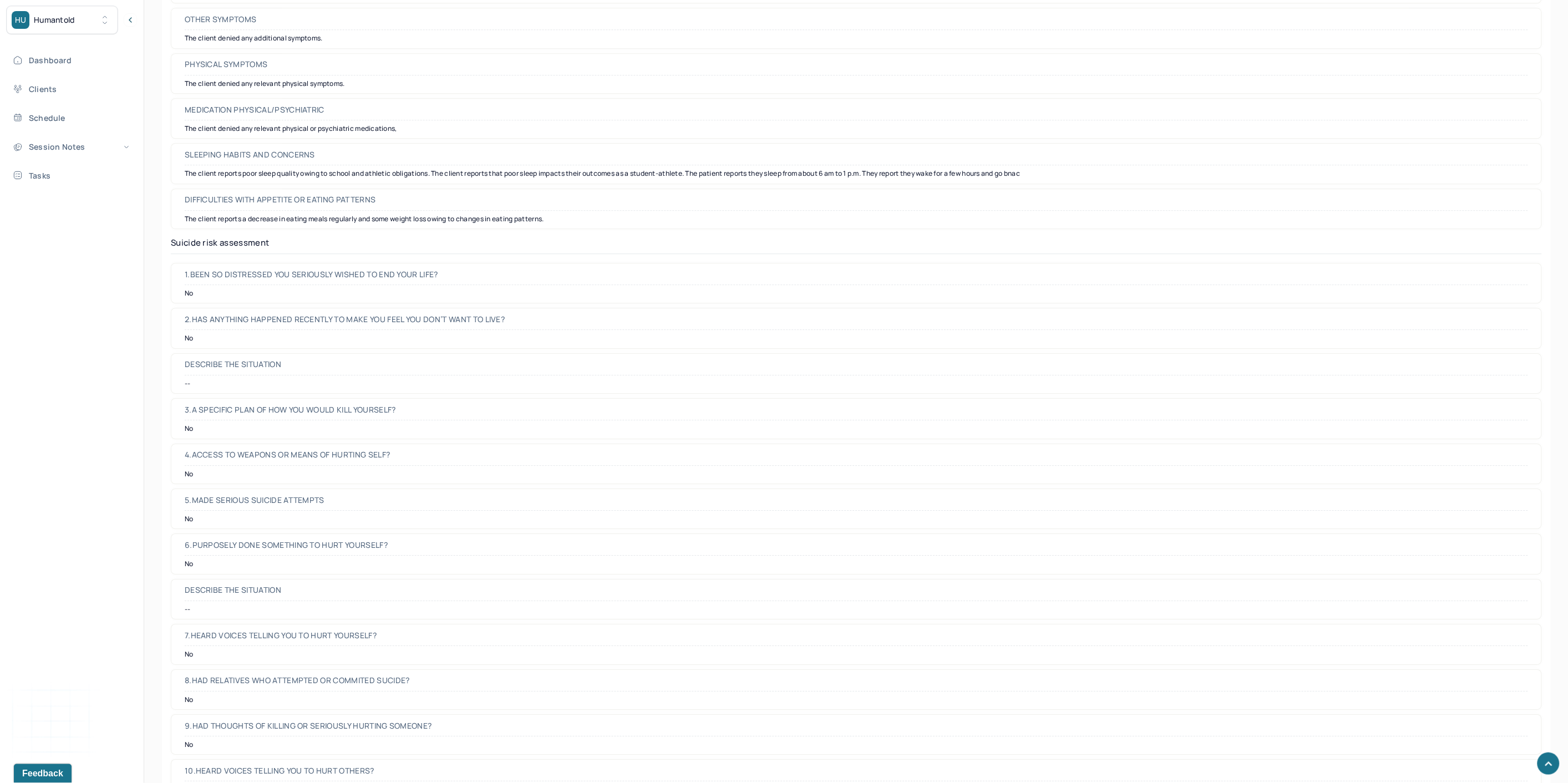 scroll, scrollTop: 2808, scrollLeft: 0, axis: vertical 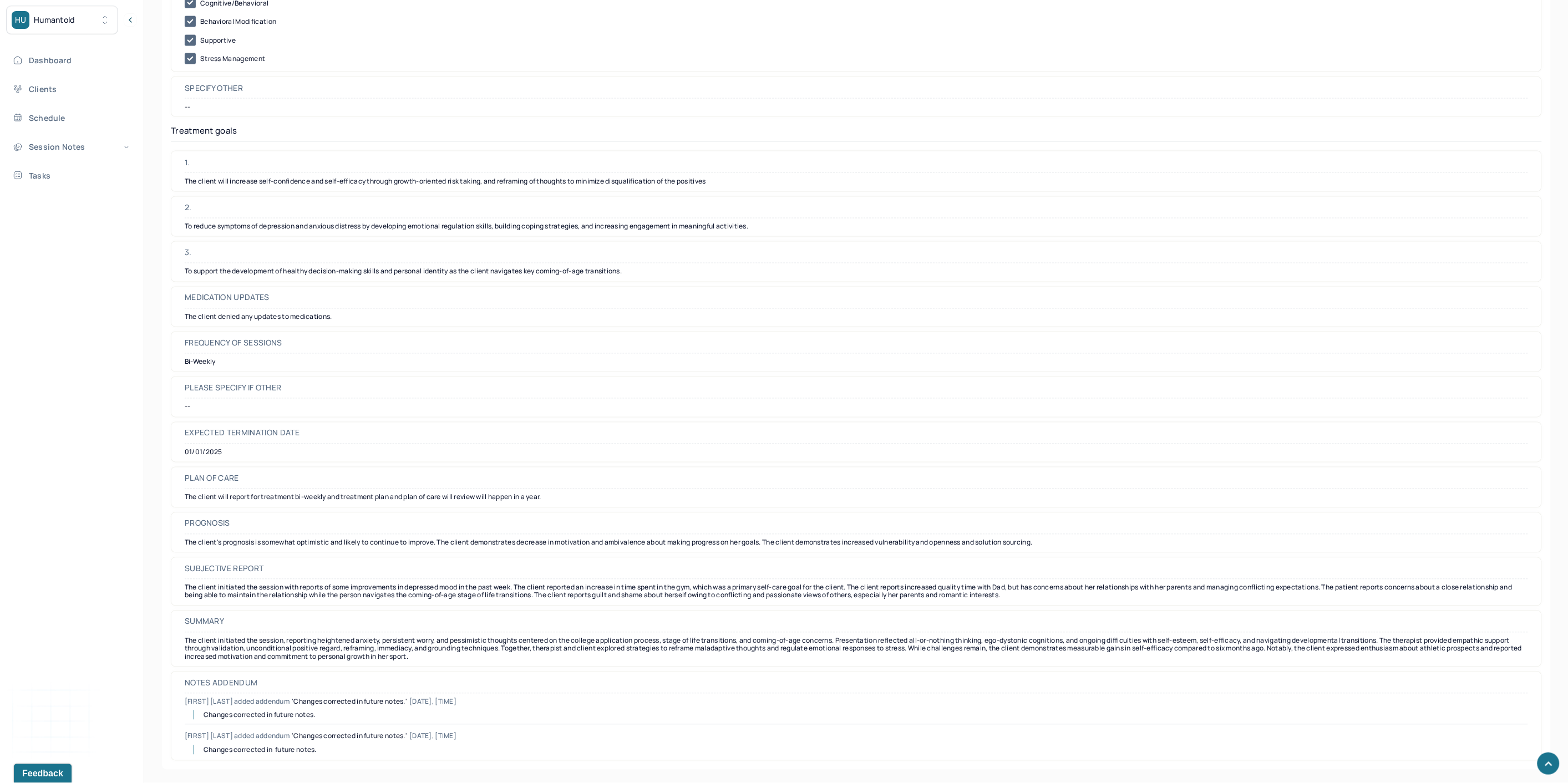 drag, startPoint x: 749, startPoint y: 376, endPoint x: 796, endPoint y: 705, distance: 332.34019 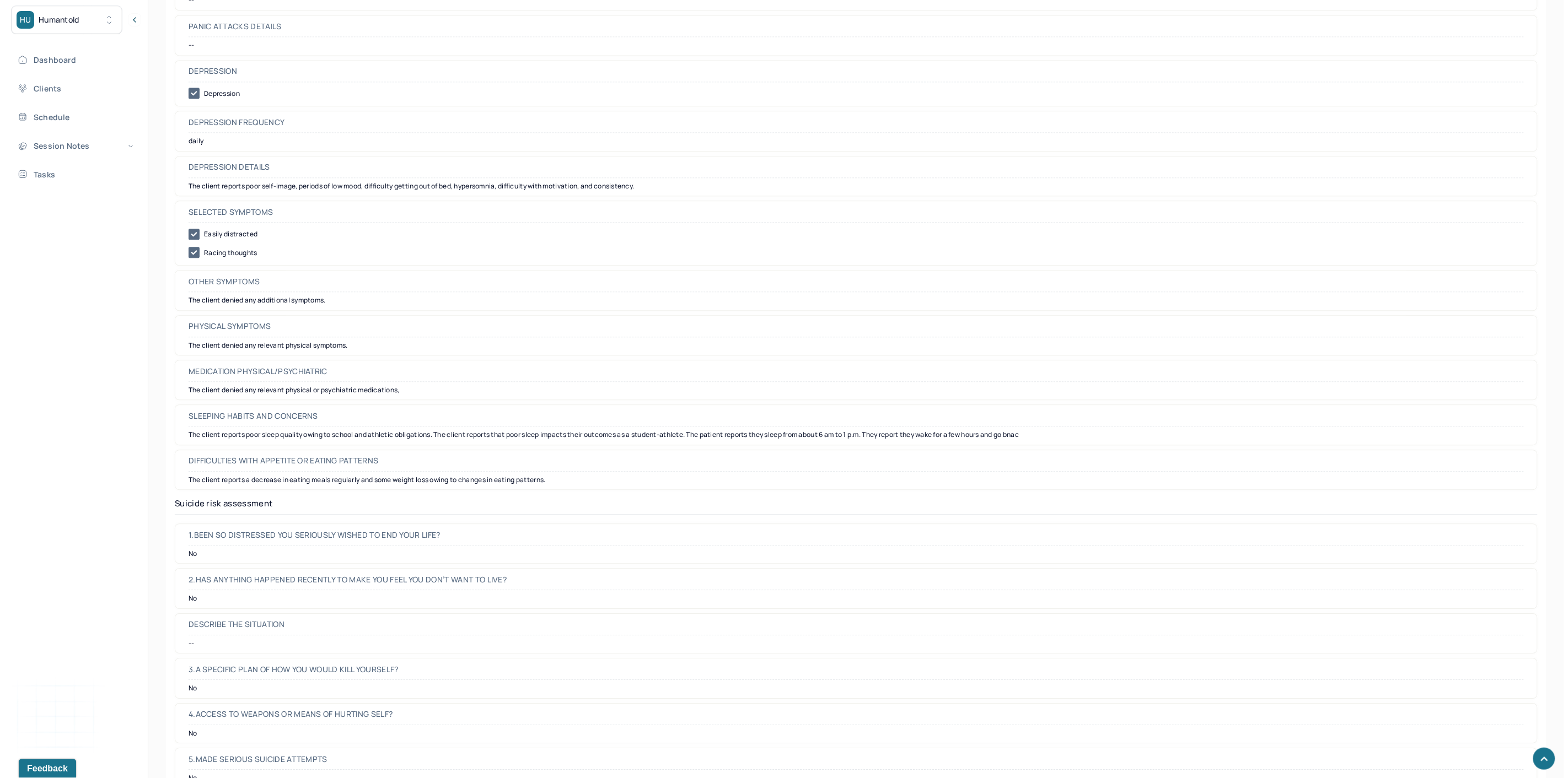 scroll, scrollTop: 0, scrollLeft: 0, axis: both 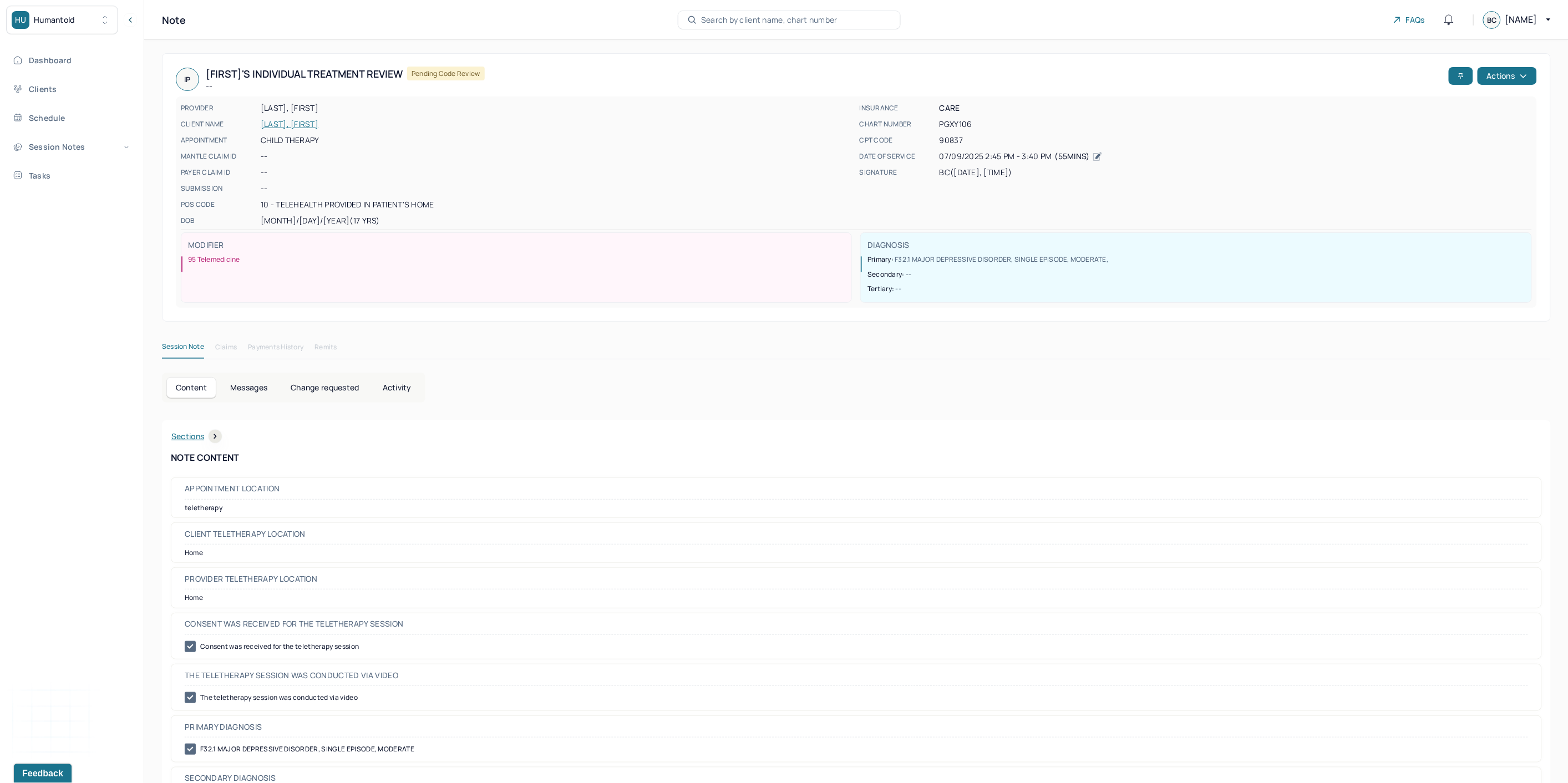 drag, startPoint x: 835, startPoint y: 673, endPoint x: 953, endPoint y: 319, distance: 373.1488 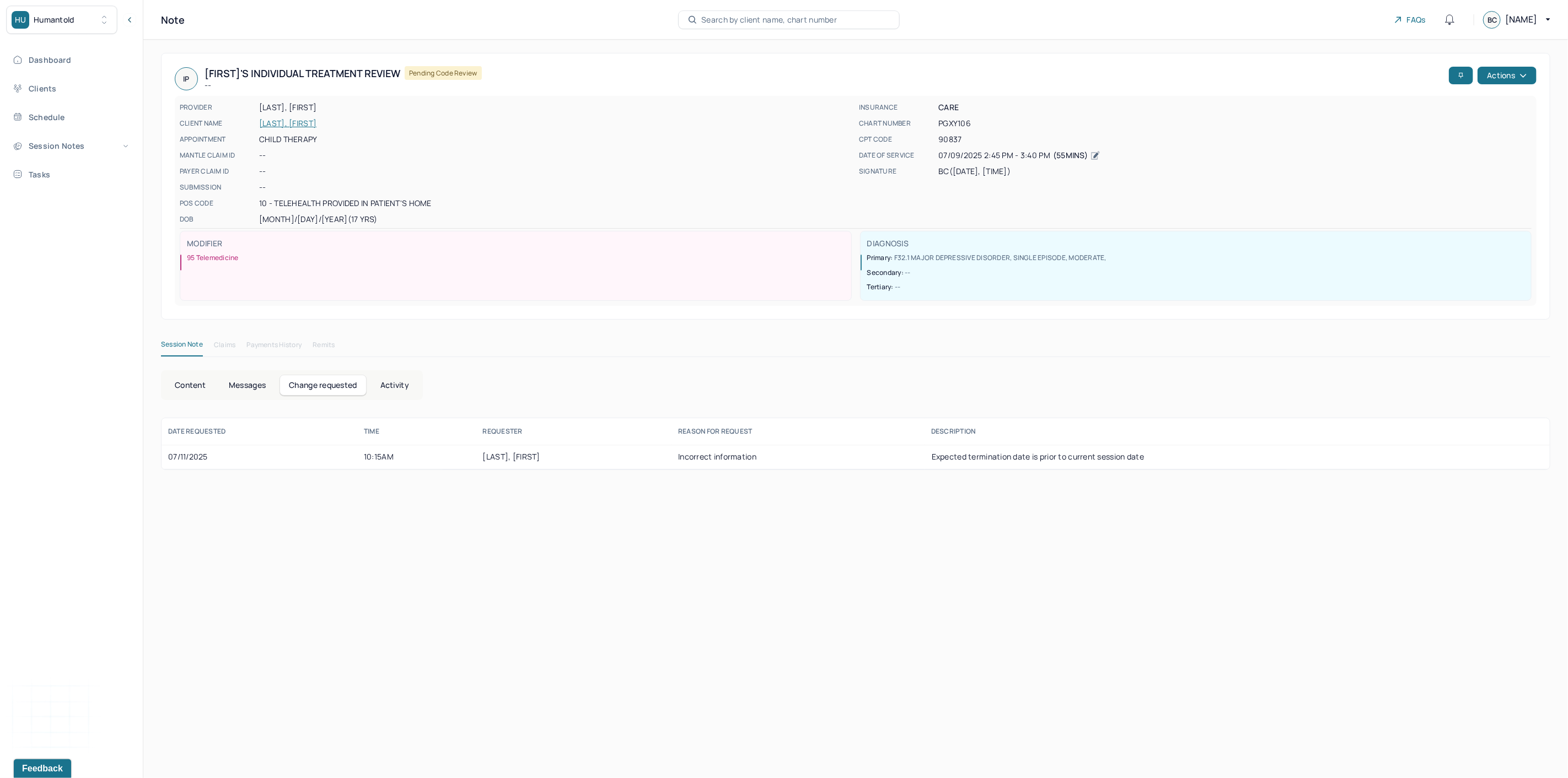 click on "Content" at bounding box center (190, 385) 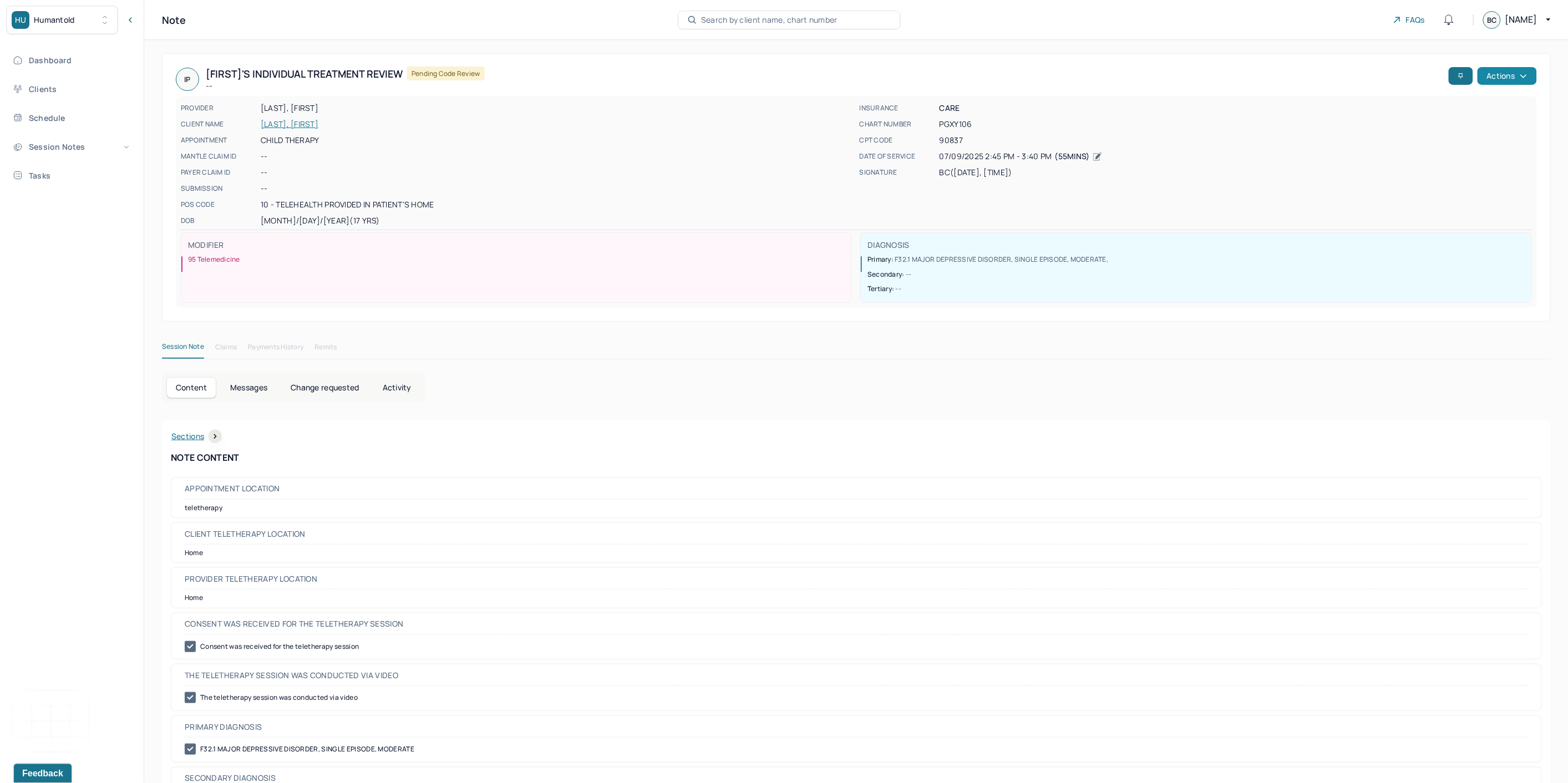 click on "Actions" at bounding box center [1507, 76] 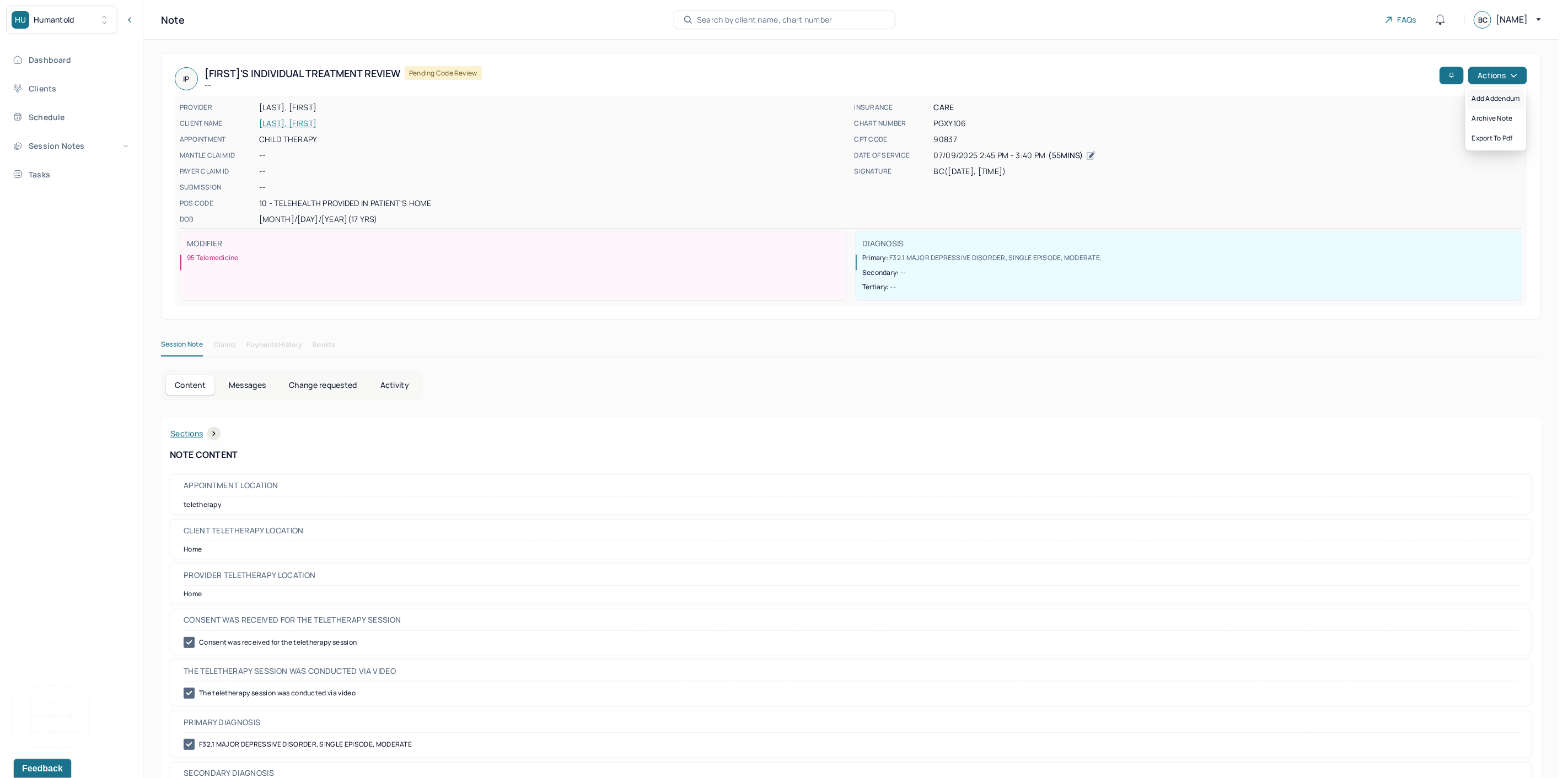 click on "Add addendum" at bounding box center (1496, 99) 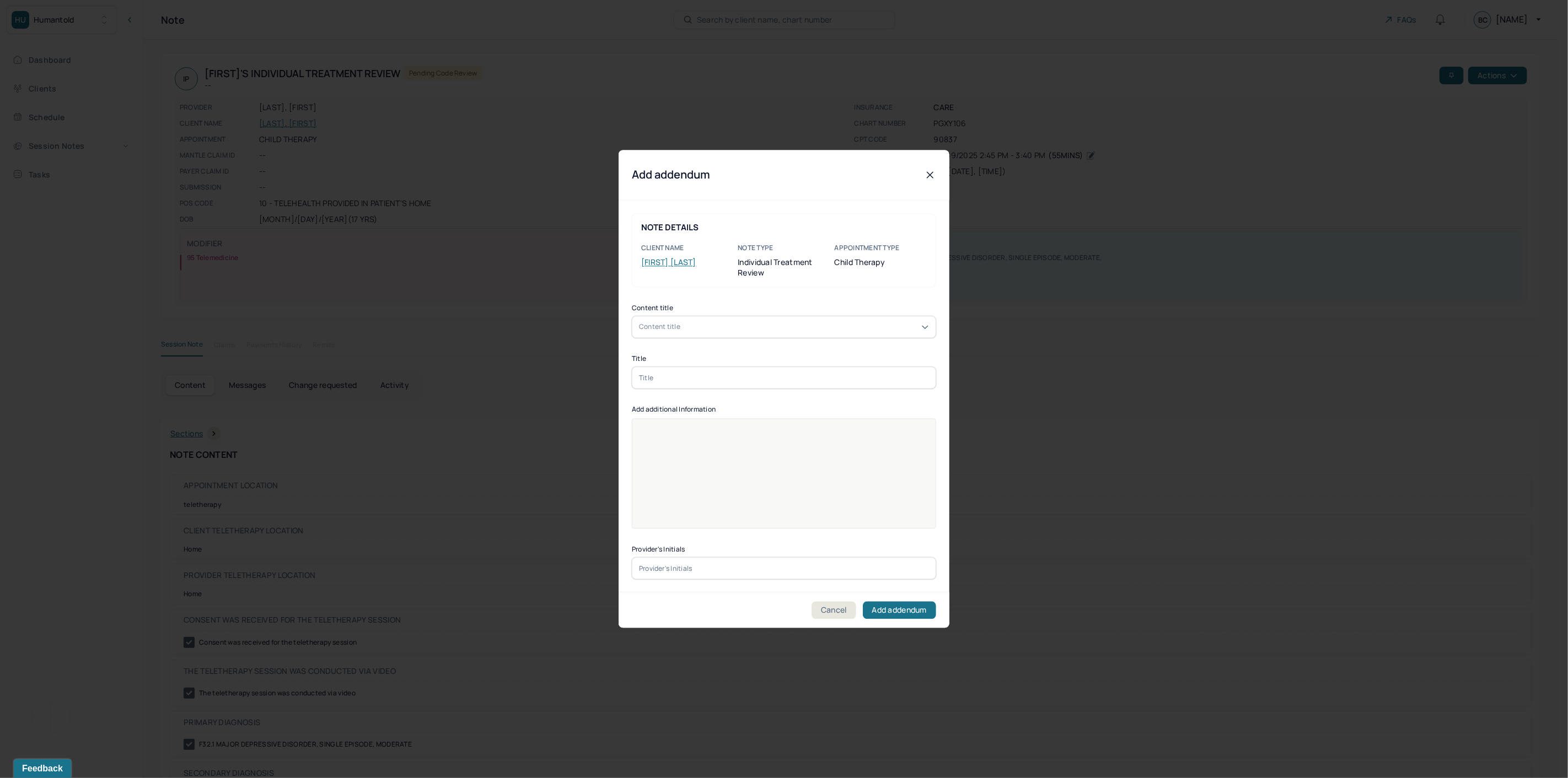 click on "Content title" at bounding box center [784, 327] 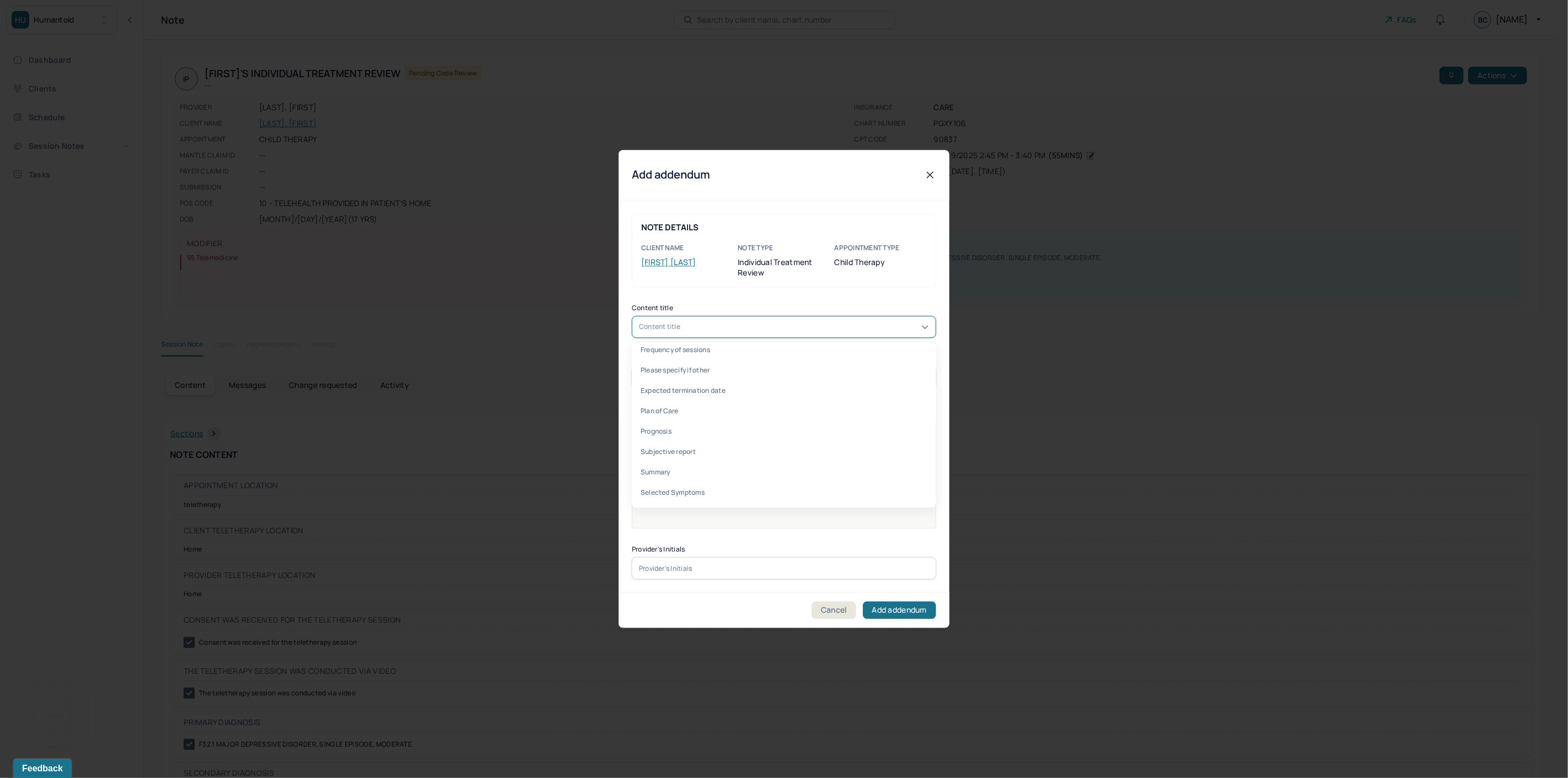 scroll, scrollTop: 1172, scrollLeft: 0, axis: vertical 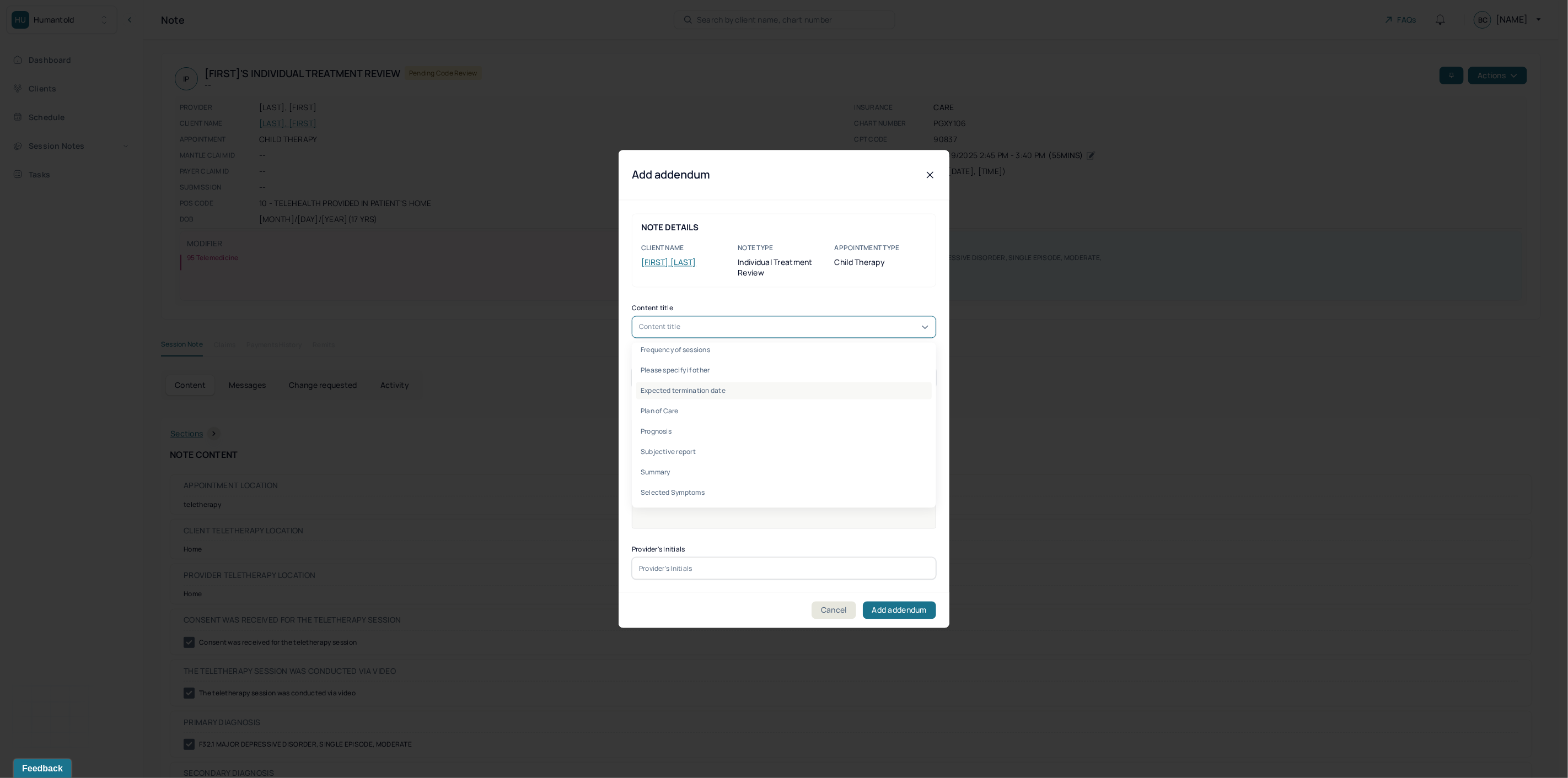 click on "Expected termination date" at bounding box center (784, 391) 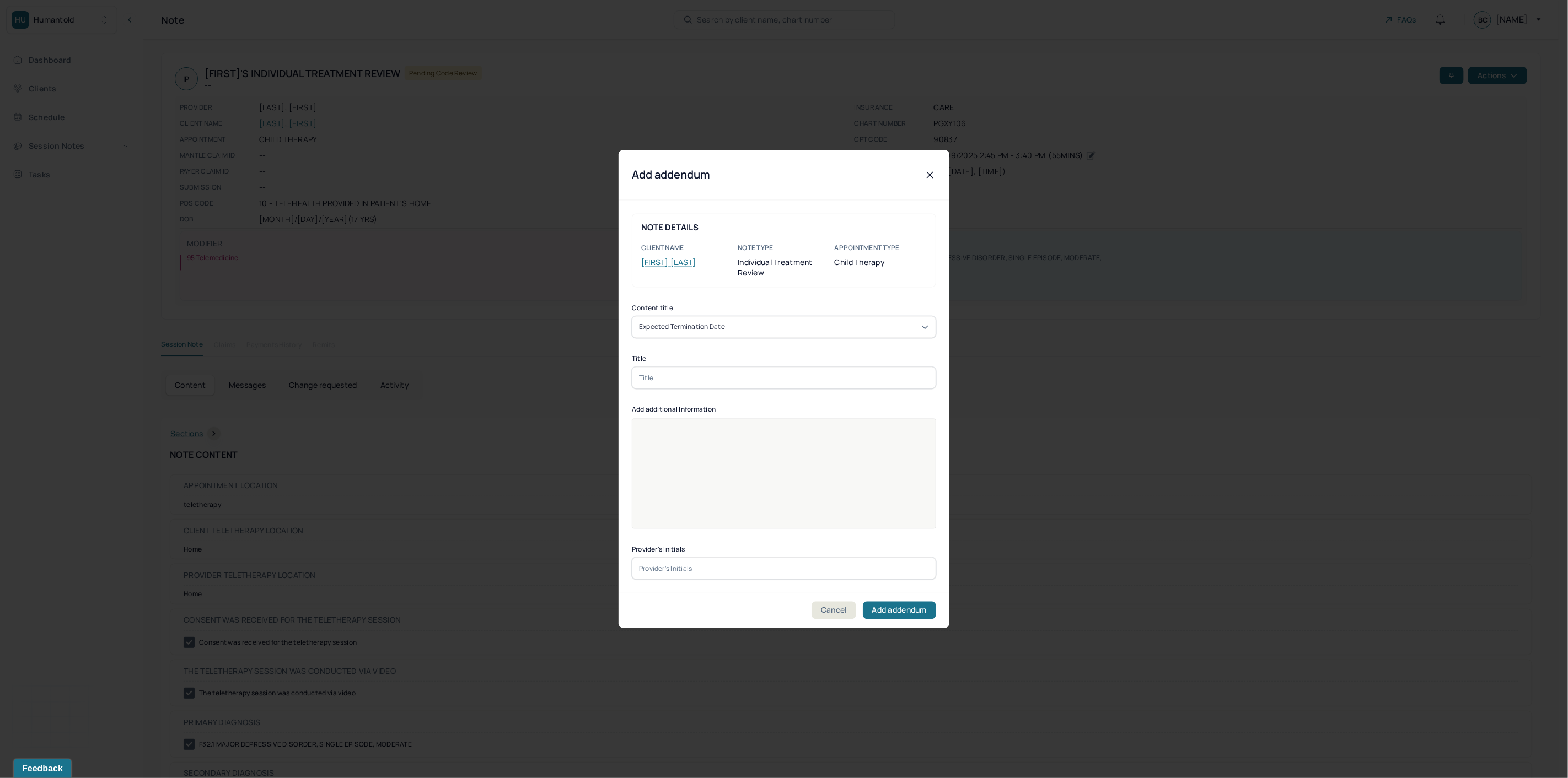 click at bounding box center [784, 378] 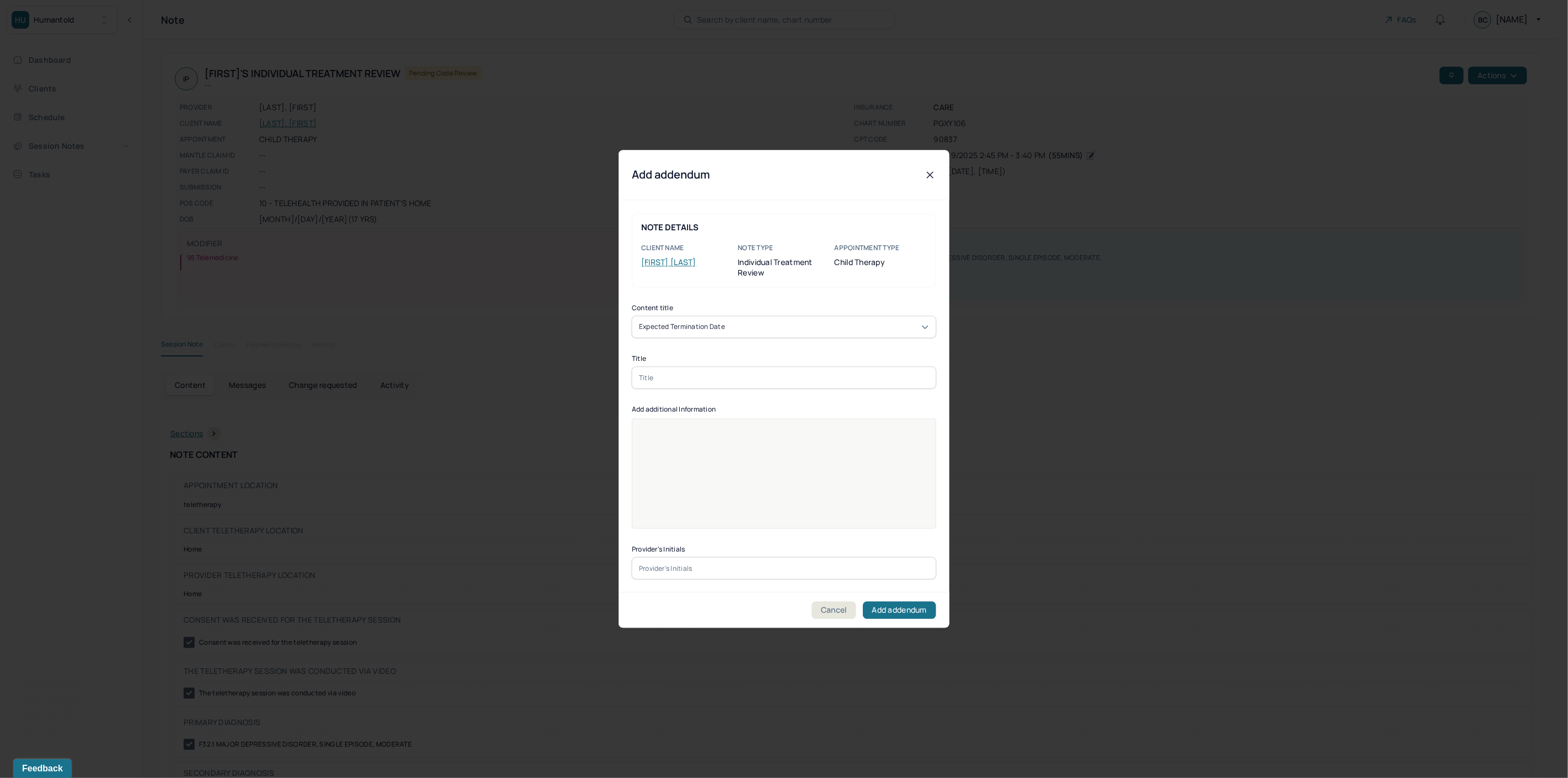 click at bounding box center [784, 378] 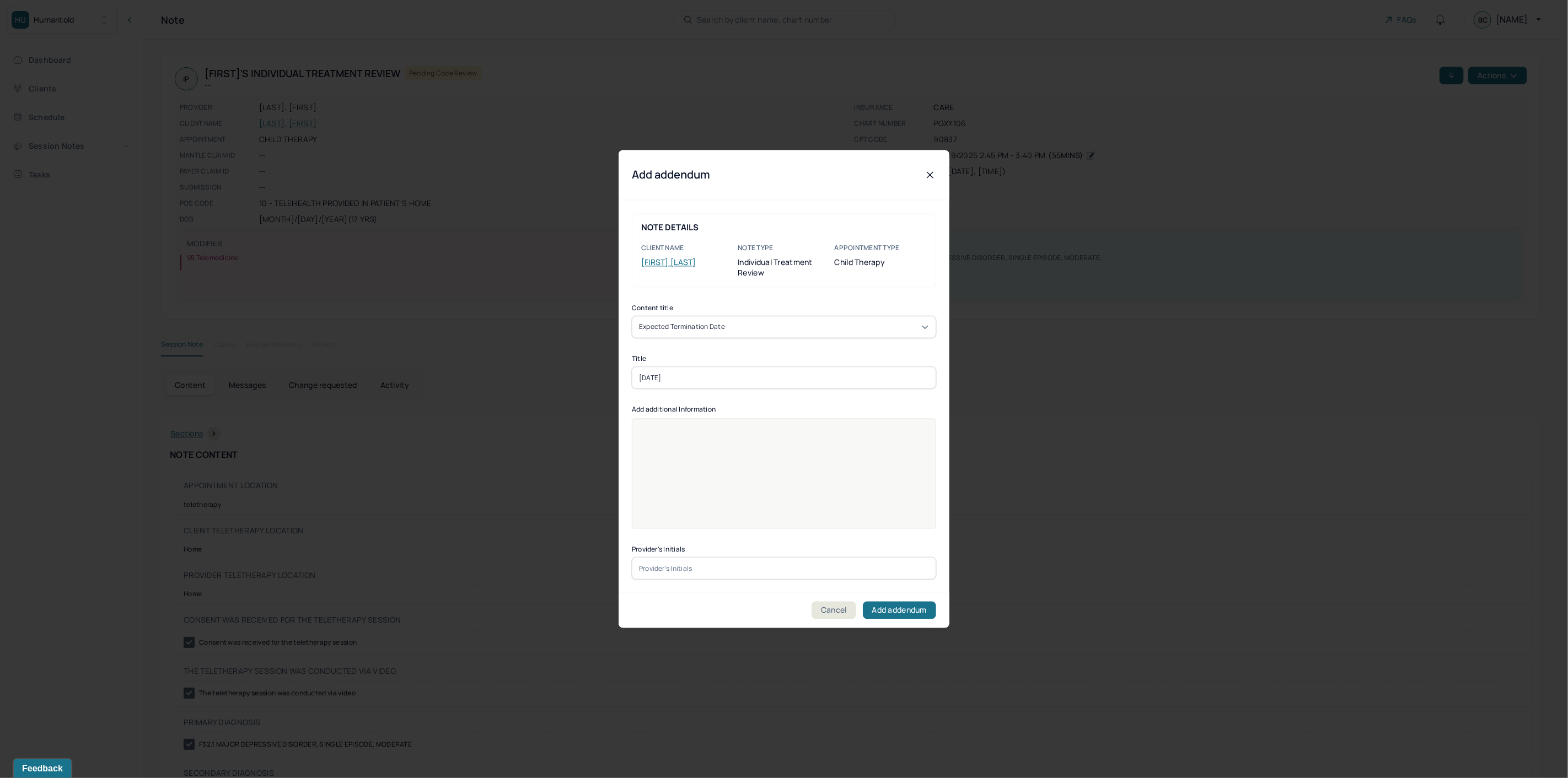 drag, startPoint x: 734, startPoint y: 383, endPoint x: 394, endPoint y: 387, distance: 340.0235 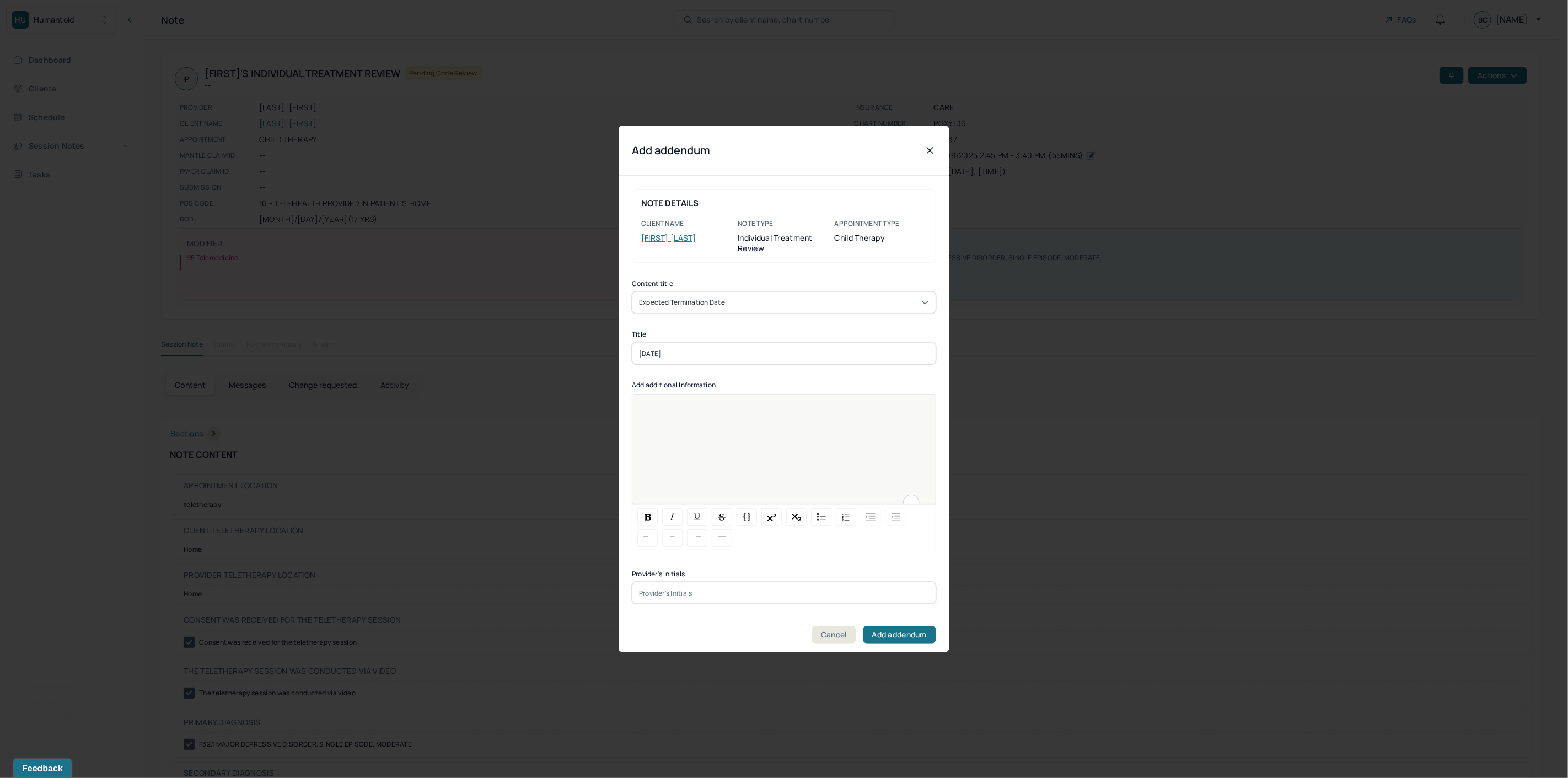 click at bounding box center (784, 456) 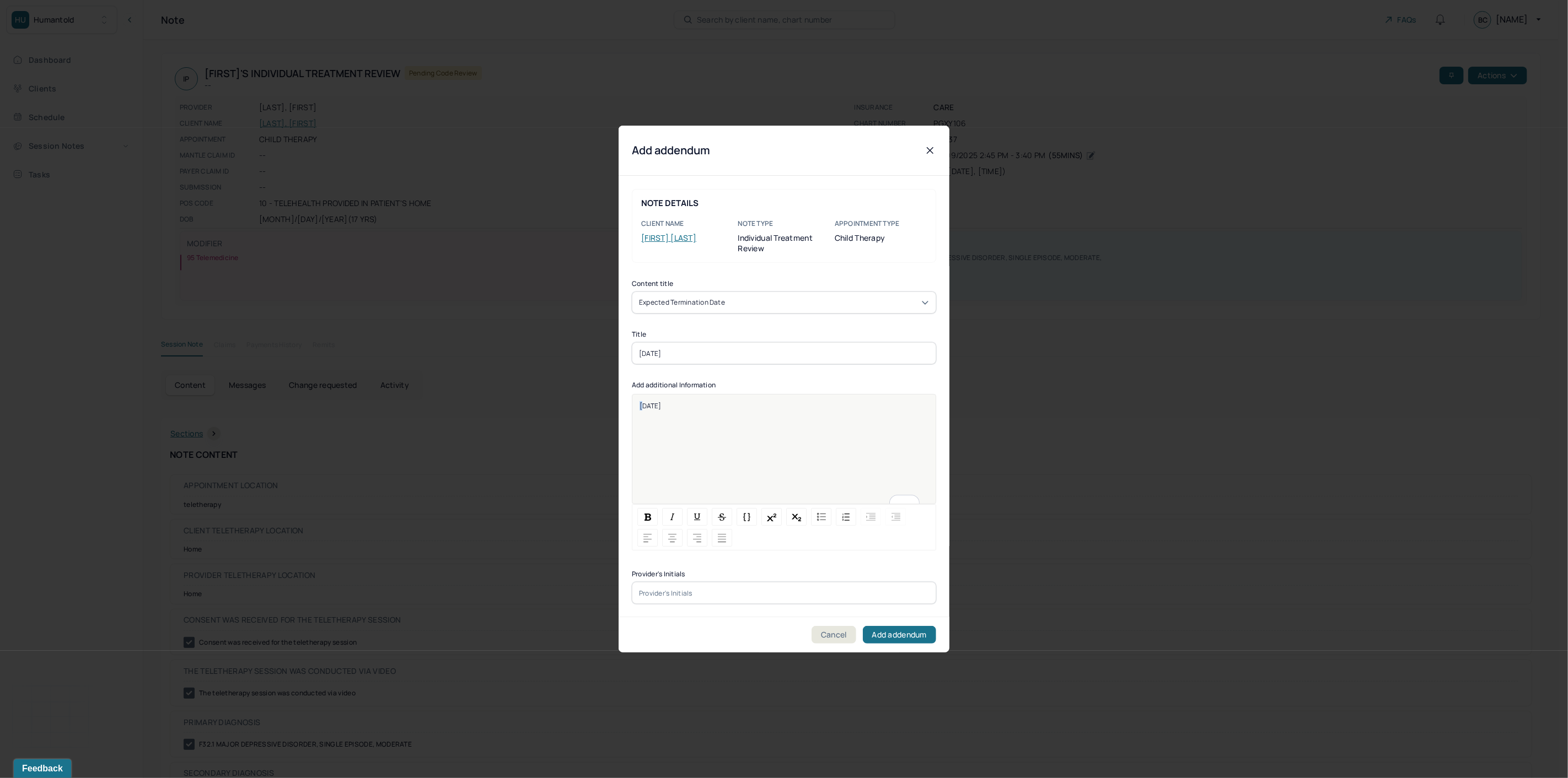 drag, startPoint x: 642, startPoint y: 403, endPoint x: 636, endPoint y: 403, distance: 6 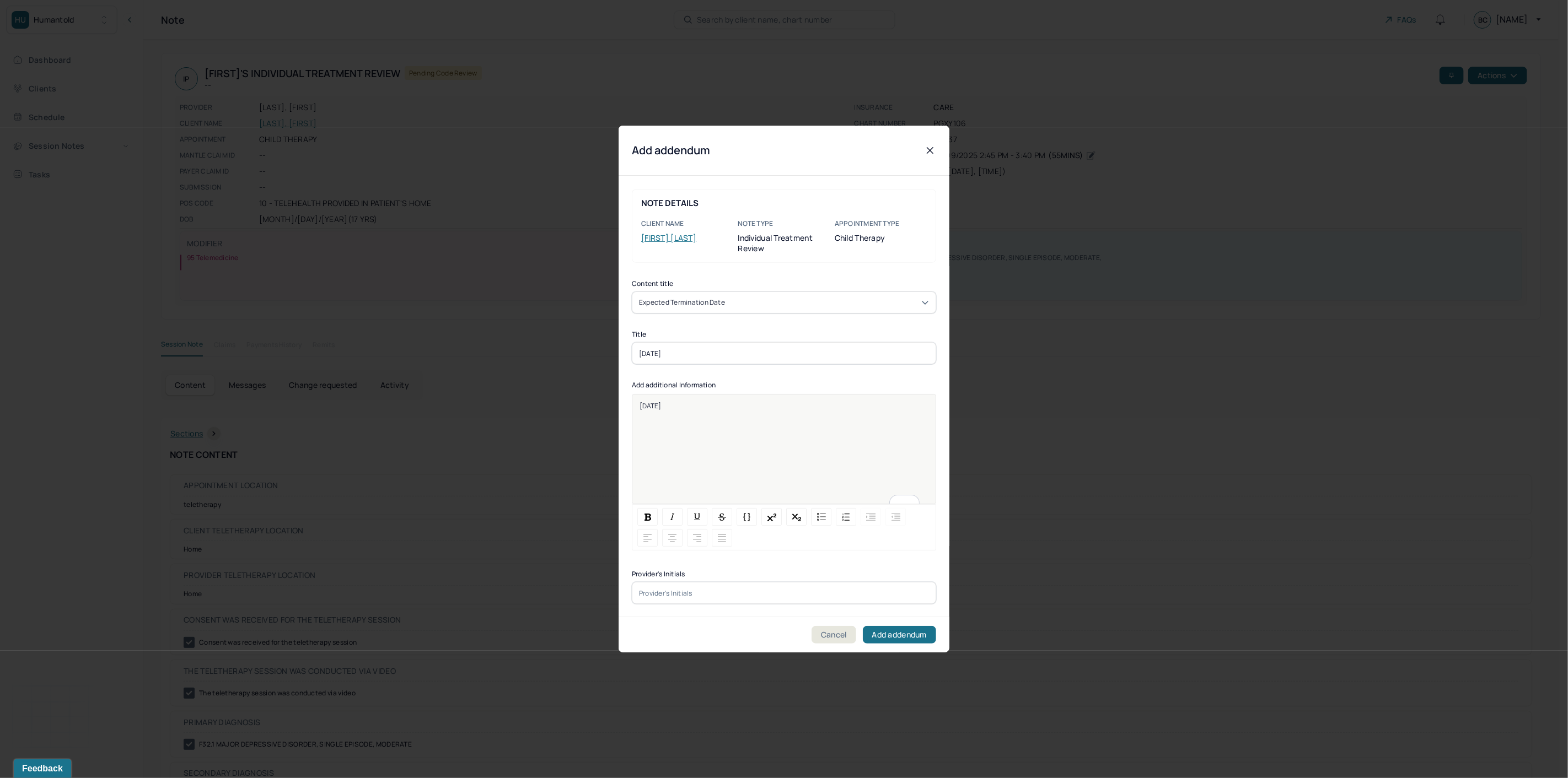 type 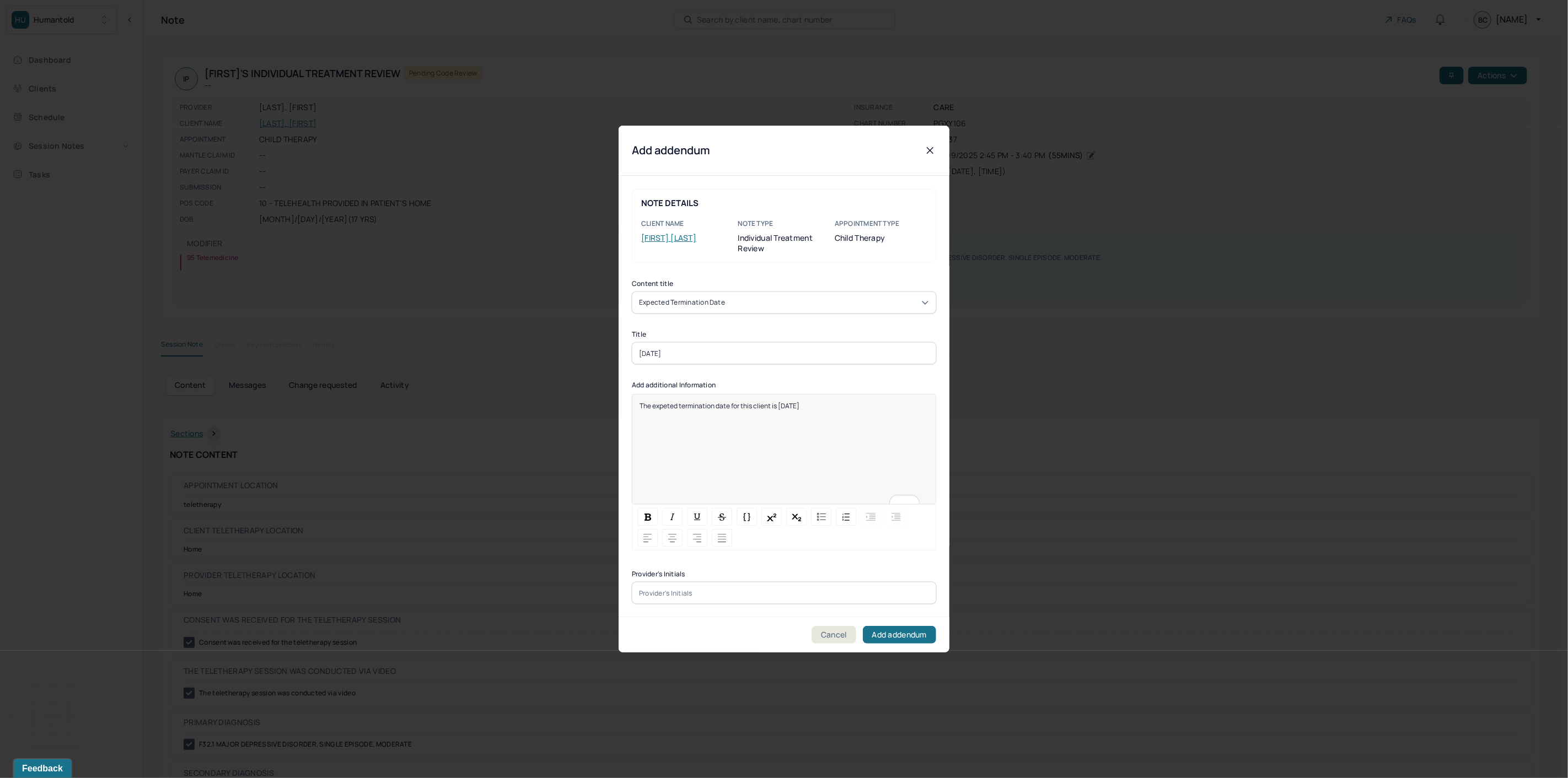click on "The expeted termination date for this client is [DATE]" at bounding box center [719, 406] 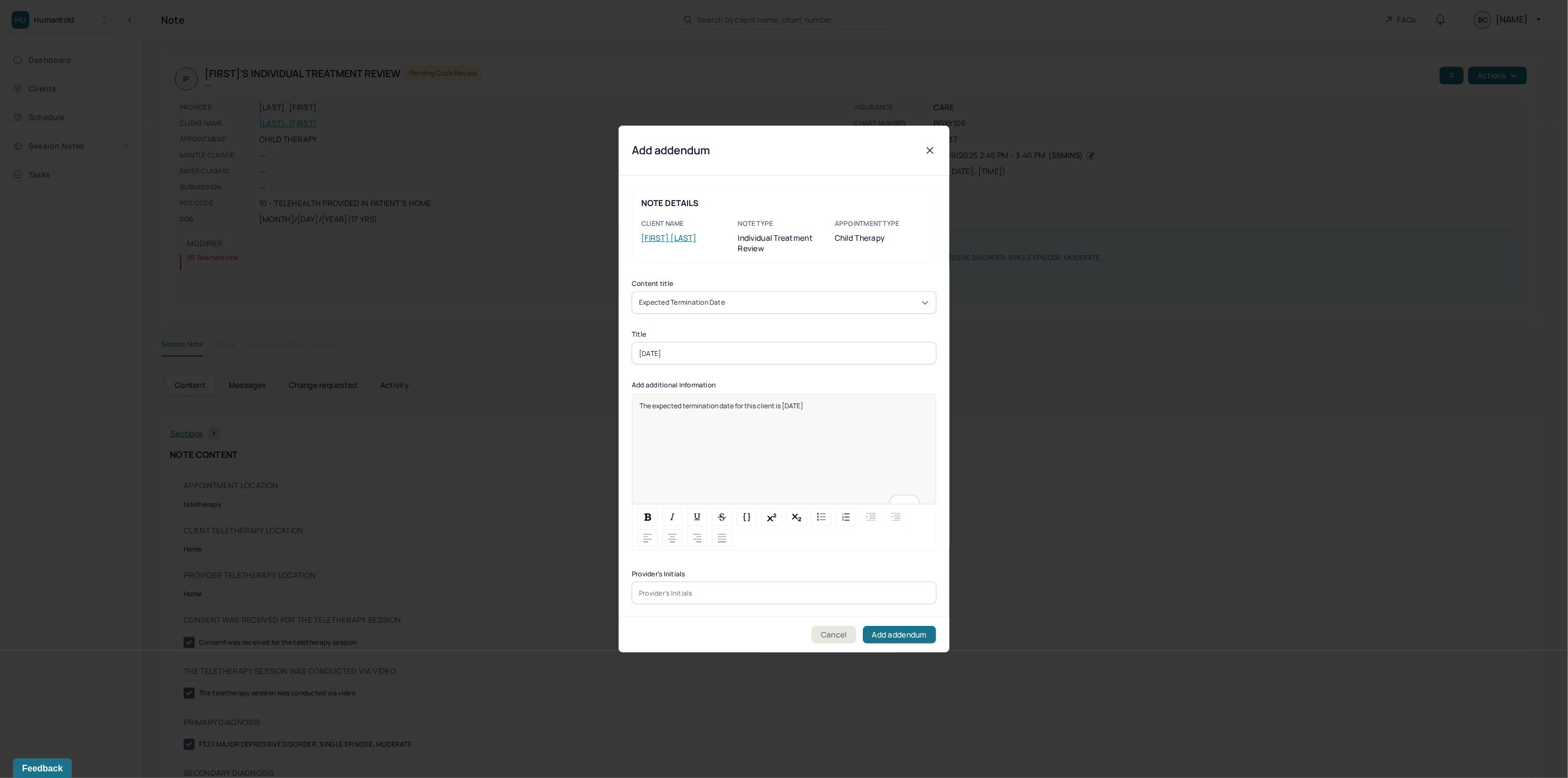 click on "The expected termination date for this client is [DATE]" at bounding box center (784, 406) 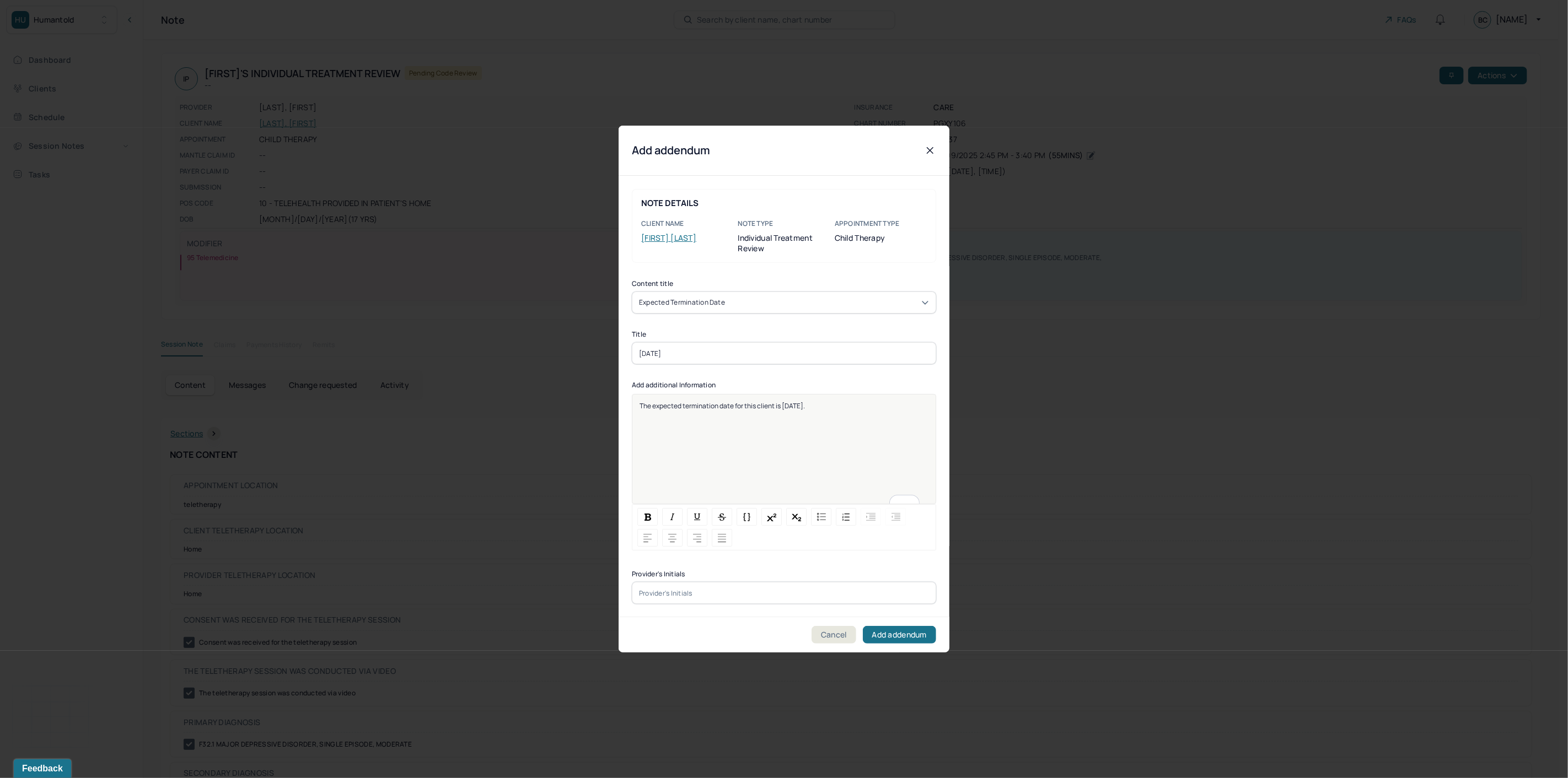 click at bounding box center (784, 593) 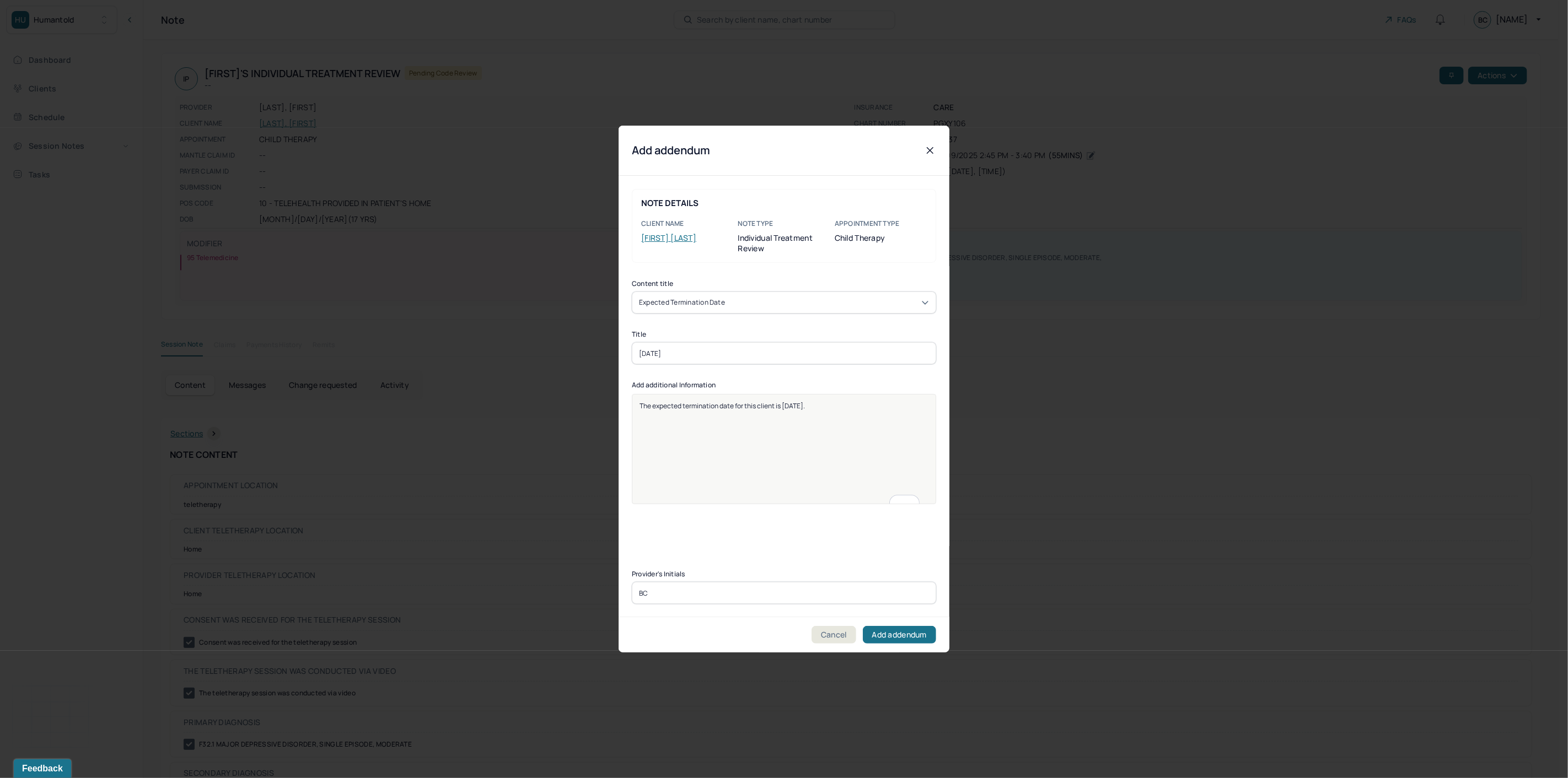 type on "BC" 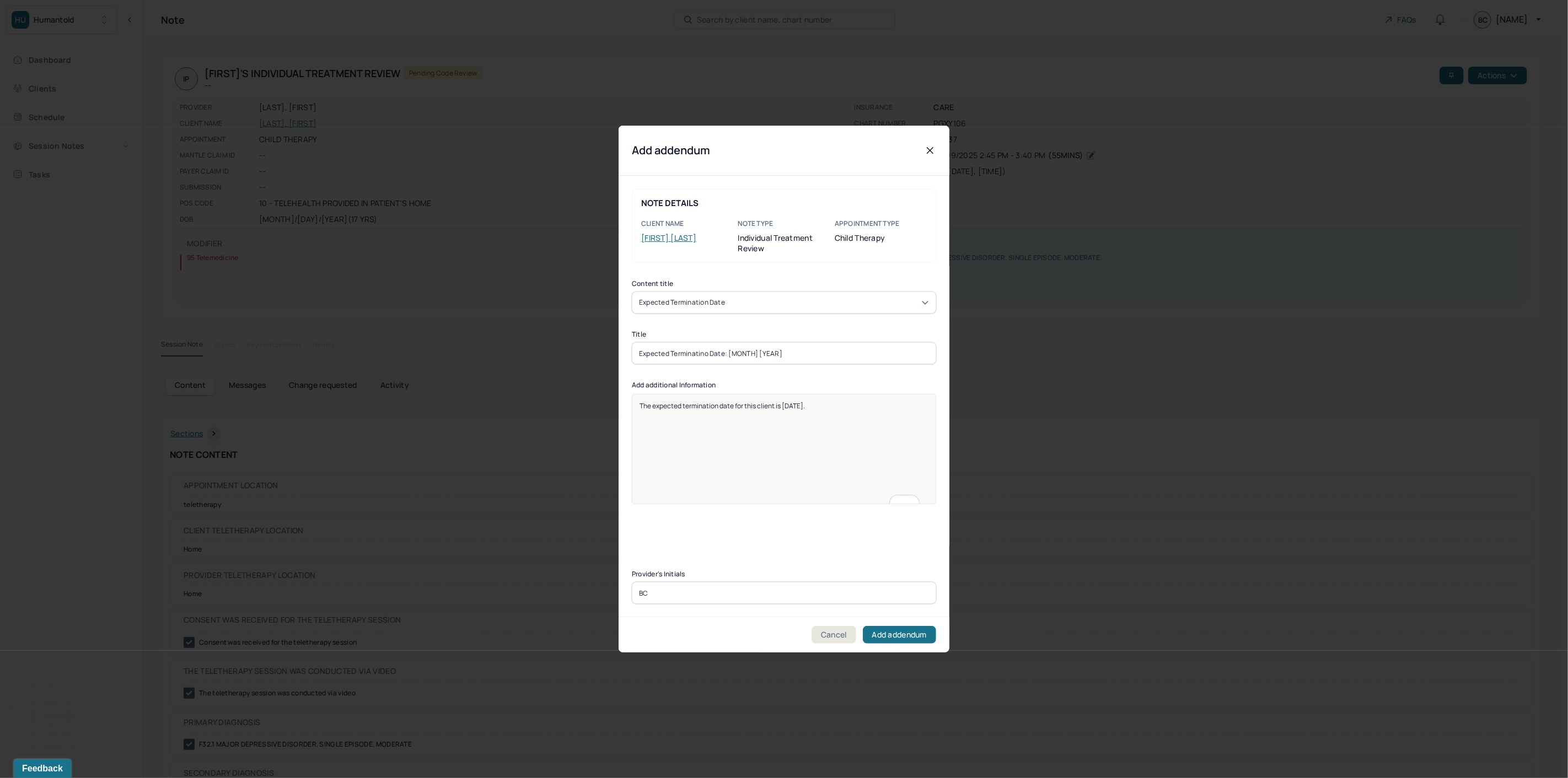 type on "Expected Terminatino Date: [MONTH] [YEAR]" 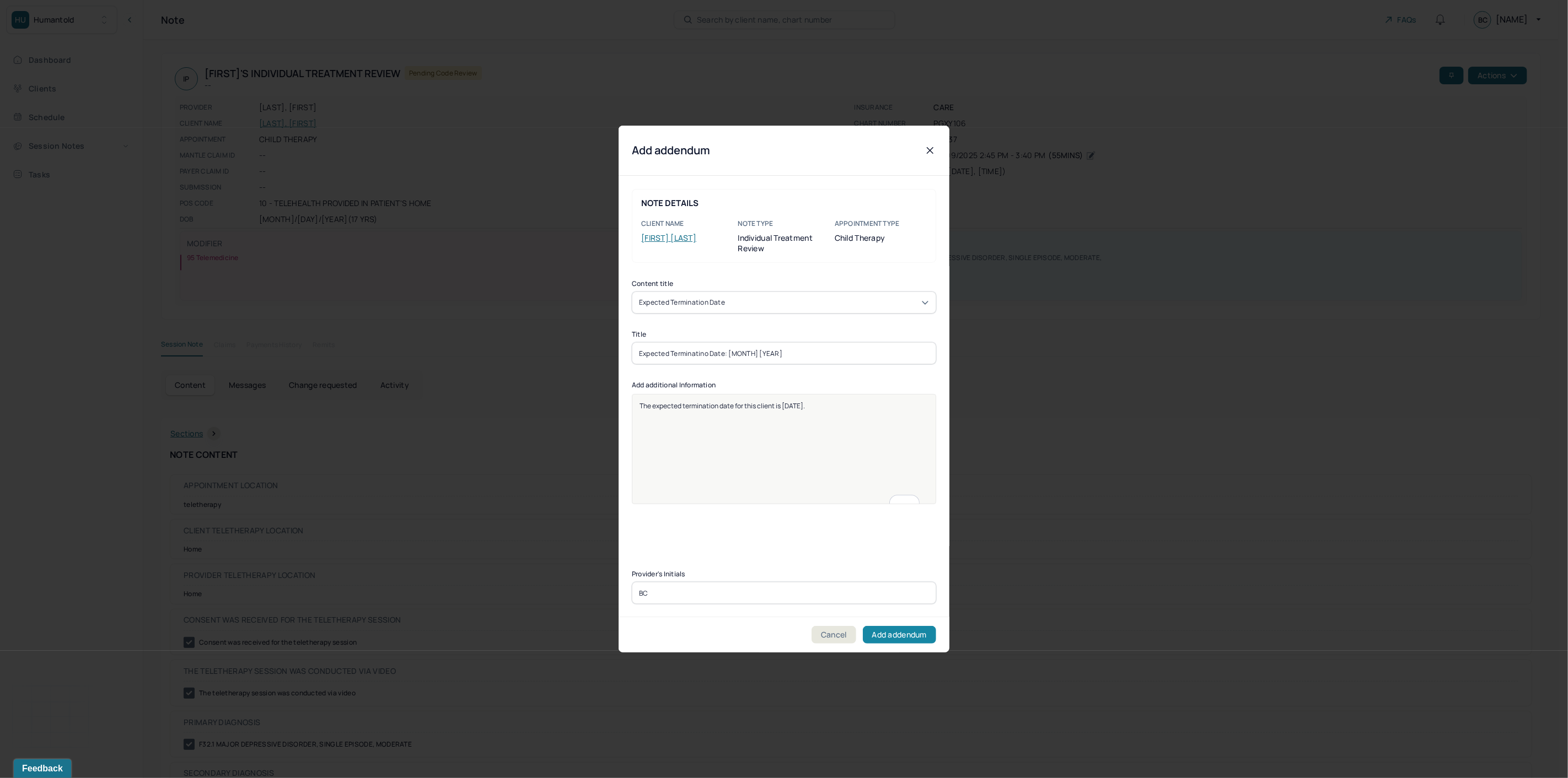 click on "Add addendum" at bounding box center [899, 635] 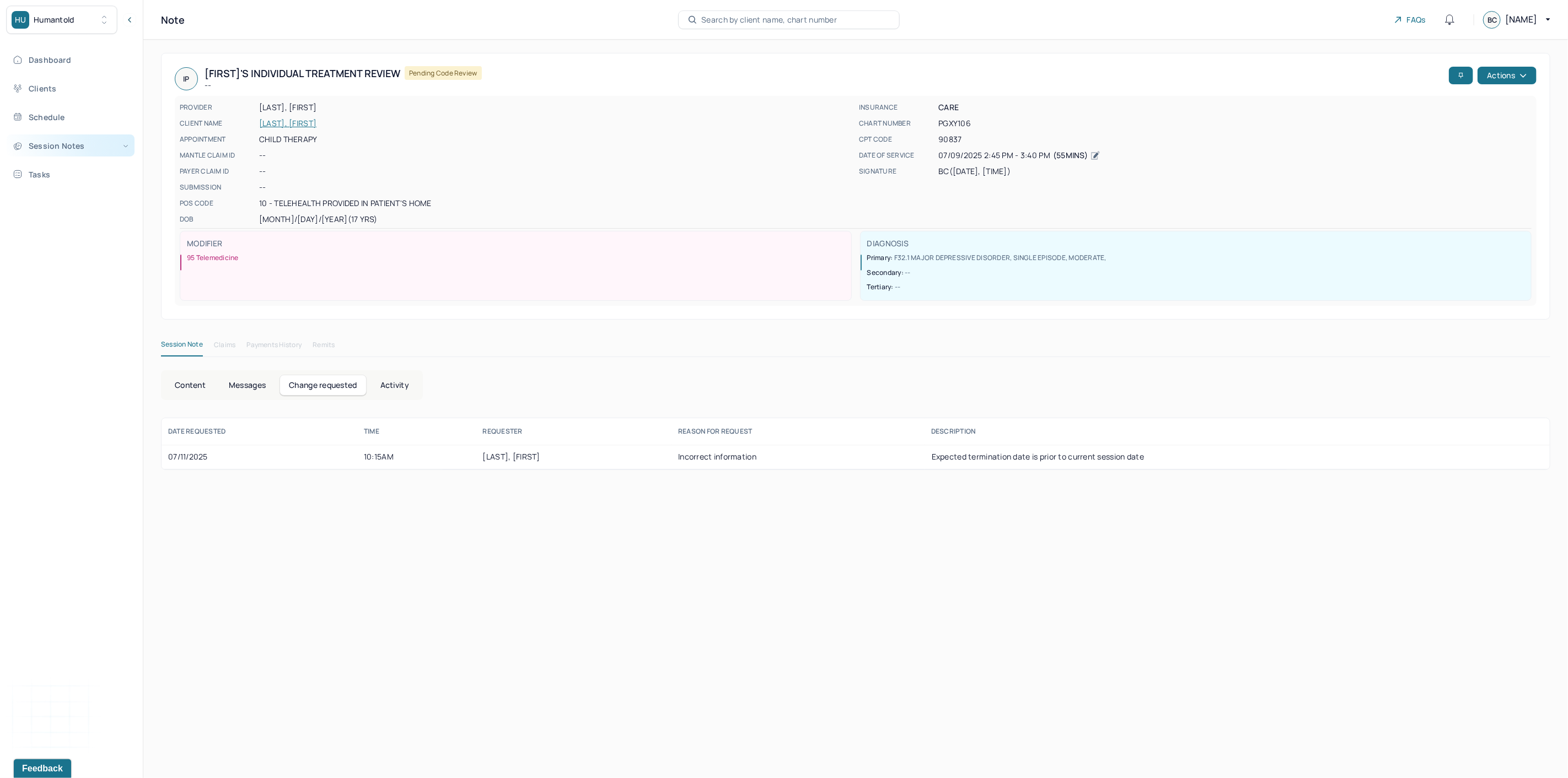 click on "Session Notes" at bounding box center (71, 145) 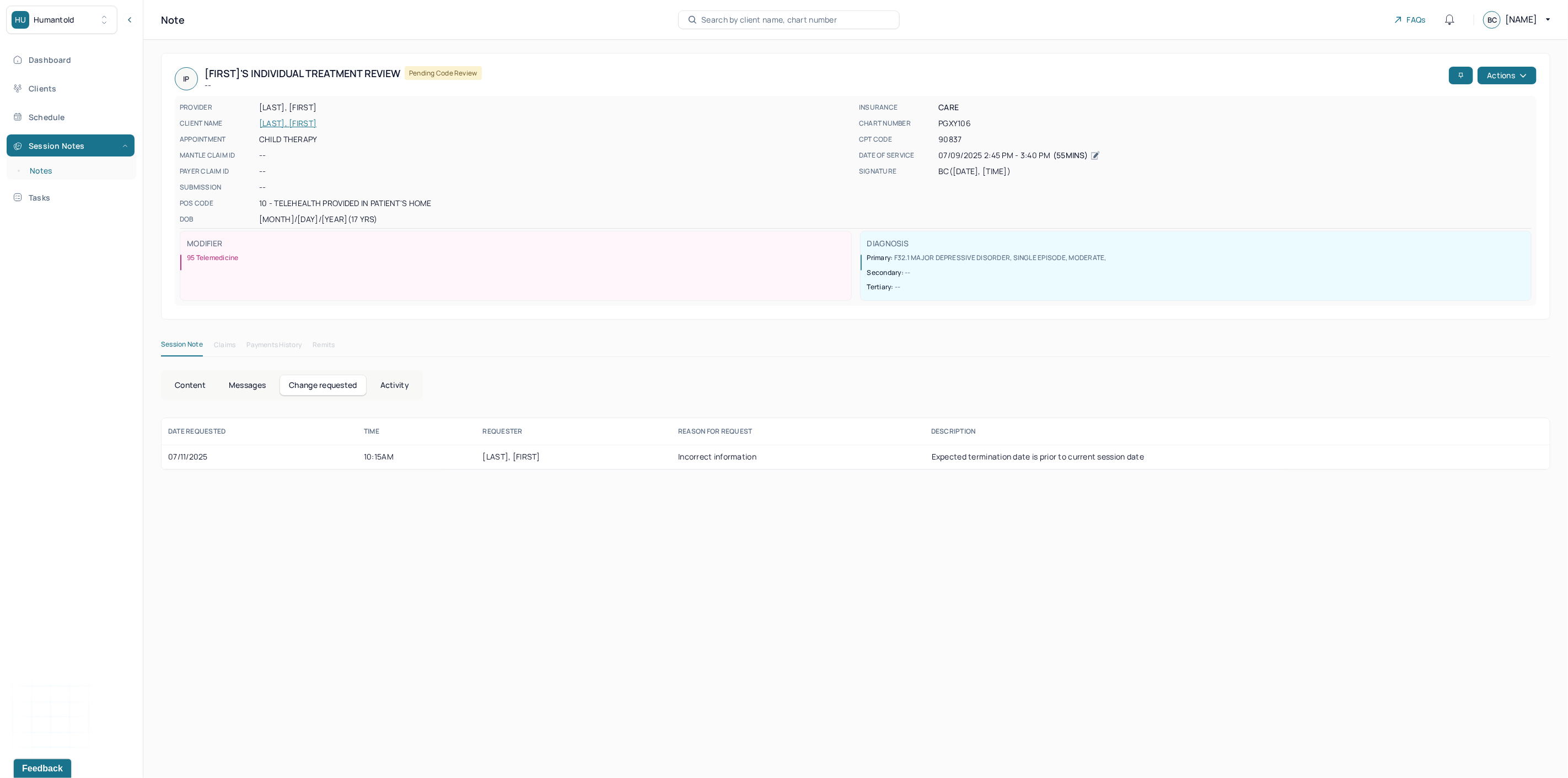 click on "Notes" at bounding box center [77, 171] 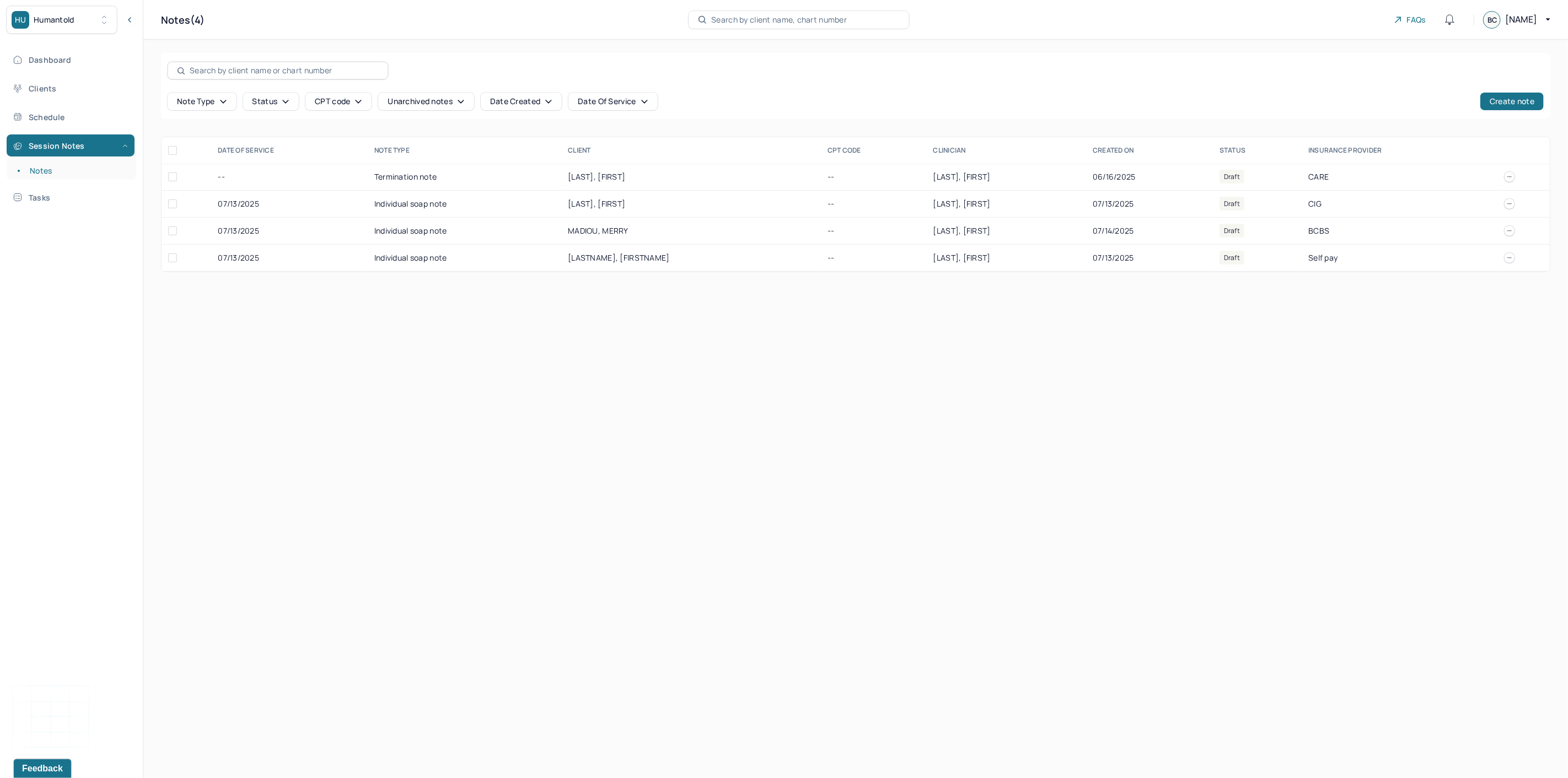 drag, startPoint x: 48, startPoint y: 164, endPoint x: 393, endPoint y: 357, distance: 395.31506 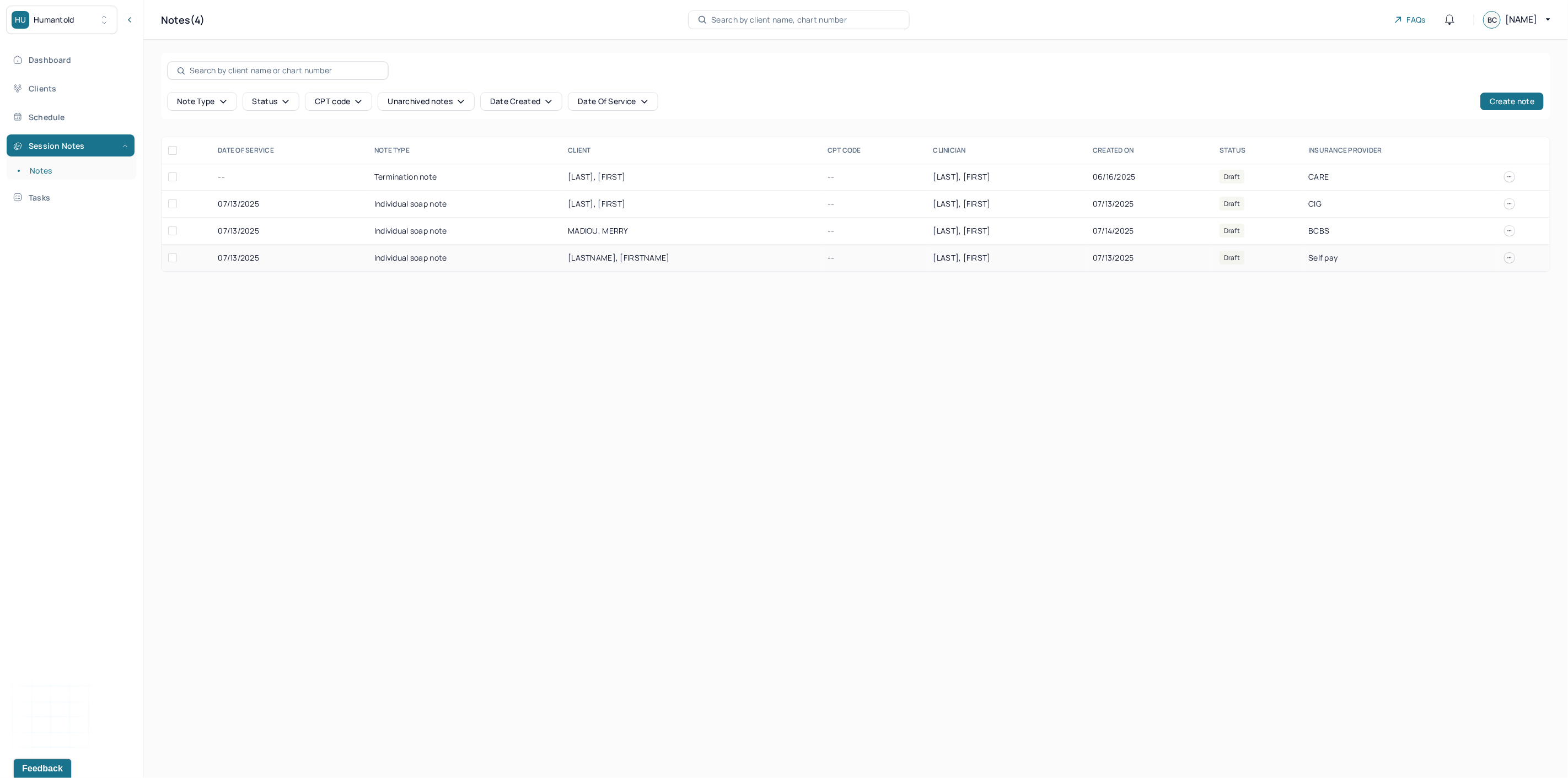 click on "[LASTNAME], [FIRSTNAME]" at bounding box center (691, 258) 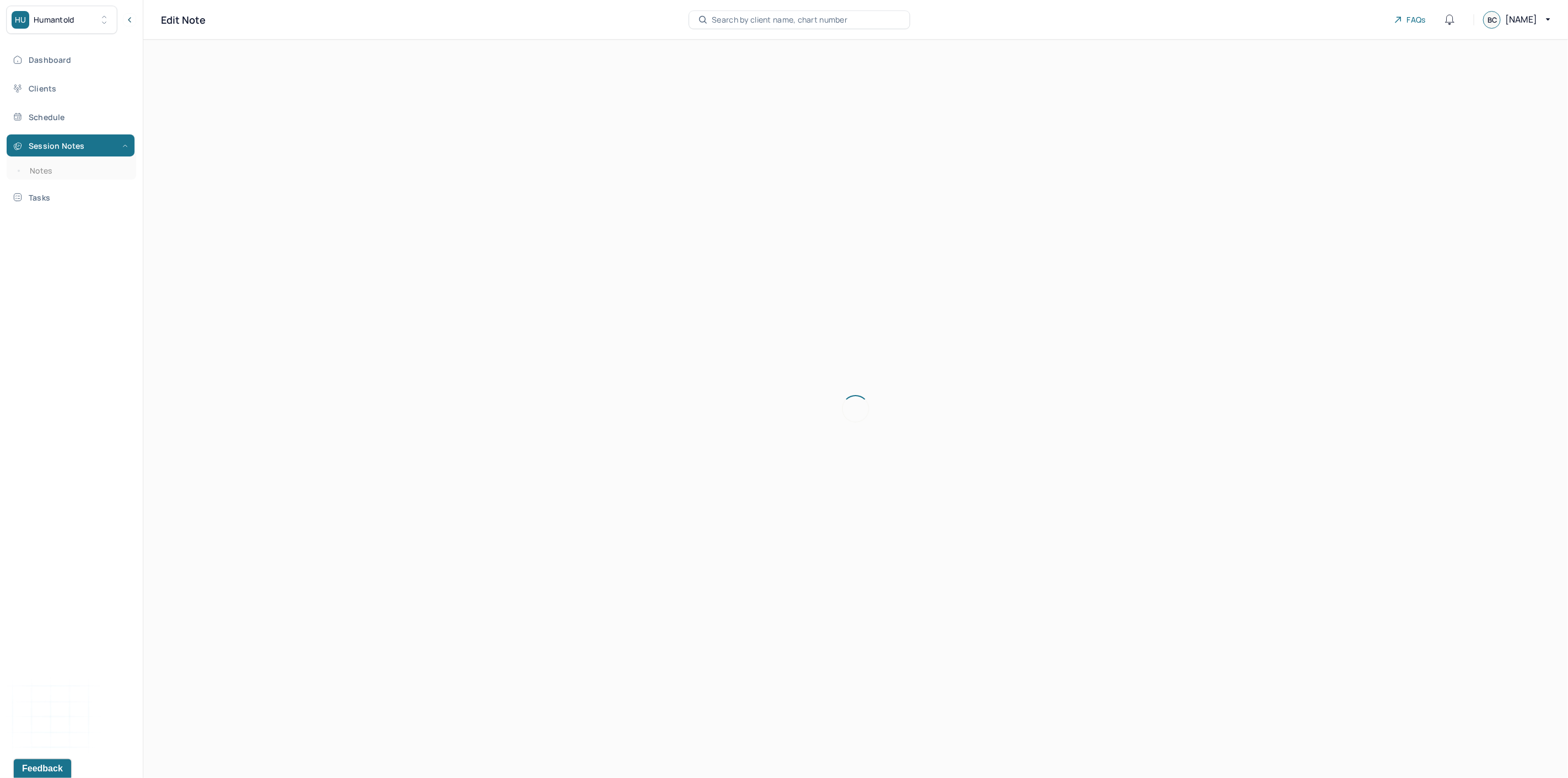 click at bounding box center (856, 409) 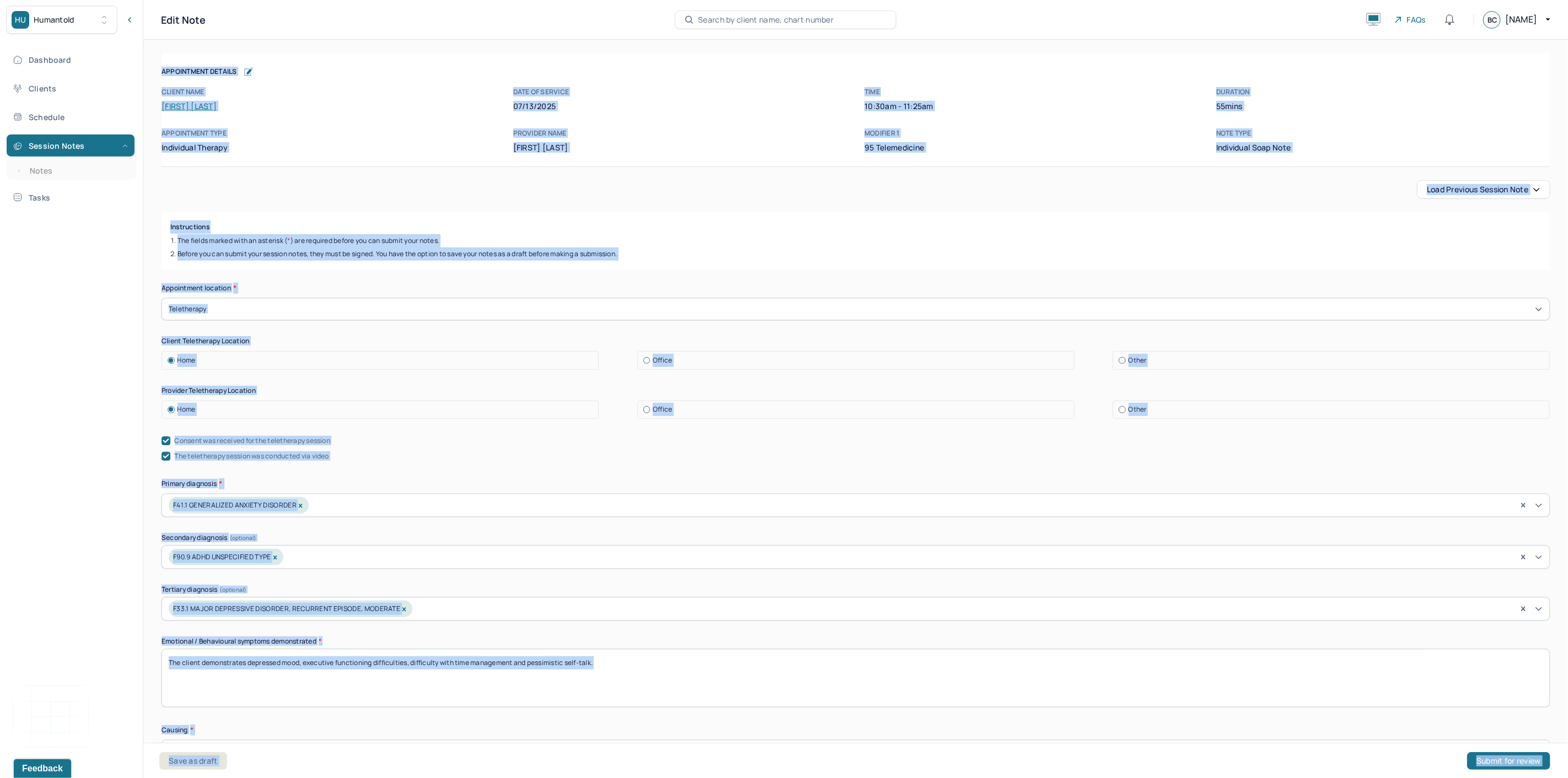 click on "The fields marked with an asterisk ( * ) are required before you can submit your notes." at bounding box center (856, 241) 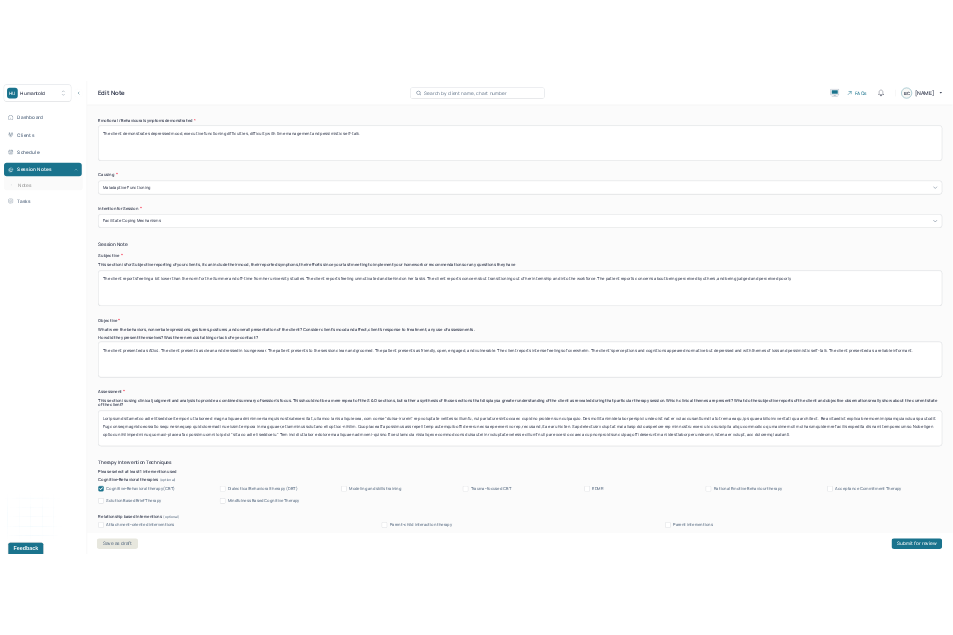 scroll, scrollTop: 1111, scrollLeft: 0, axis: vertical 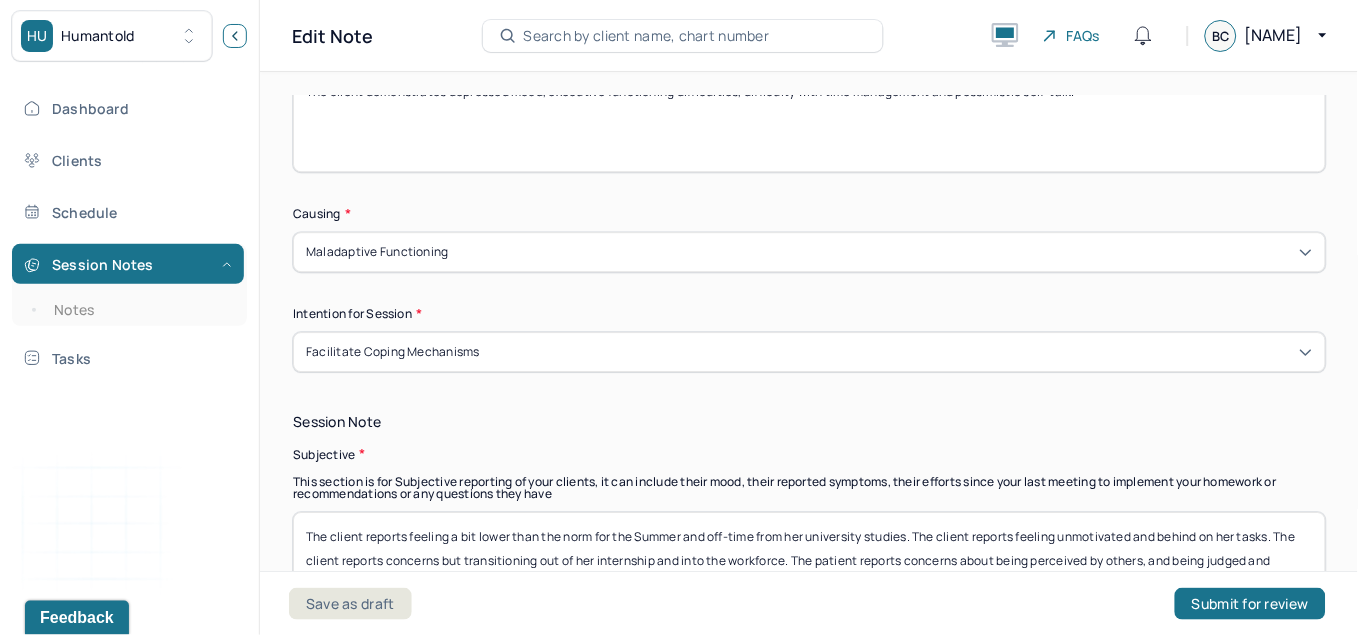 click 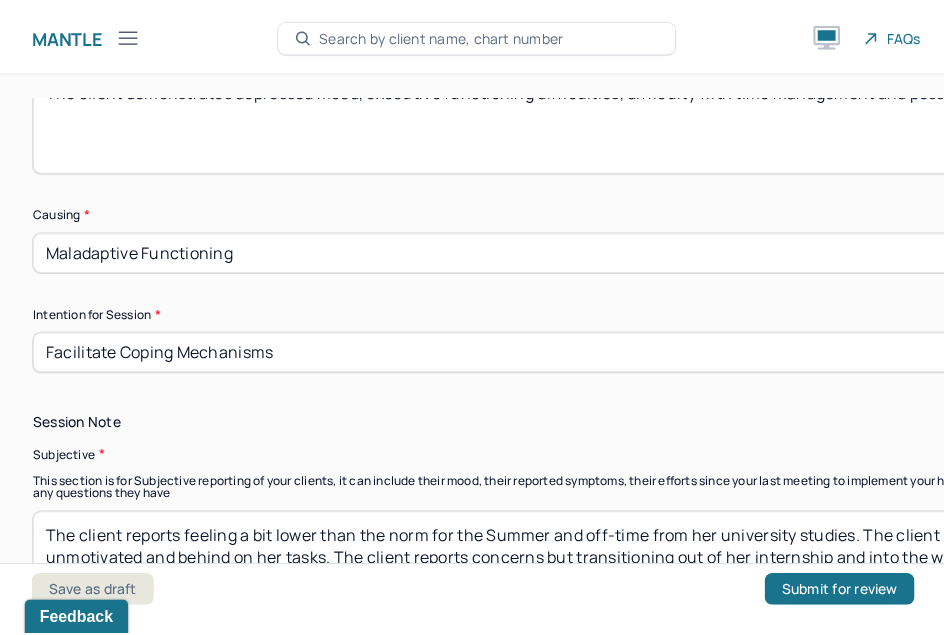 scroll, scrollTop: 1107, scrollLeft: 0, axis: vertical 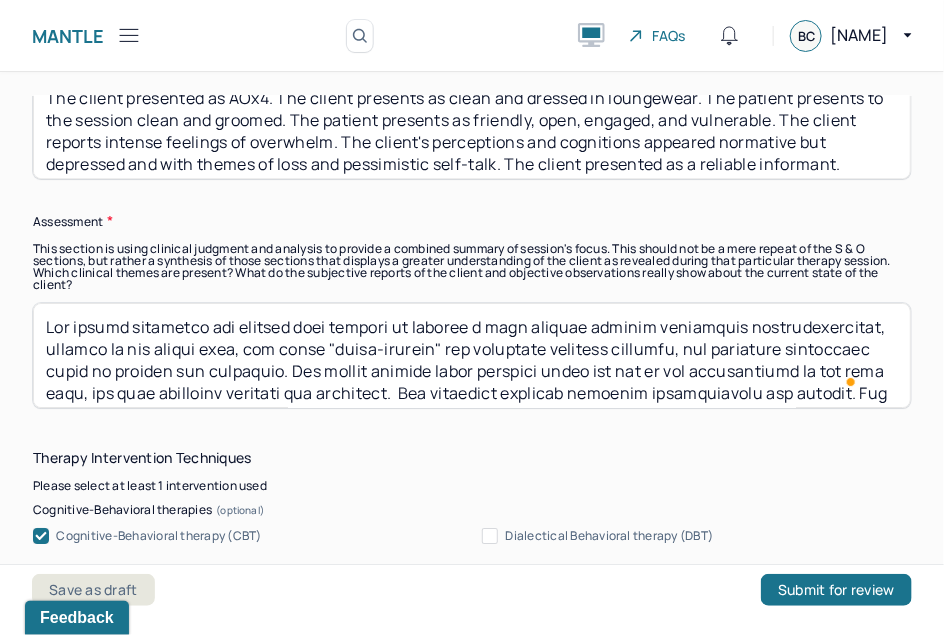 drag, startPoint x: 586, startPoint y: 384, endPoint x: 412, endPoint y: 322, distance: 184.716 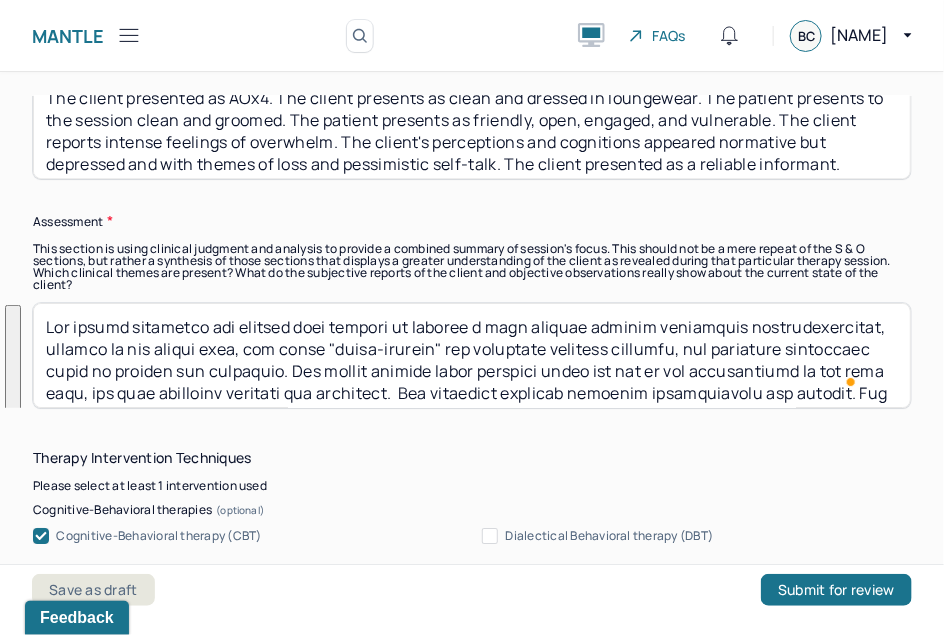 scroll, scrollTop: 1663, scrollLeft: 0, axis: vertical 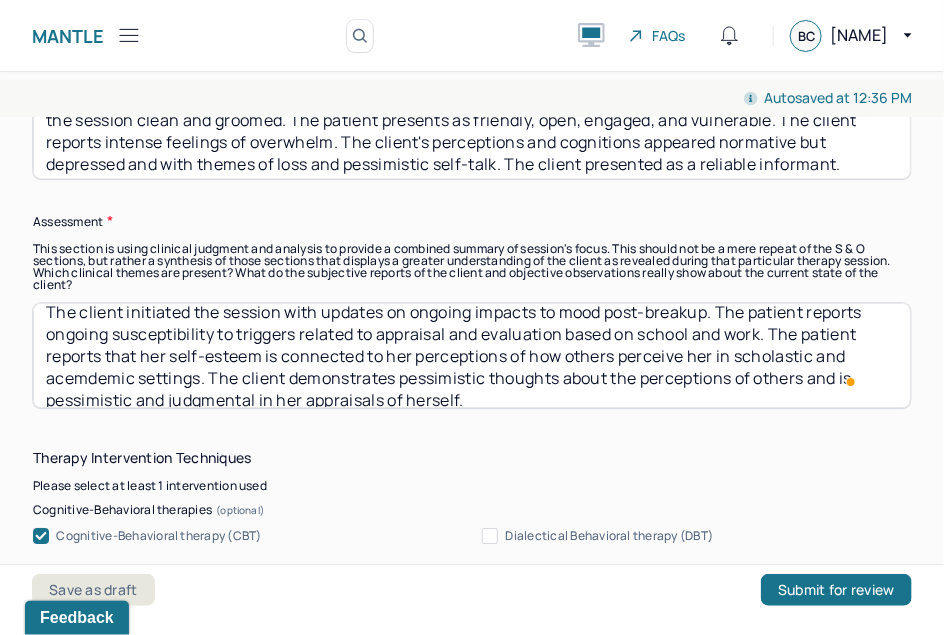 click on "The client initiated the session with updates on ongoing impacts to mood post-breakup. The patient reports ongoing susceptibility to triggers related to appraisal and evaluation based on school and work. The patient reports that her self-esteem is connected to her perceptions of how others perceive her in scholastic and acemdemic settings. The client demonstrates pessimistic thoughts about the perceptions of others and is pessimistic and judgemental in her appraisals of herself." at bounding box center (472, 355) 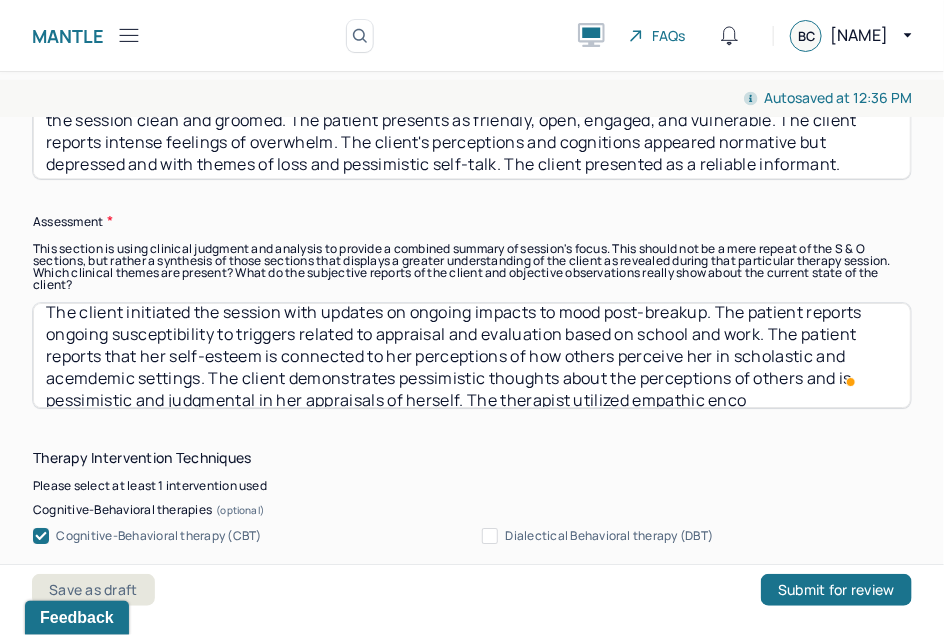 scroll, scrollTop: 36, scrollLeft: 0, axis: vertical 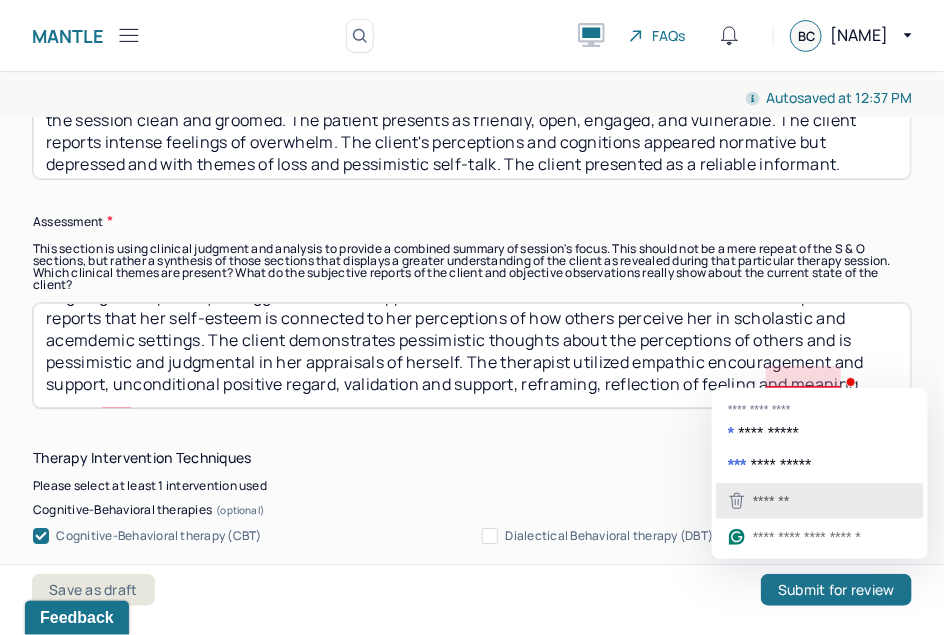 click on "*******" at bounding box center (820, 501) 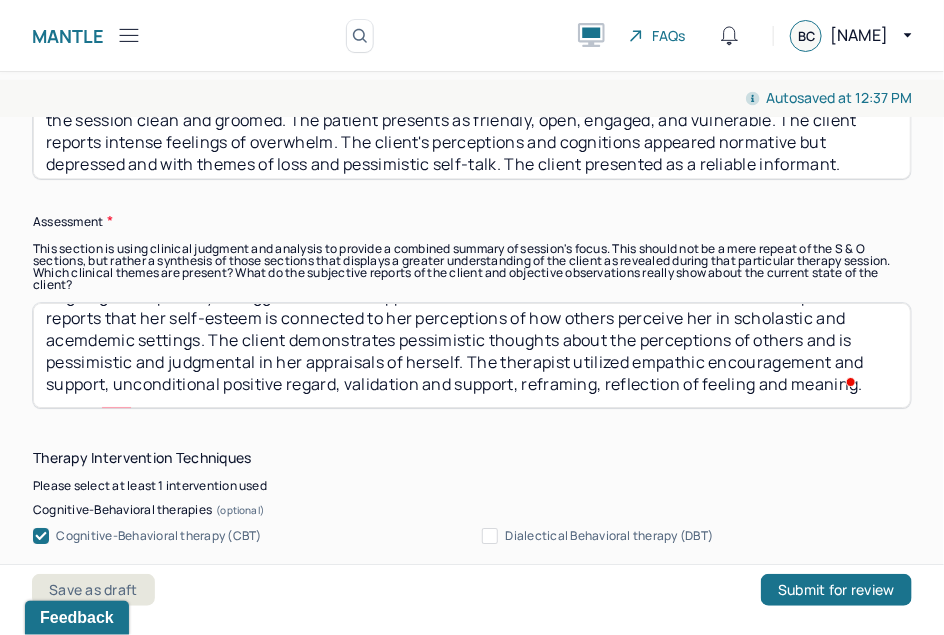 click on "The client initiated the session with updates on ongoing impacts to mood post-breakup. The patient reports ongoing susceptibility to triggers related to appraisal and evaluation based on school and work. The patient reports that her self-esteem is connected to her perceptions of how others perceive her in scholastic and acemdemic settings. The client demonstrates pessimistic thoughts about the perceptions of others and is pessimistic and judgmental in her appraisals of herself. The therapist utilized empathic encouragement and support, unconditional positive regard, validation and support, reframing, reflection of feeling and meaning." at bounding box center [472, 355] 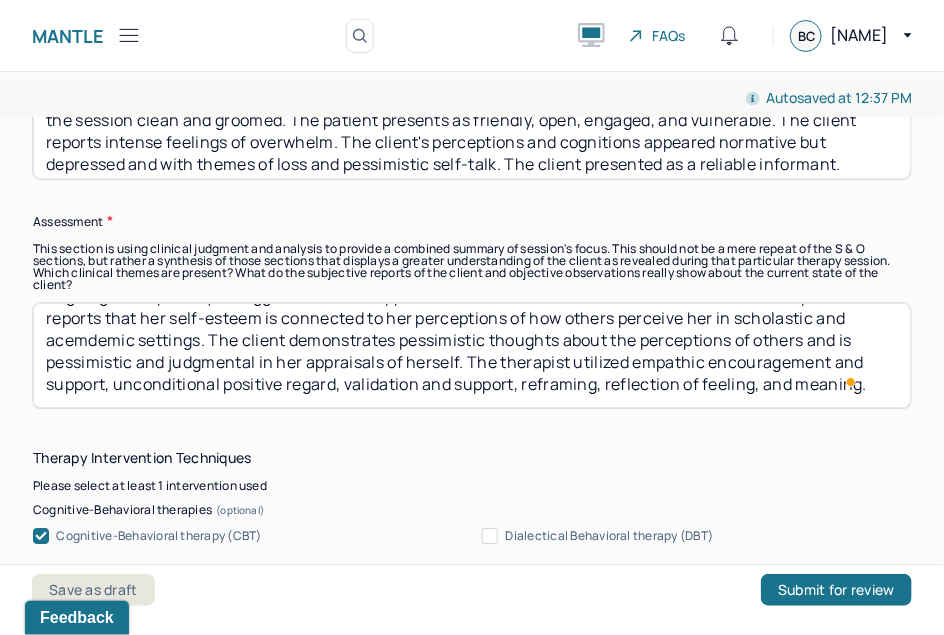 click on "Instructions The fields marked with an asterisk ( * ) are required before you can submit your notes. Before you can submit your session notes, they must be signed. You have the option to save your notes as a draft before making a submission. Appointment location * Teletherapy Client Teletherapy Location Home Office Other Provider Teletherapy Location Home Office Other Consent was received for the teletherapy session The teletherapy session was conducted via video Primary diagnosis * F41.1 GENERALIZED ANXIETY DISORDER Secondary diagnosis (optional) F90.9 ADHD UNSPECIFIED TYPE Tertiary diagnosis (optional) F33.1 MAJOR DEPRESSIVE DISORDER, RECURRENT EPISODE, MODERATE Emotional / Behavioural symptoms demonstrated * The client demonstrates depressed mood, executive functioning difficulties, difficulty with time management and pessimistic self-talk. Causing * Maladaptive Functioning Intention for Session * Facilitate coping mechanisms Session Note Subjective Objective Assessment Therapy Intervention Techniques EDMR" at bounding box center [472, 830] 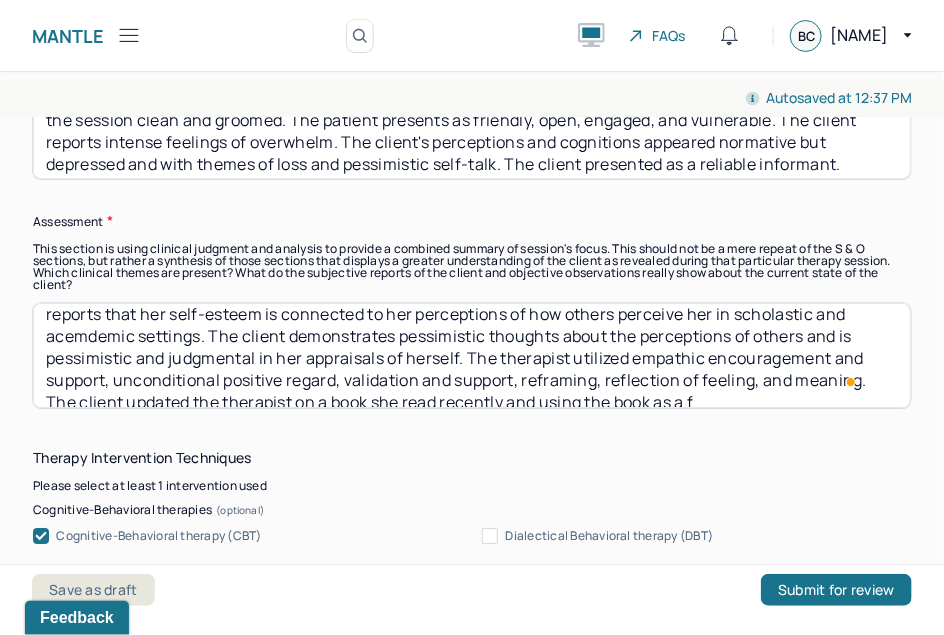 scroll, scrollTop: 78, scrollLeft: 0, axis: vertical 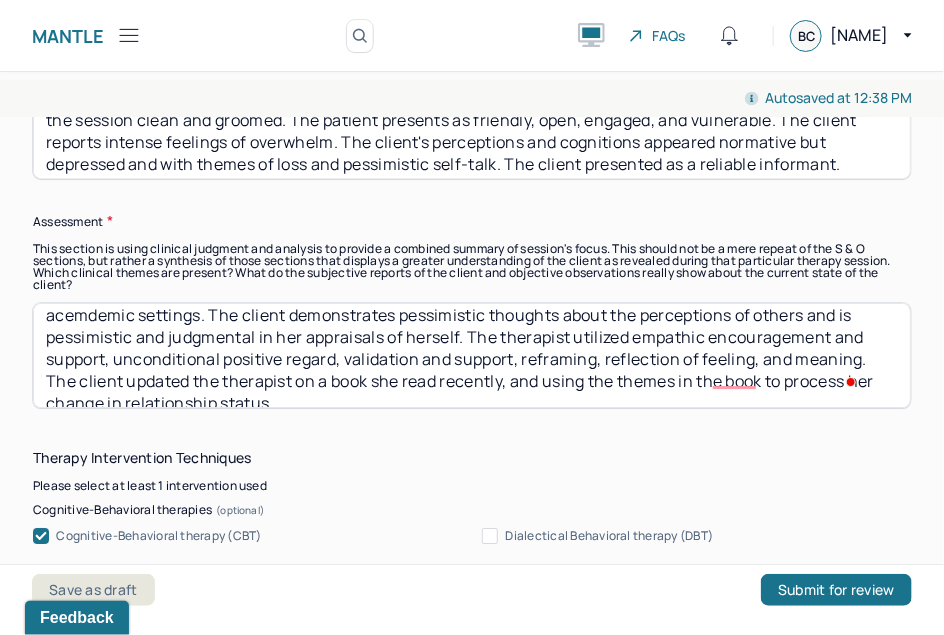 click on "The client initiated the session with updates on ongoing impacts to mood post-breakup. The patient reports ongoing susceptibility to triggers related to appraisal and evaluation based on school and work. The patient reports that her self-esteem is connected to her perceptions of how others perceive her in scholastic and acemdemic settings. The client demonstrates pessimistic thoughts about the perceptions of others and is pessimistic and judgmental in her appraisals of herself. The therapist utilized empathic encouragement and support, unconditional positive regard, validation and support, reframing, reflection of feeling, and meaning. The client updated the therapist on a book she read recently, and using the themes in the book to process her change in relationship status" at bounding box center [472, 355] 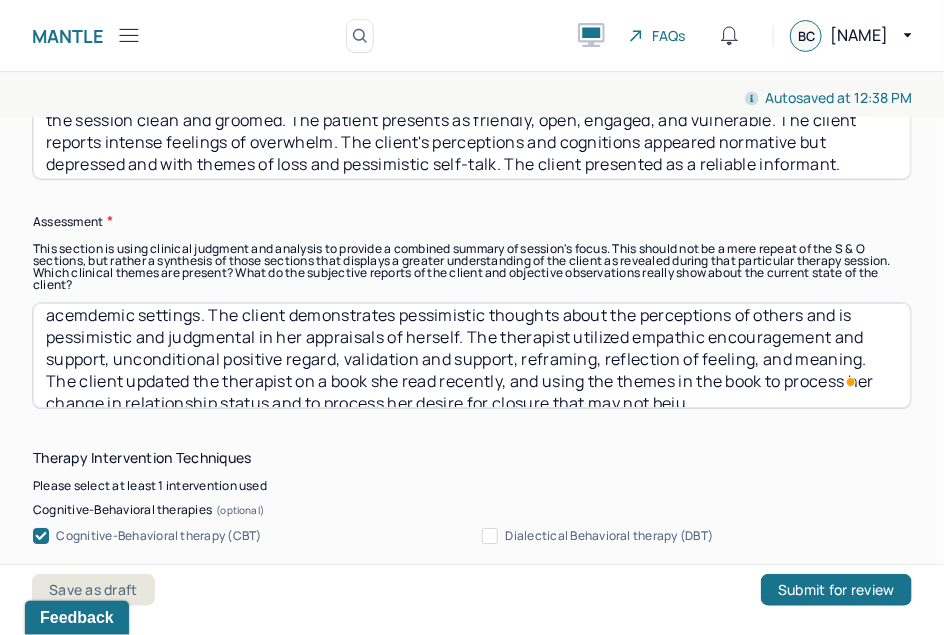 scroll, scrollTop: 100, scrollLeft: 0, axis: vertical 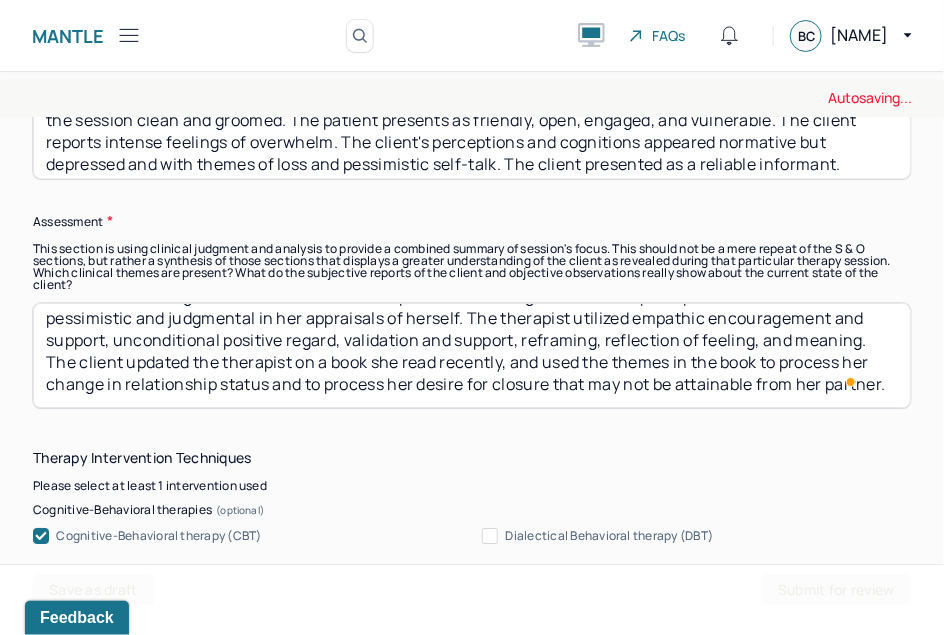 click on "The client initiated the session with updates on ongoing impacts to mood post-breakup. The patient reports ongoing susceptibility to triggers related to appraisal and evaluation based on school and work. The patient reports that her self-esteem is connected to her perceptions of how others perceive her in scholastic and acemdemic settings. The client demonstrates pessimistic thoughts about the perceptions of others and is pessimistic and judgmental in her appraisals of herself. The therapist utilized empathic encouragement and support, unconditional positive regard, validation and support, reframing, reflection of feeling, and meaning. The client updated the therapist on a book she read recently, and using the themes in the book to process her change in relationship status and to process her desire for closure that may not be attainable from her partner." at bounding box center [472, 355] 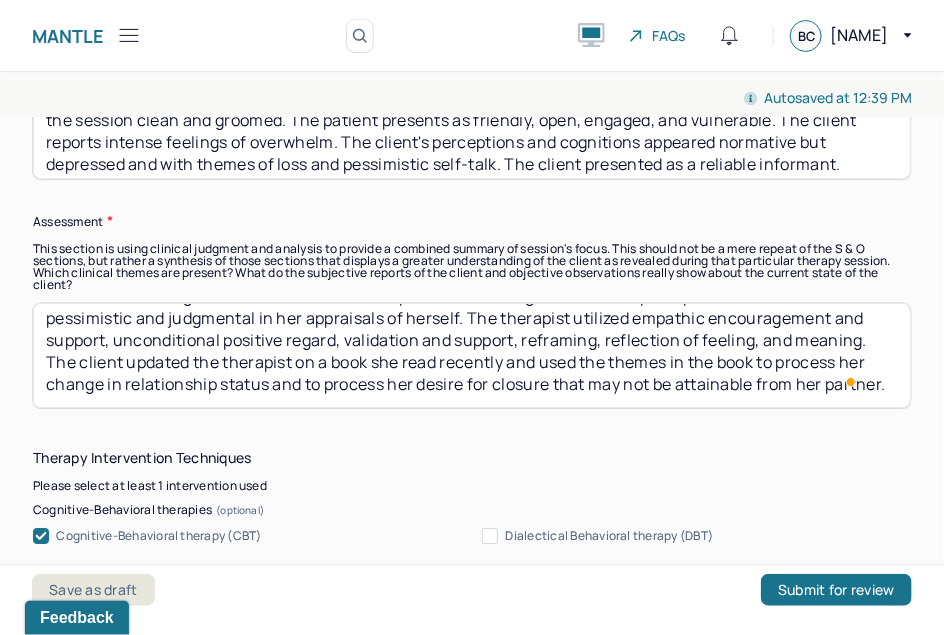 scroll, scrollTop: 1971, scrollLeft: 0, axis: vertical 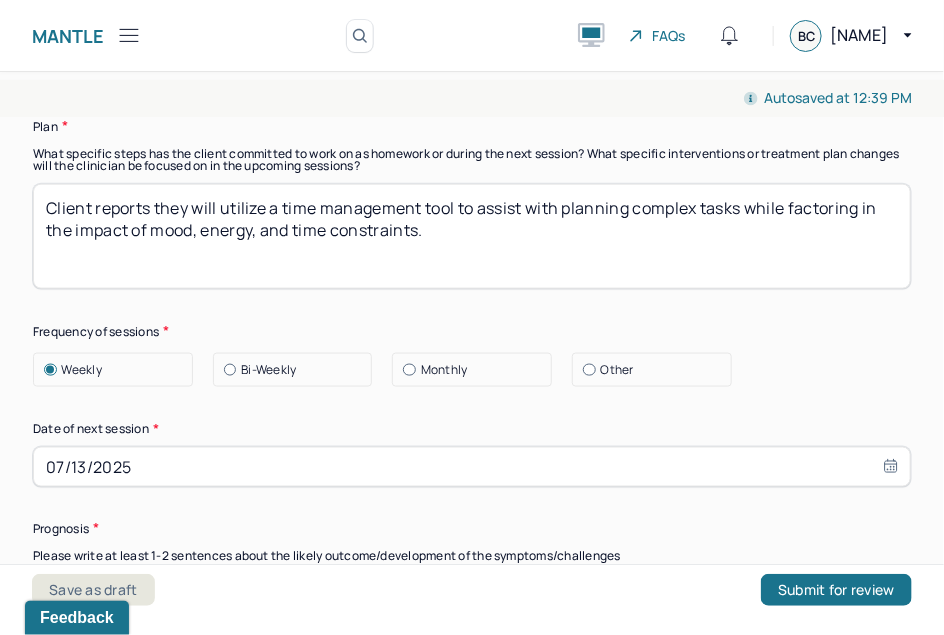 type on "The client initiated the session with updates on ongoing impacts to mood post-breakup. The patient reports ongoing susceptibility to triggers related to appraisal and evaluation based on school and work. The patient reports that her self-esteem is connected to her perceptions of how others perceive her in scholastic and acemdemic settings. The client demonstrates pessimistic thoughts about the perceptions of others and is pessimistic and judgmental in her appraisals of herself. The therapist utilized empathic encouragement and support, unconditional positive regard, validation and support, reframing, reflection of feeling, and meaning. The client updated the therapist on a book she read recently and used the themes in the book to process her change in relationship status and to process her desire for closure that may not be attainable from her partner." 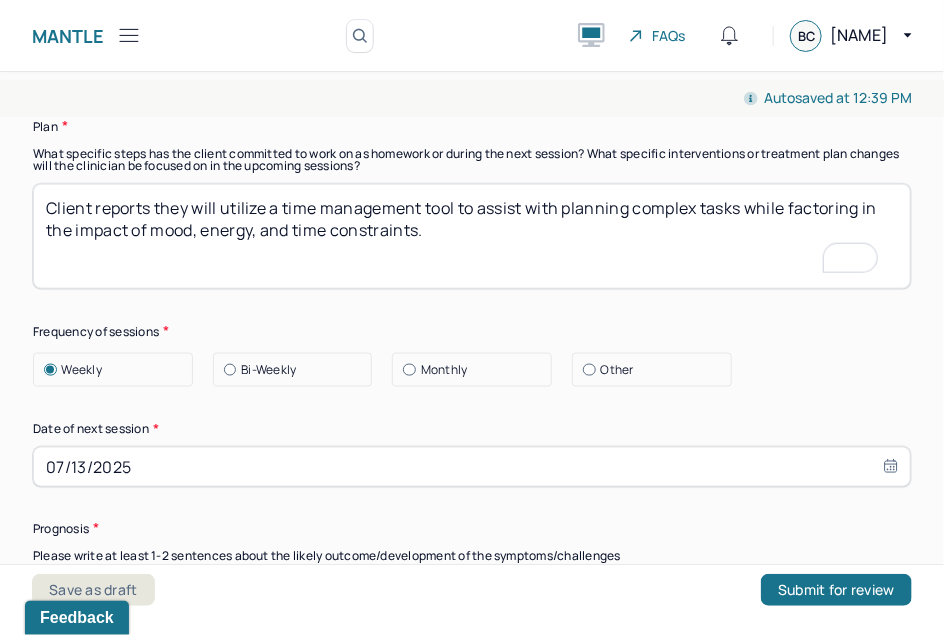 scroll, scrollTop: 2774, scrollLeft: 0, axis: vertical 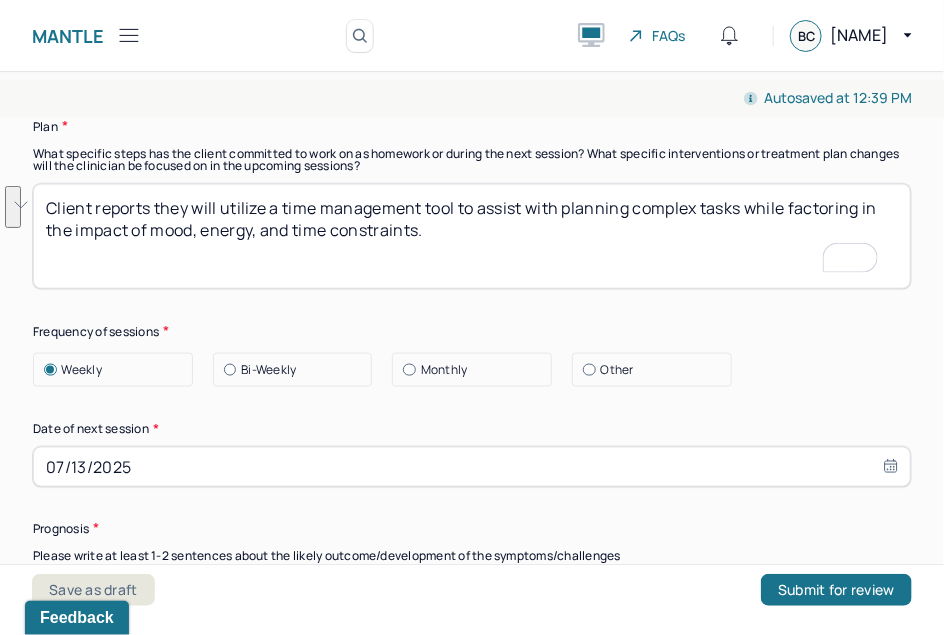 drag, startPoint x: 473, startPoint y: 238, endPoint x: 224, endPoint y: 213, distance: 250.25188 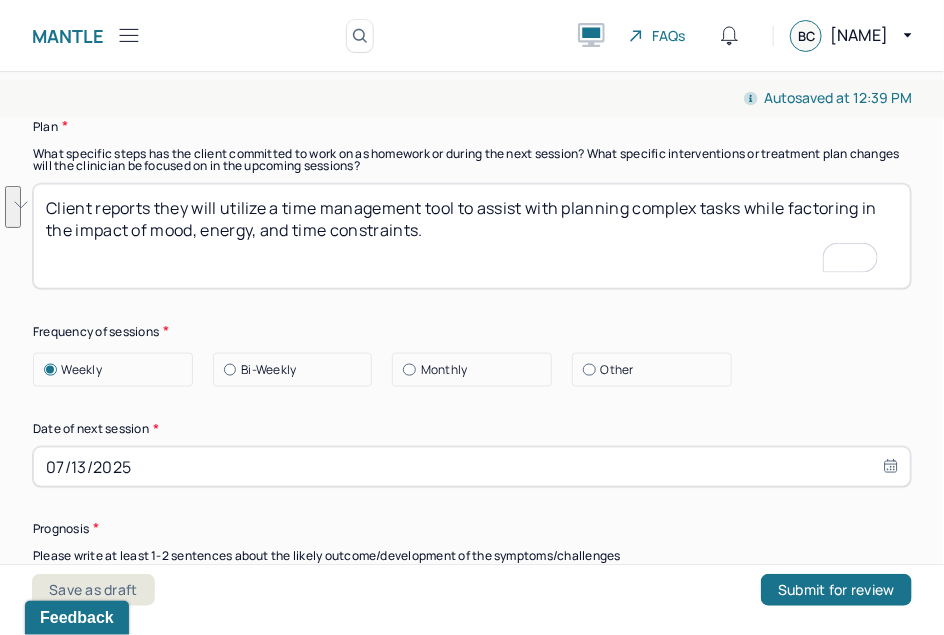 click on "Client reports they will utilize a time management tool to assist with planning complex tasks while factoring in the impact of mood, energy, and time constraints." at bounding box center [472, 236] 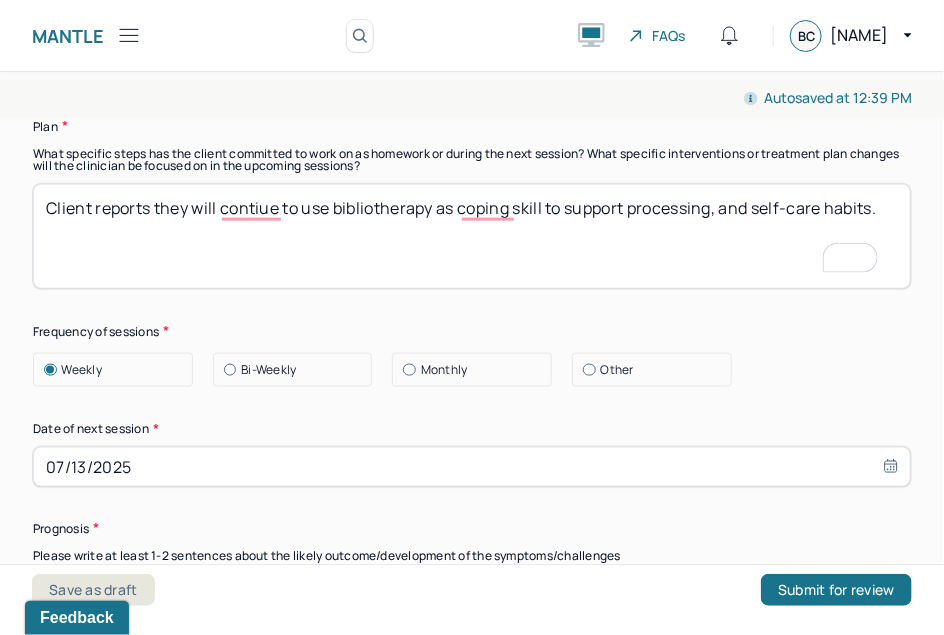 click on "Client reports they will contiue to use bibliotherapy as coping skill to support processing, and self-care habits." at bounding box center (472, 236) 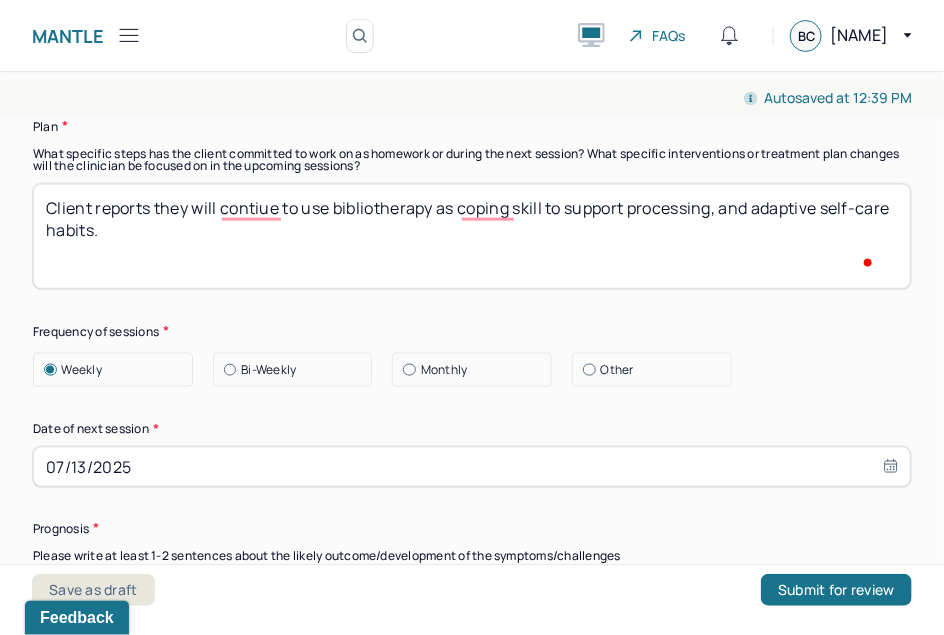 click on "Client reports they will contiue to use bibliotherapy as coping skill to support processing, and self-care habits." at bounding box center (472, 236) 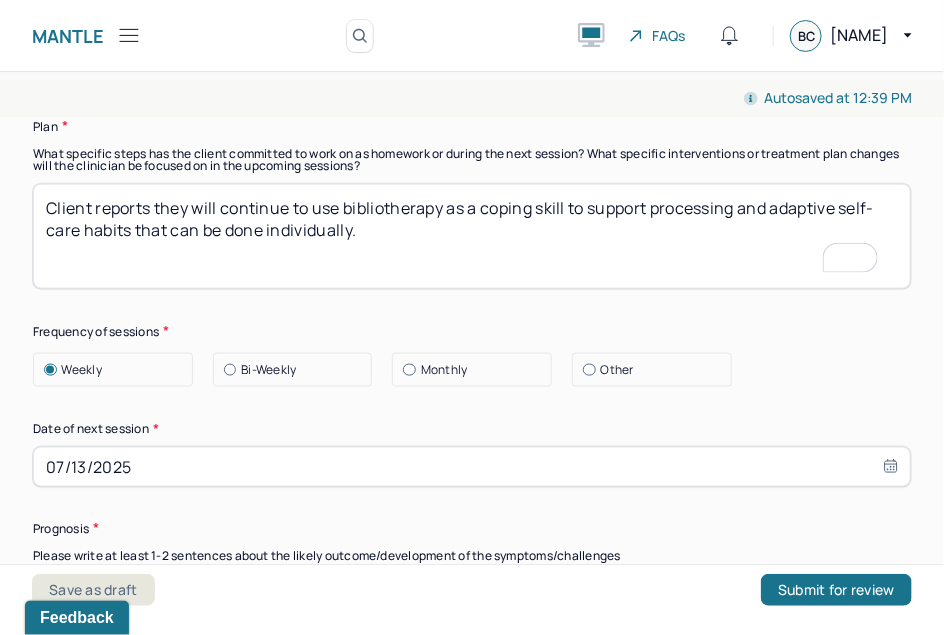 scroll, scrollTop: 2814, scrollLeft: 0, axis: vertical 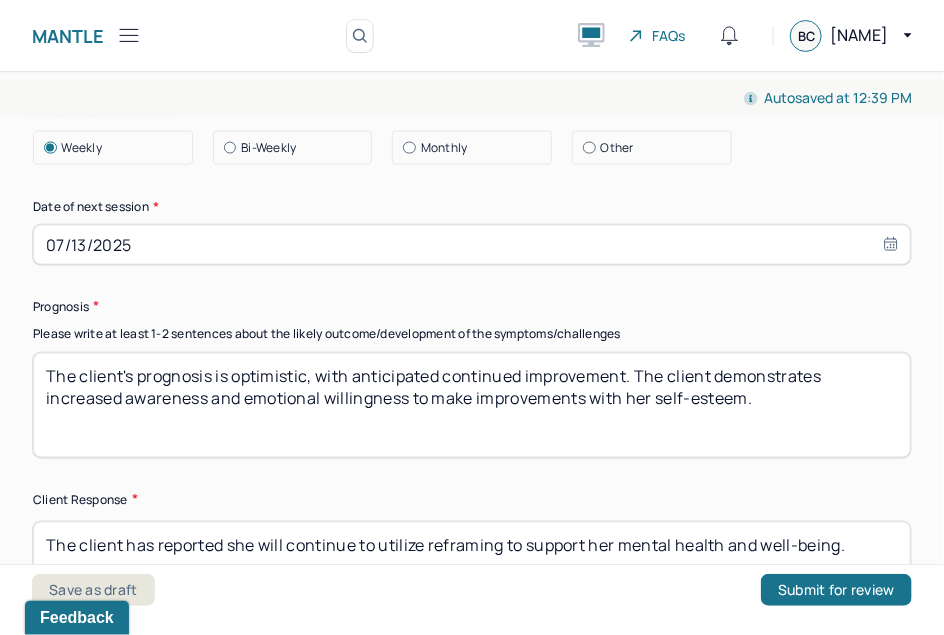 type on "Client reports they will continue to use bibliotherapy as a coping skill to support processing and adaptive self-care habits that can be done individually." 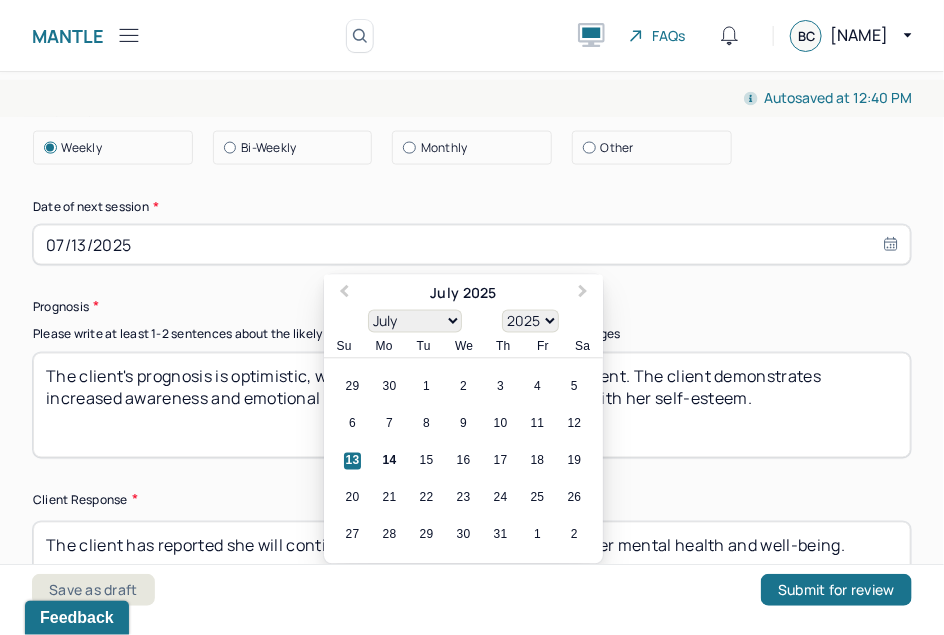 click on "13" at bounding box center (352, 461) 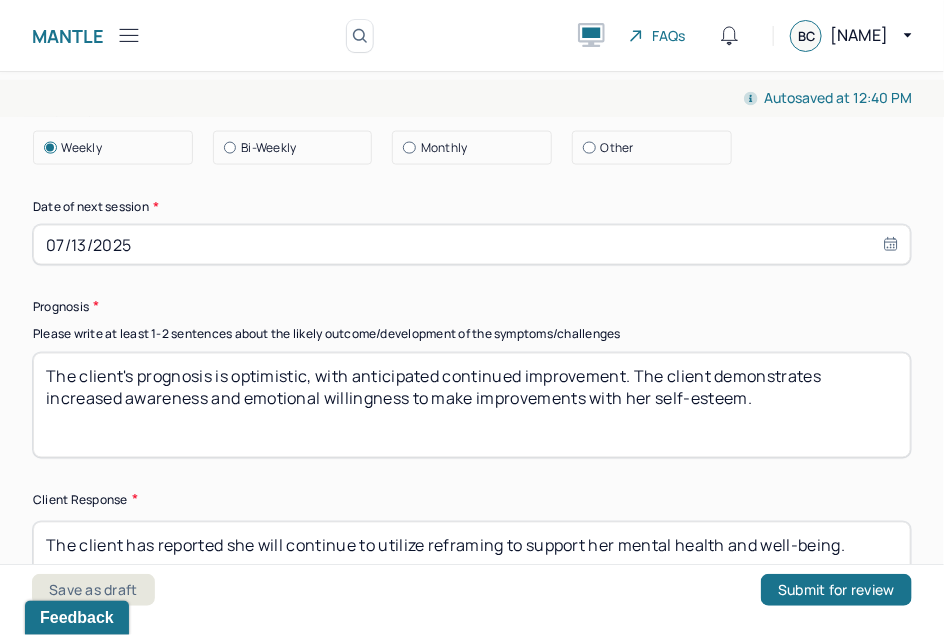 scroll, scrollTop: 3107, scrollLeft: 0, axis: vertical 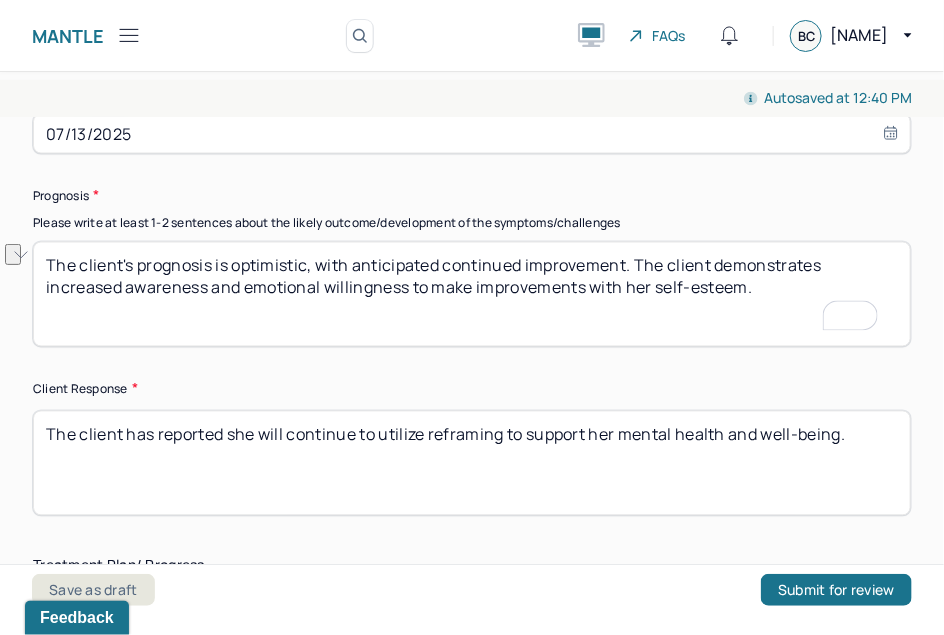 drag, startPoint x: 823, startPoint y: 300, endPoint x: 475, endPoint y: 276, distance: 348.8266 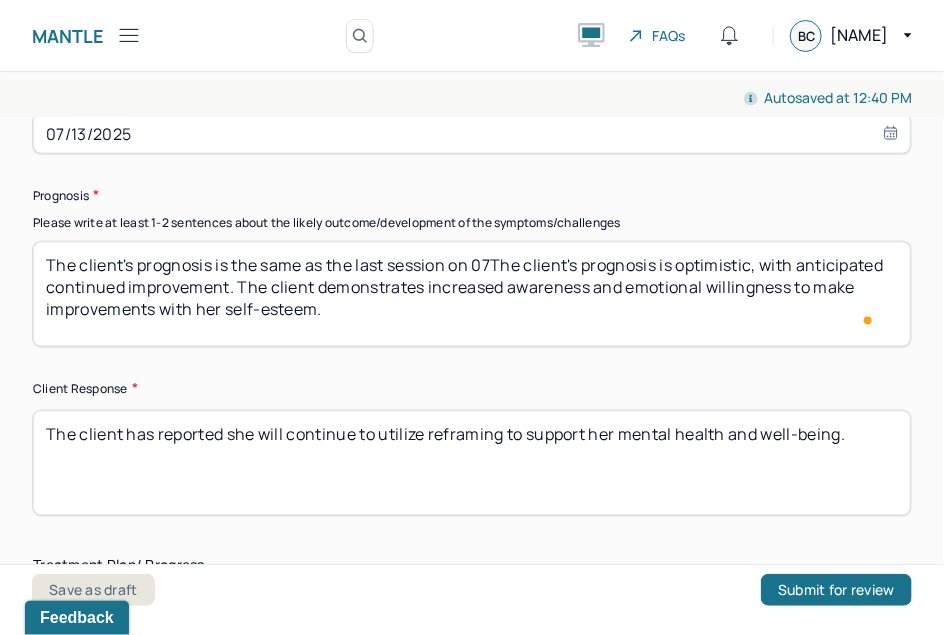 type on "The client's prognosis is the same as the last session on [DATE].The client's prognosis is optimistic, with anticipated continued improvement. The client demonstrates increased awareness and emotional willingness to make improvements with her self-esteem." 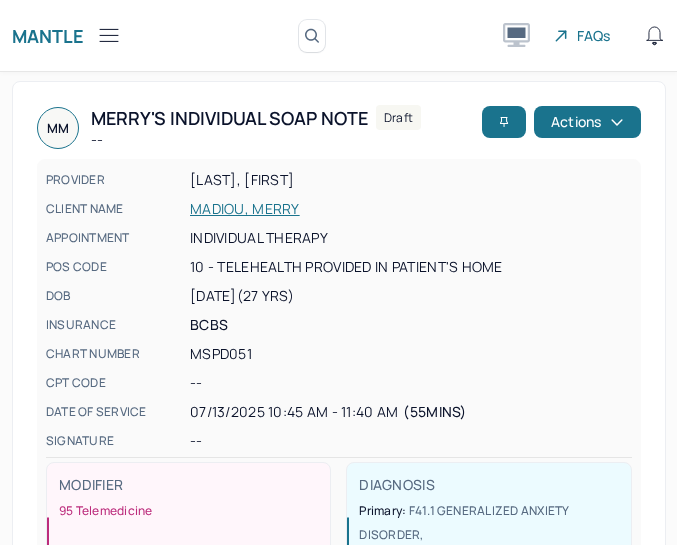 scroll, scrollTop: 0, scrollLeft: 0, axis: both 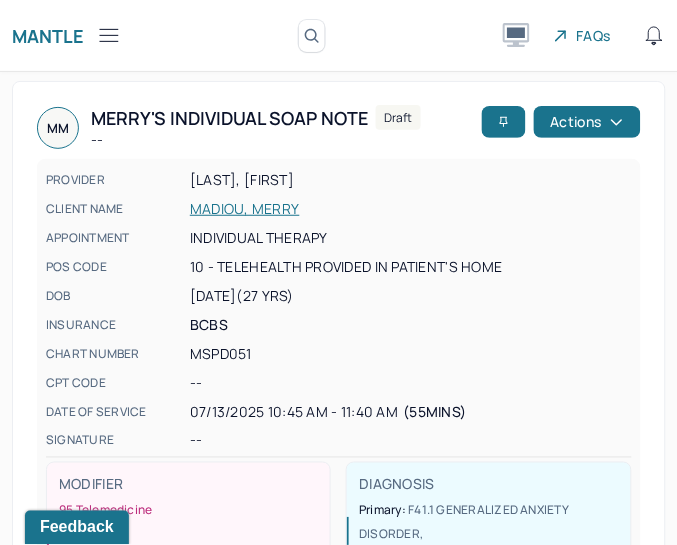 click on "MM Merry's   Individual soap note -- Draft       Actions" at bounding box center (339, 128) 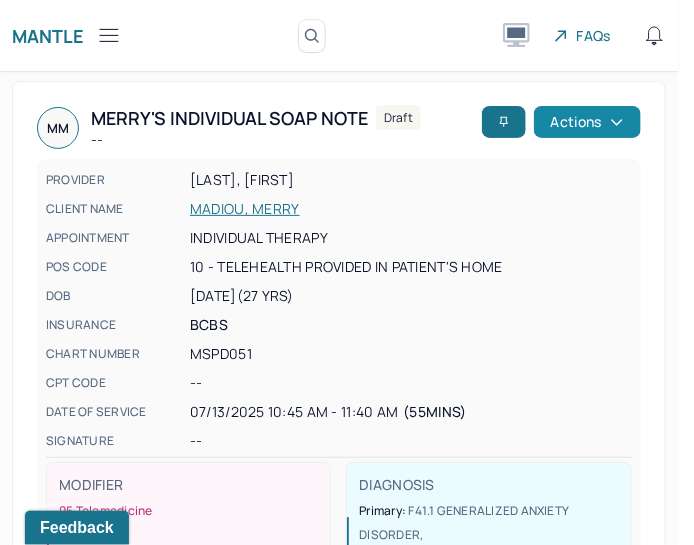 click on "Actions" at bounding box center (587, 122) 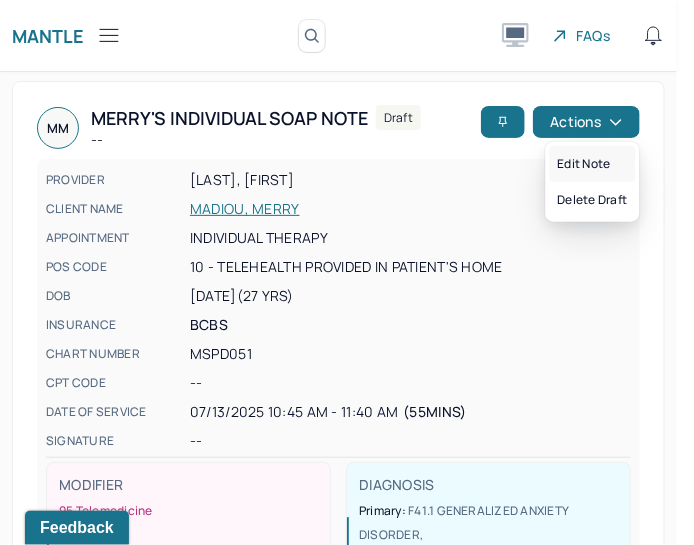 click on "Edit note" at bounding box center [593, 164] 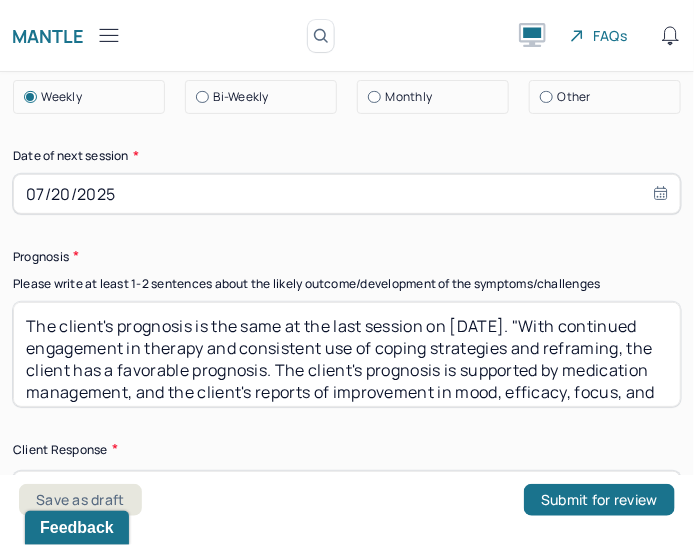 scroll, scrollTop: 3311, scrollLeft: 0, axis: vertical 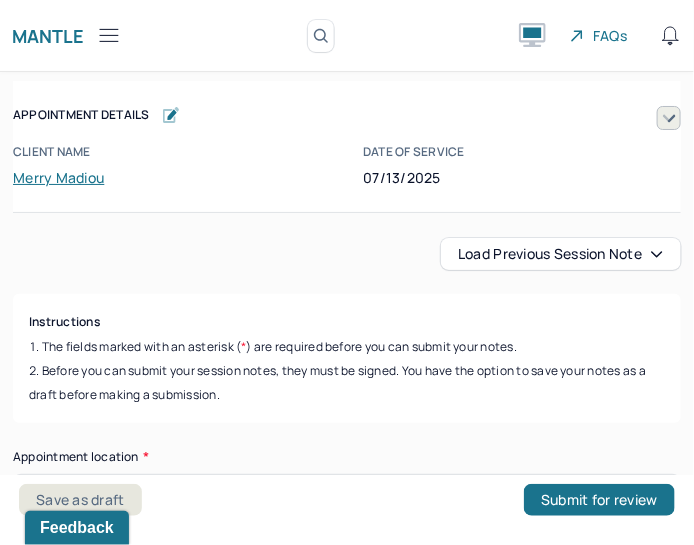 click 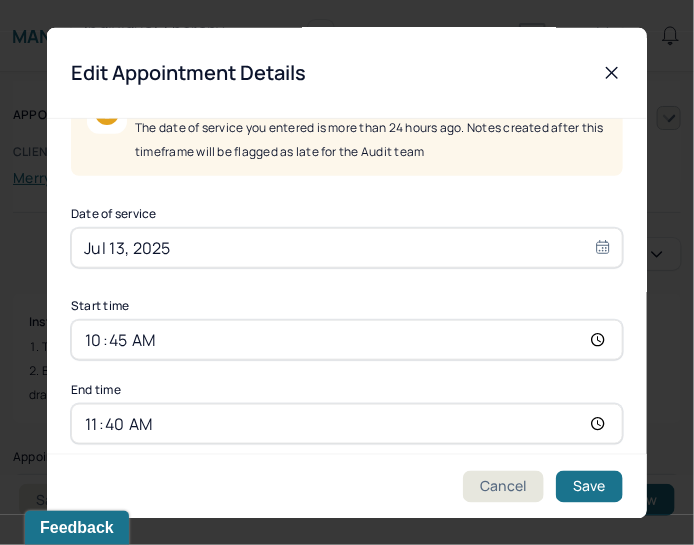 scroll, scrollTop: 257, scrollLeft: 0, axis: vertical 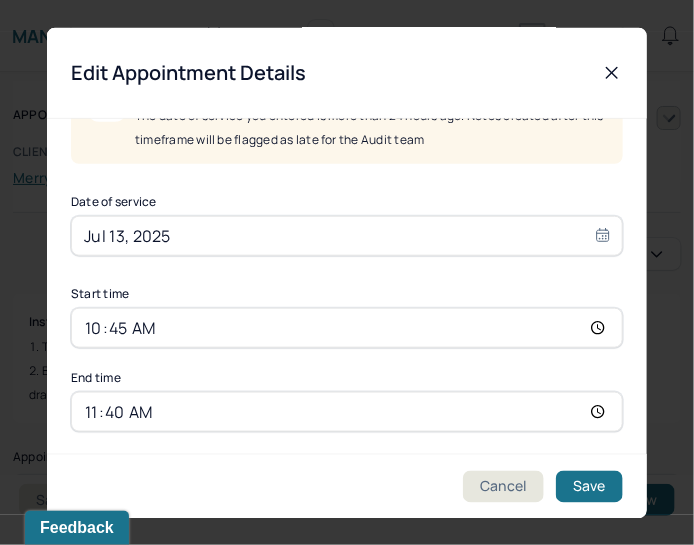 click on "Jul 13, 2025" at bounding box center (347, 235) 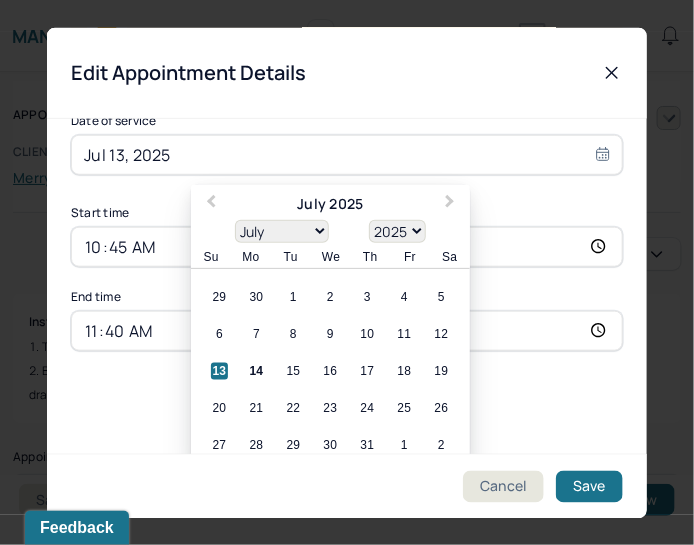 scroll, scrollTop: 97, scrollLeft: 0, axis: vertical 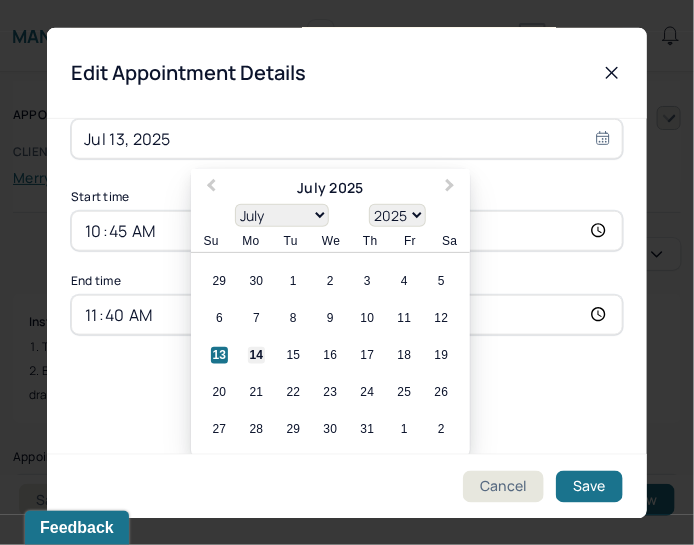 click on "14" at bounding box center (256, 355) 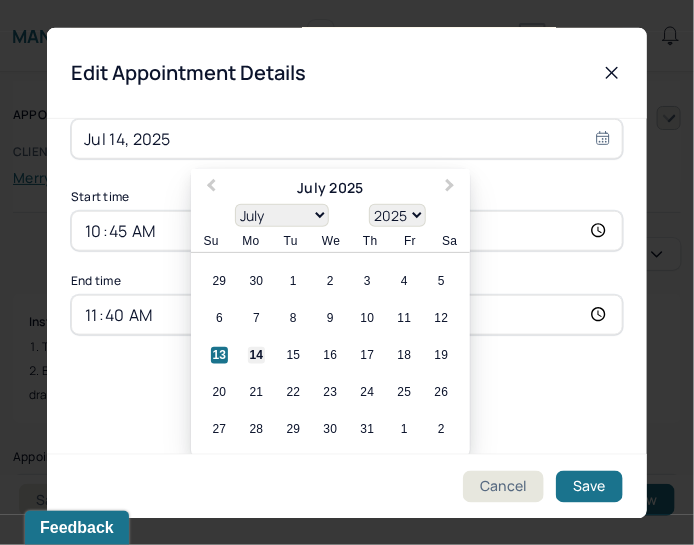 scroll, scrollTop: 132, scrollLeft: 0, axis: vertical 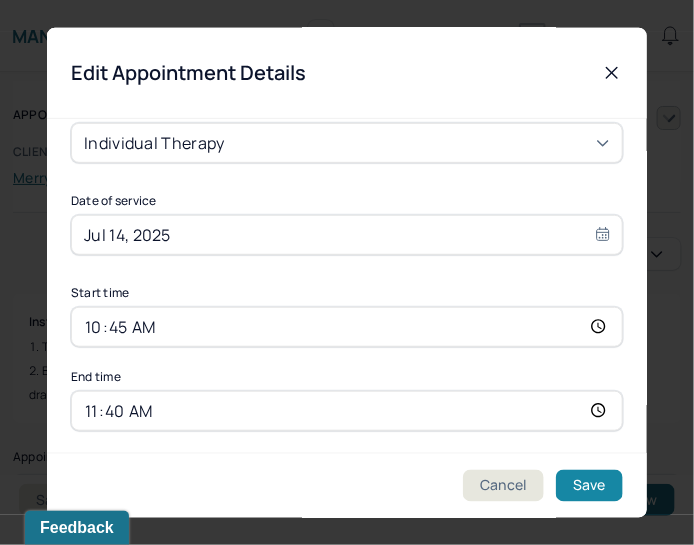 click on "Save" at bounding box center [589, 486] 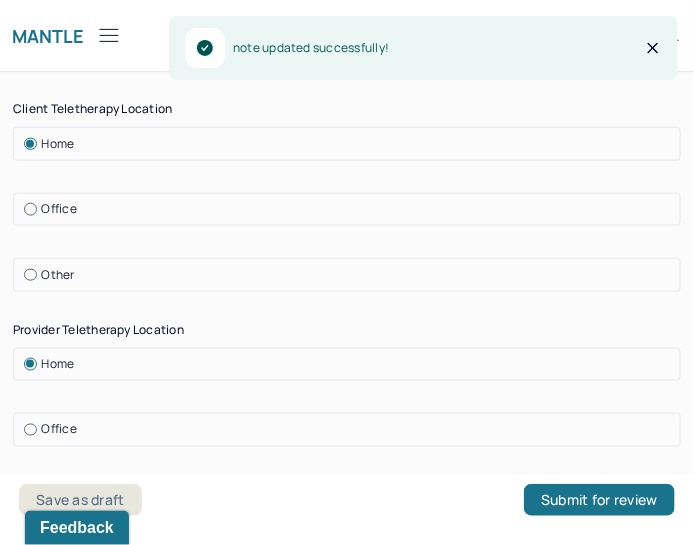 scroll, scrollTop: 1000, scrollLeft: 0, axis: vertical 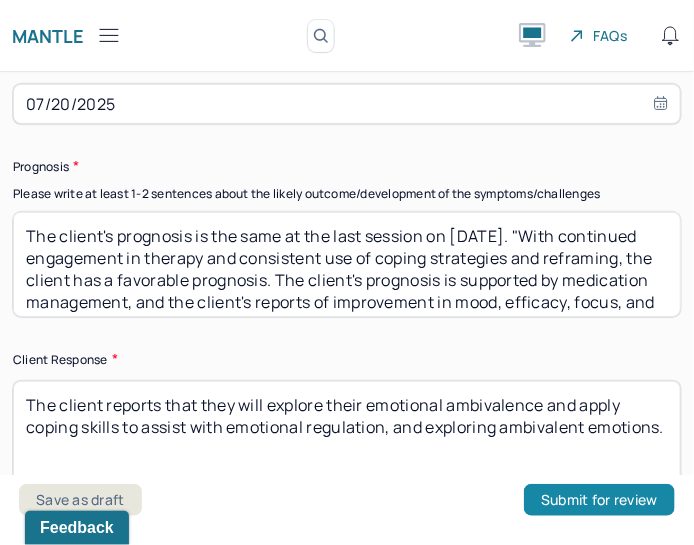 click on "Submit for review" at bounding box center (599, 500) 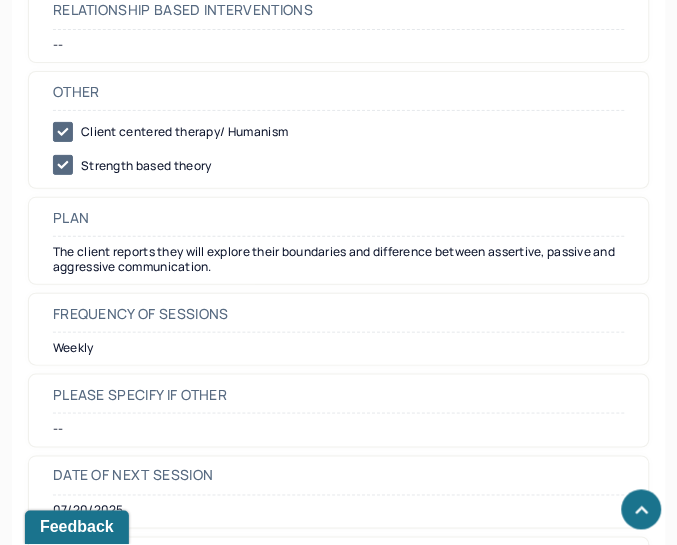 scroll, scrollTop: 2555, scrollLeft: 0, axis: vertical 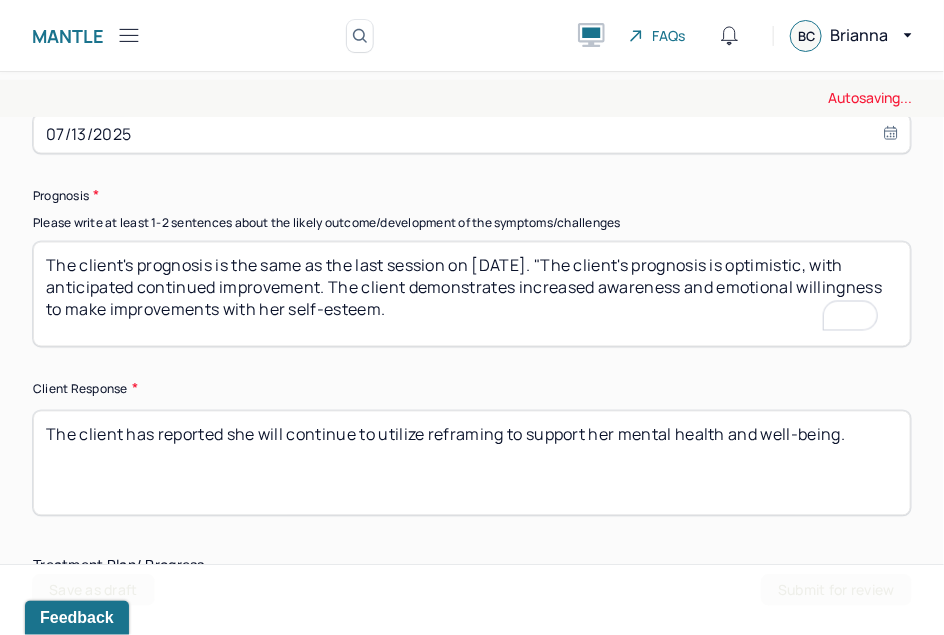 click on "The client's prognosis is the same as the last session on [DATE]/The client's prognosis is optimistic, with anticipated continued improvement. The client demonstrates increased awareness and emotional willingness to make improvements with her self-esteem." at bounding box center (472, 294) 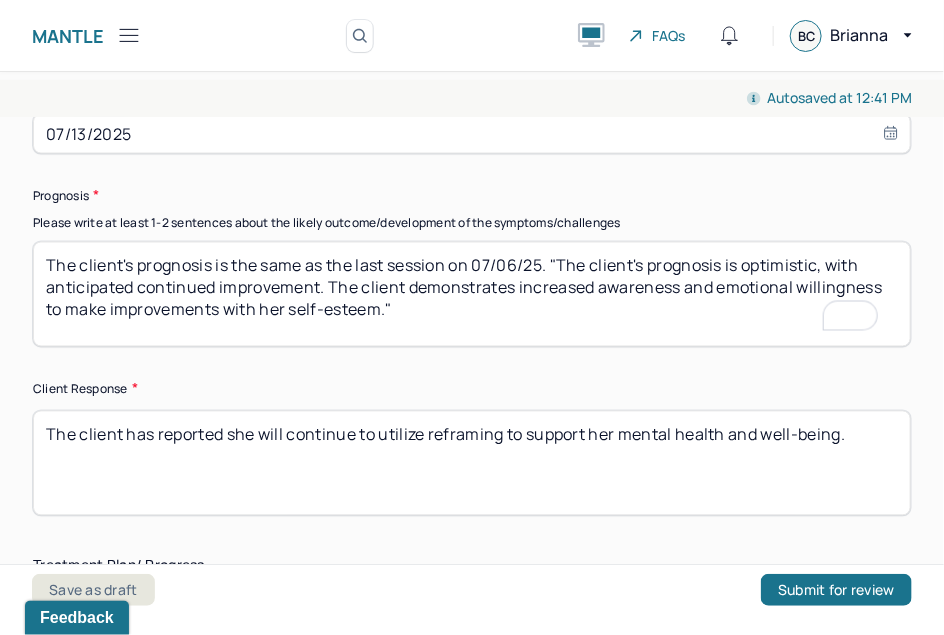 scroll, scrollTop: 1420, scrollLeft: 0, axis: vertical 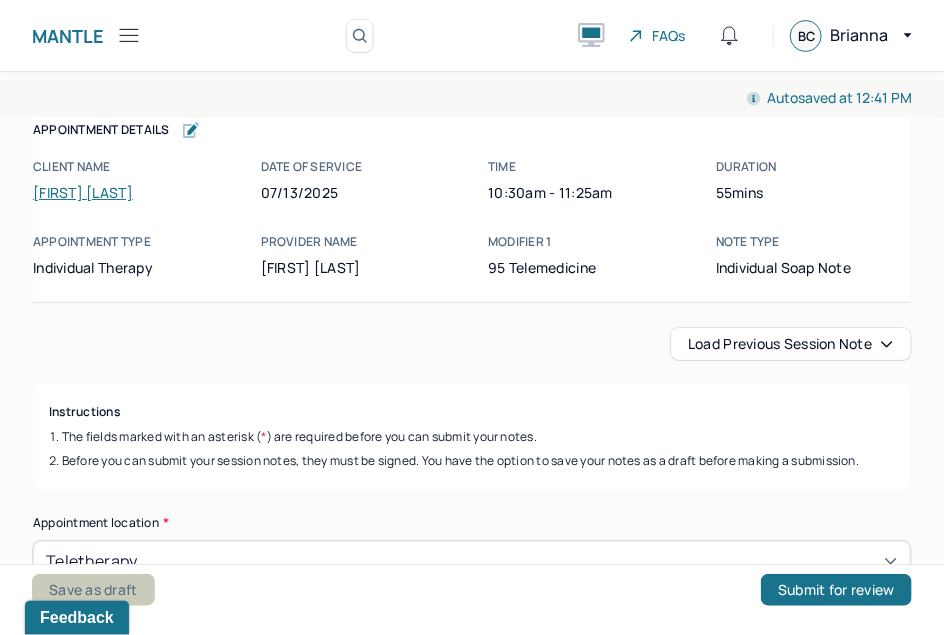 type on "The client's prognosis is the same as the last session on 07/06/25. "The client's prognosis is optimistic, with anticipated continued improvement. The client demonstrates increased awareness and emotional willingness to make improvements with her self-esteem."" 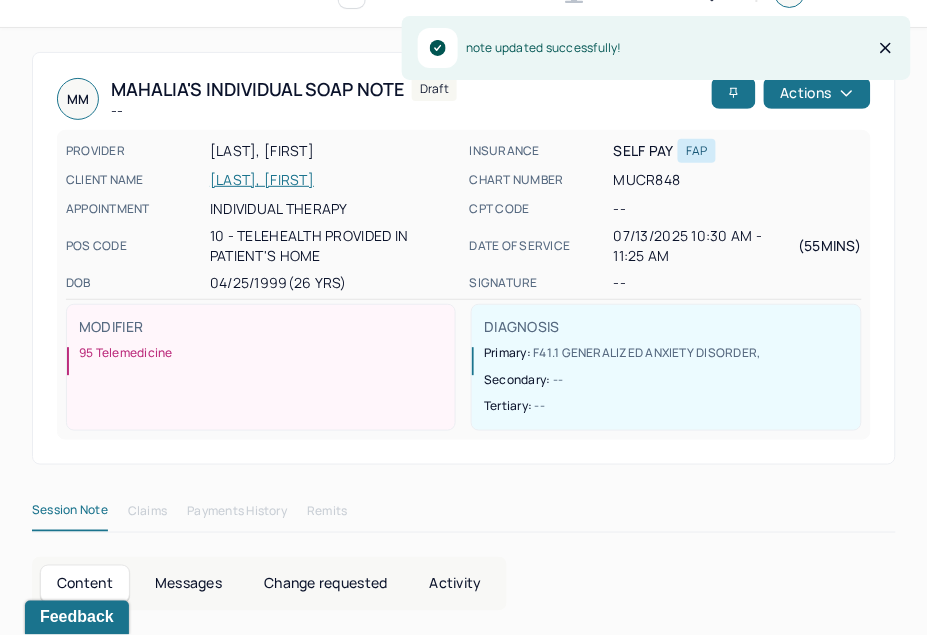 scroll, scrollTop: 0, scrollLeft: 0, axis: both 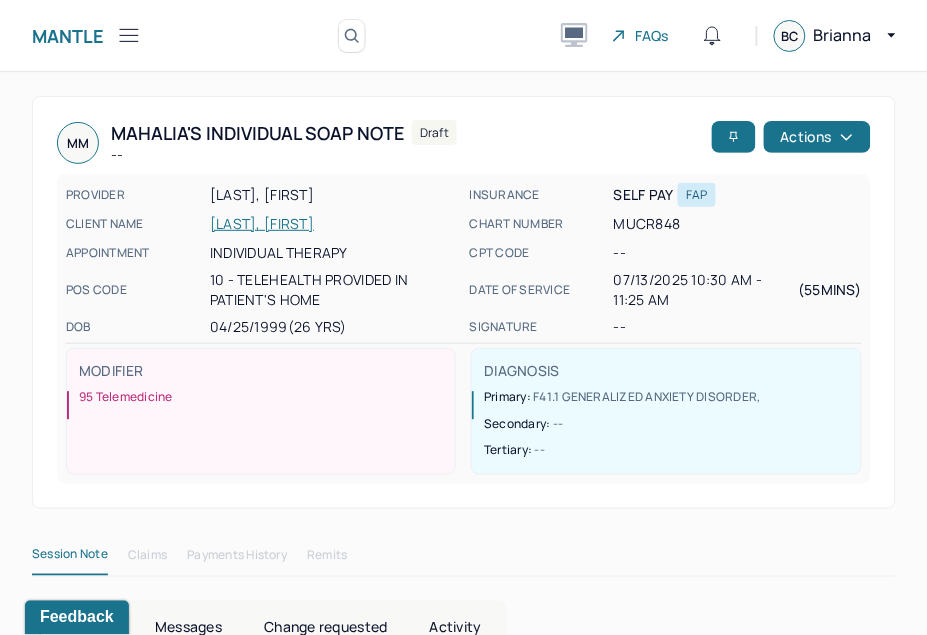 click on "[LAST], [FIRST]" at bounding box center (334, 224) 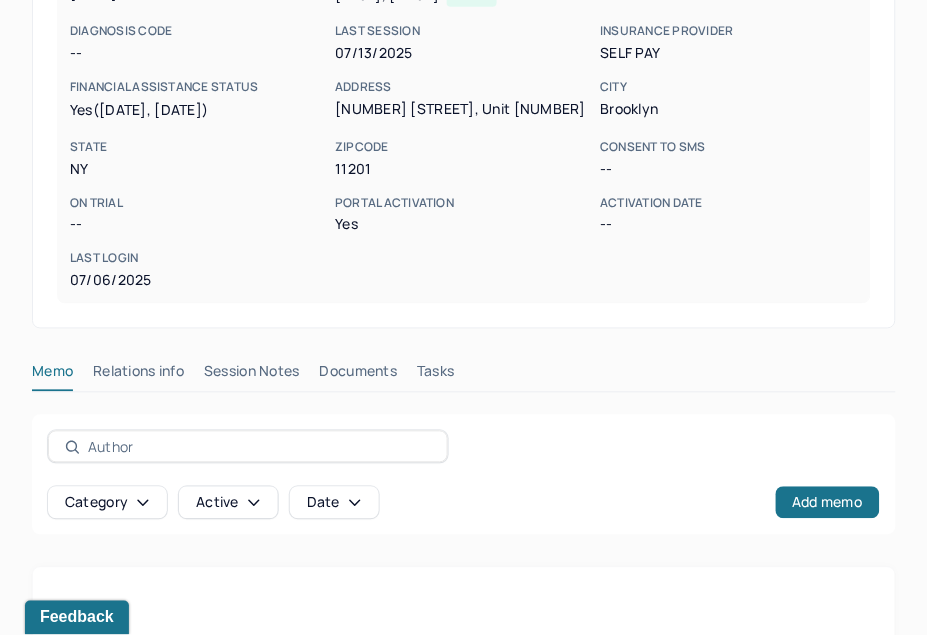 scroll, scrollTop: 444, scrollLeft: 0, axis: vertical 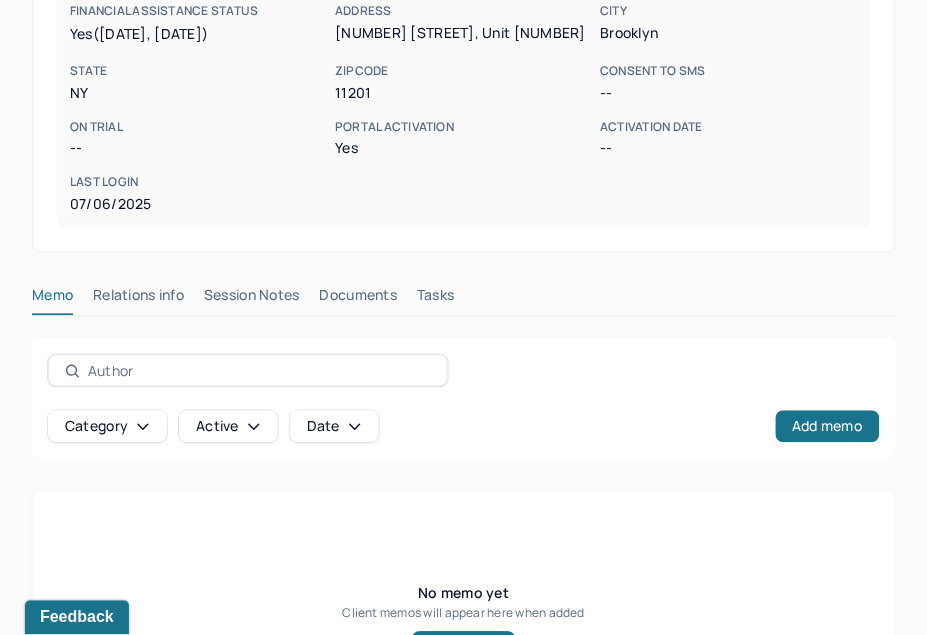 click on "Session Notes" at bounding box center (252, 300) 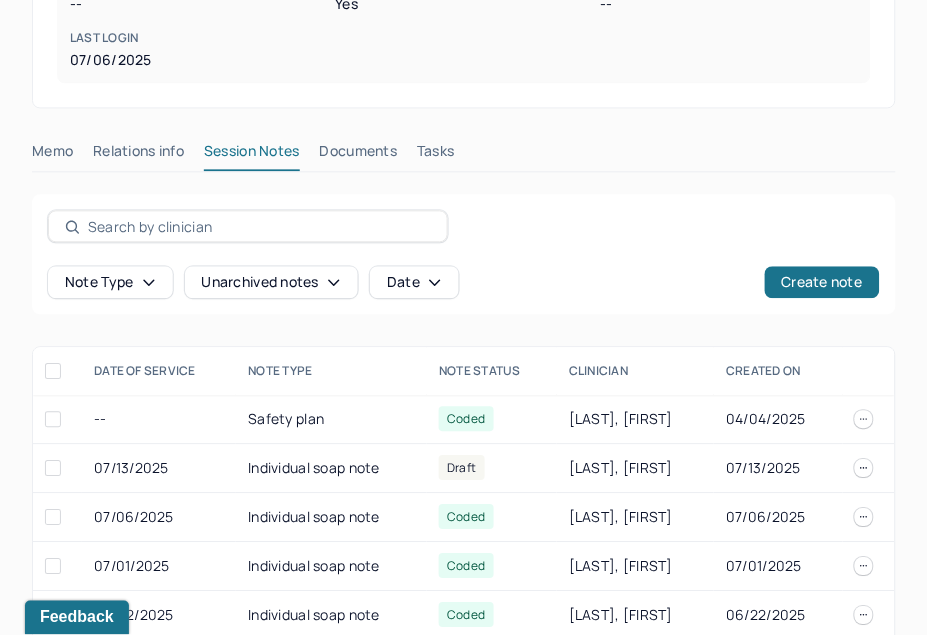 scroll, scrollTop: 666, scrollLeft: 0, axis: vertical 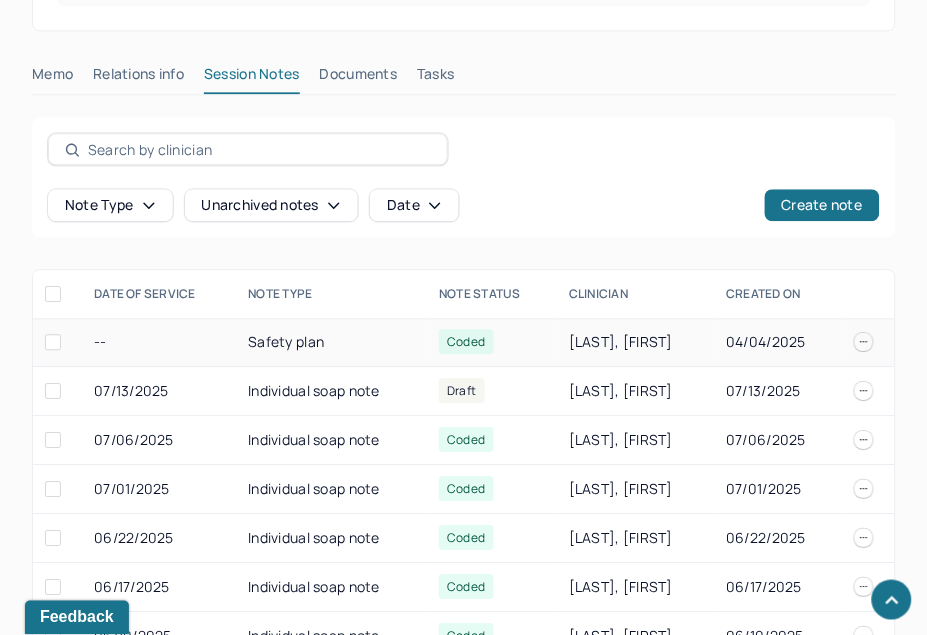 click on "Safety plan" at bounding box center (331, 342) 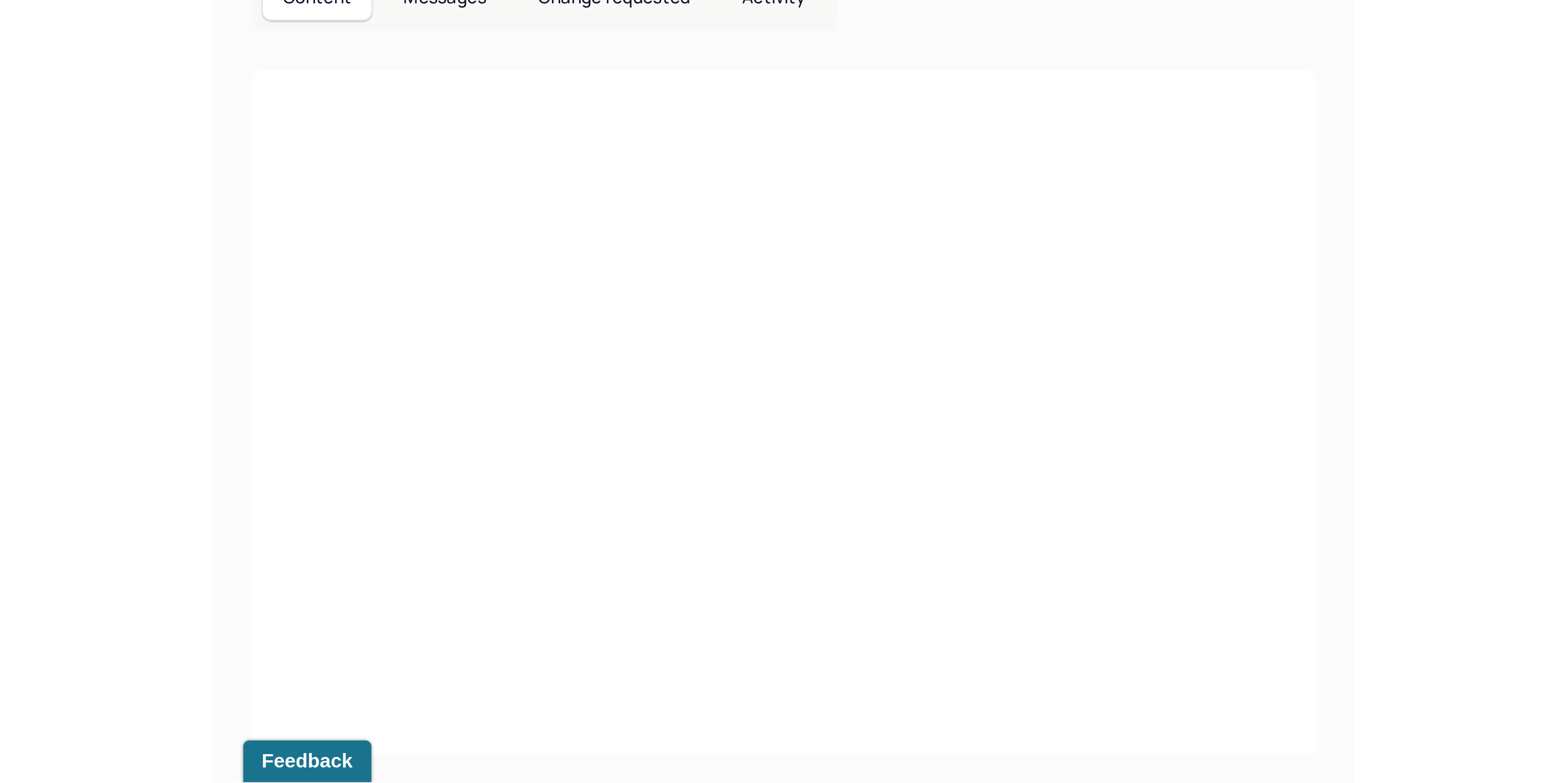 scroll, scrollTop: 0, scrollLeft: 0, axis: both 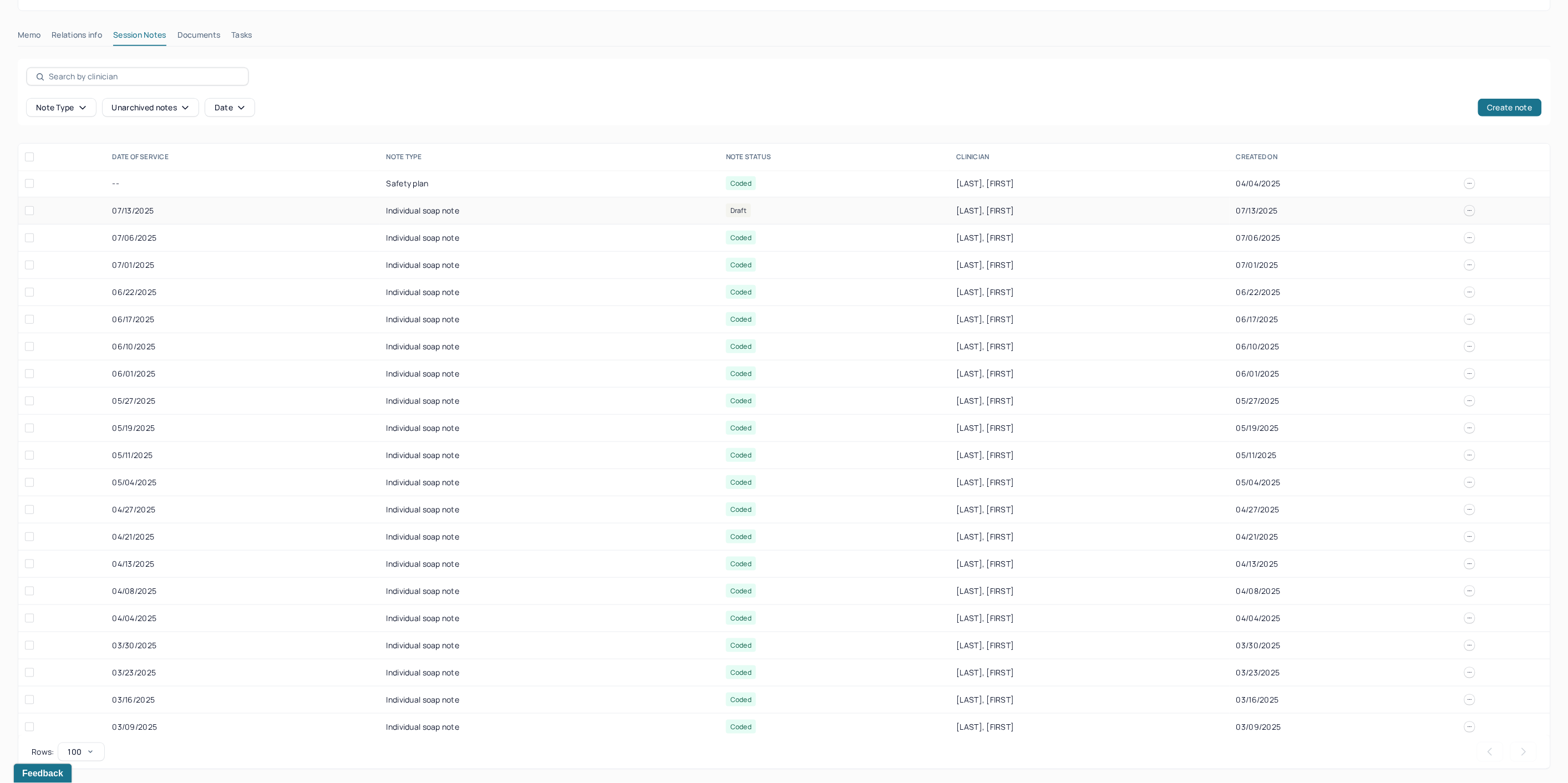 click on "Individual soap note" at bounding box center (550, 211) 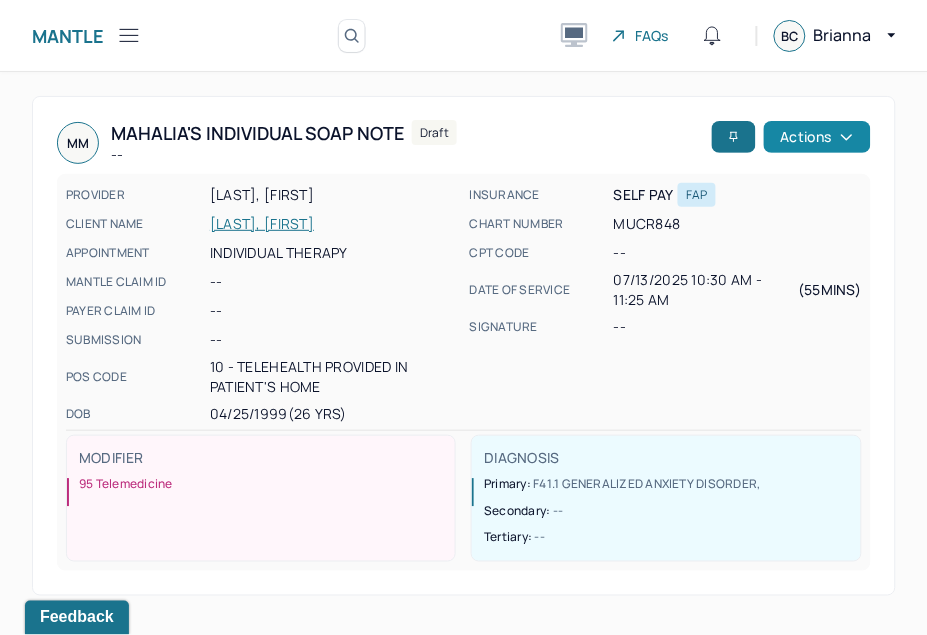 click on "Actions" at bounding box center (817, 137) 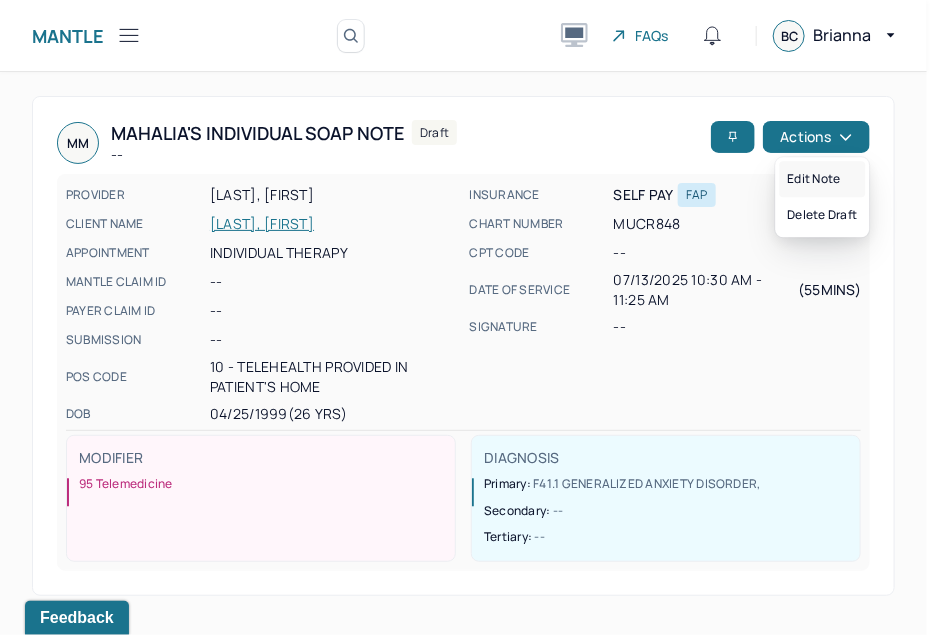 click on "Edit note" at bounding box center (823, 179) 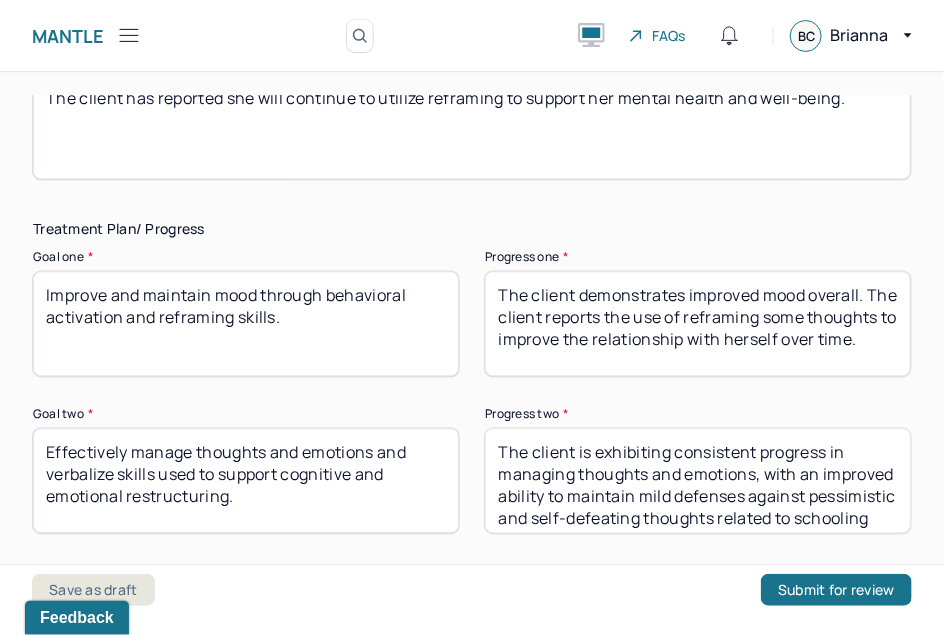 scroll, scrollTop: 4230, scrollLeft: 0, axis: vertical 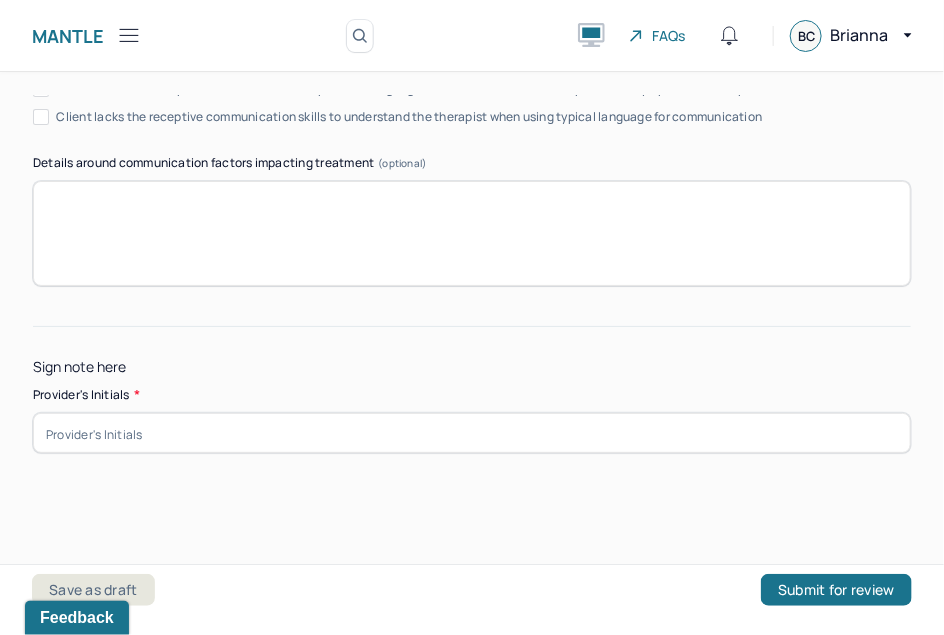 click at bounding box center [472, 433] 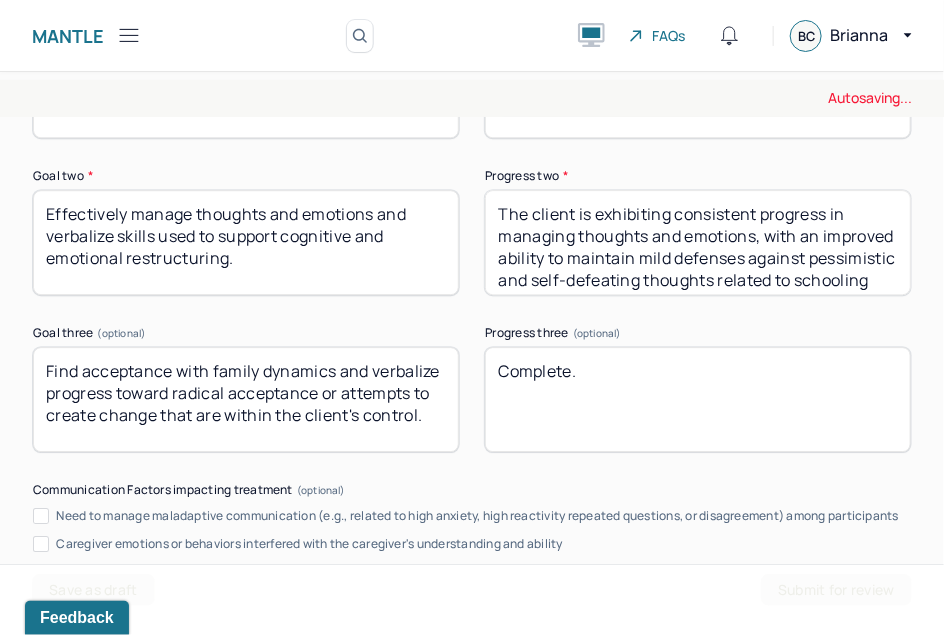scroll, scrollTop: 3674, scrollLeft: 0, axis: vertical 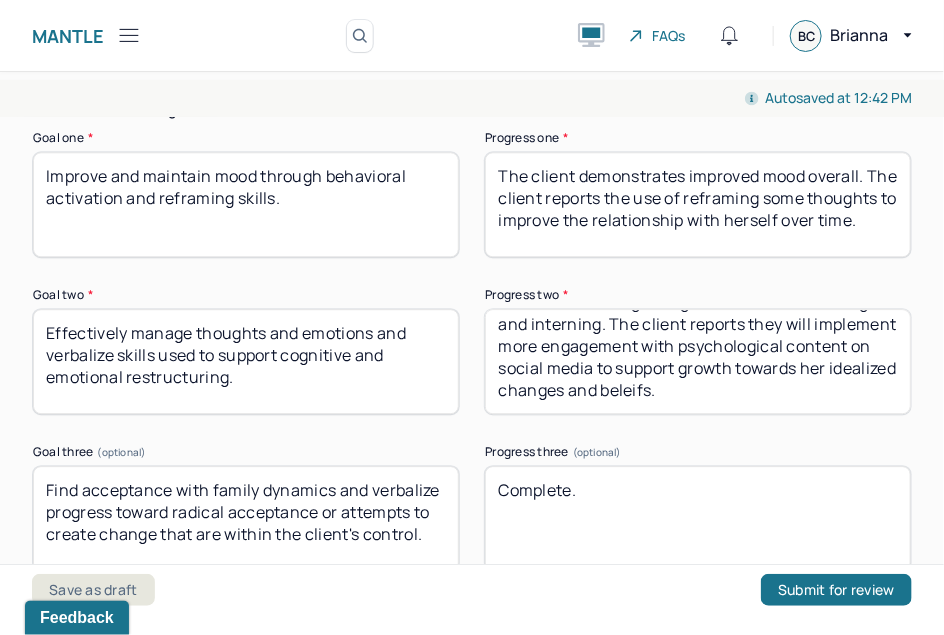 type on "BC" 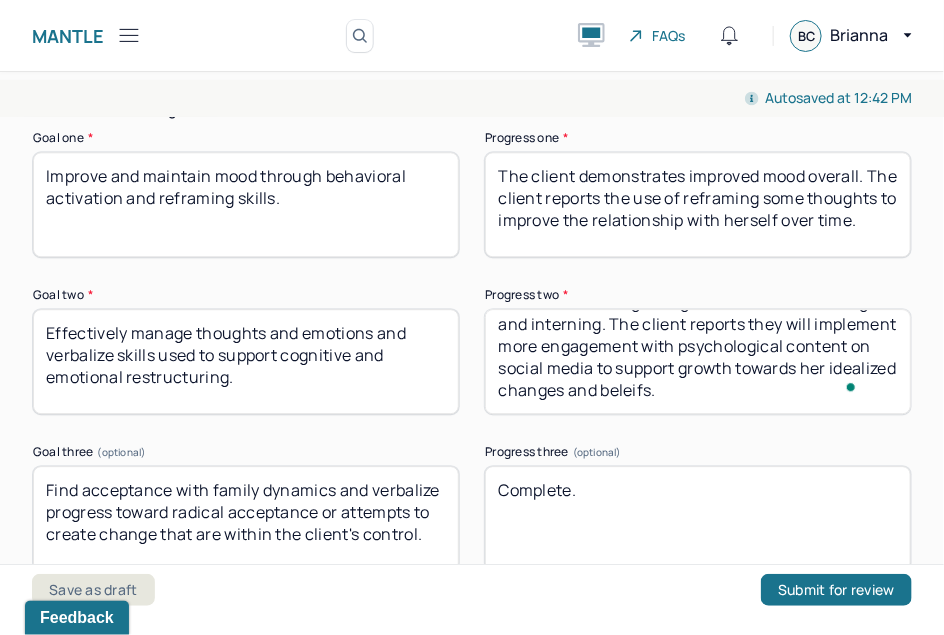 scroll, scrollTop: 2, scrollLeft: 0, axis: vertical 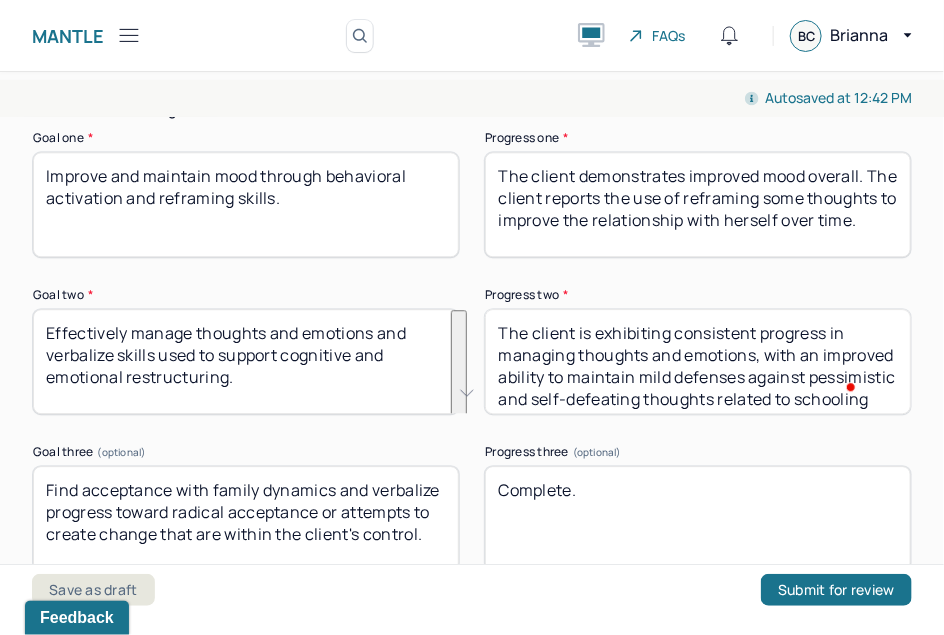 drag, startPoint x: 711, startPoint y: 375, endPoint x: 453, endPoint y: 315, distance: 264.8849 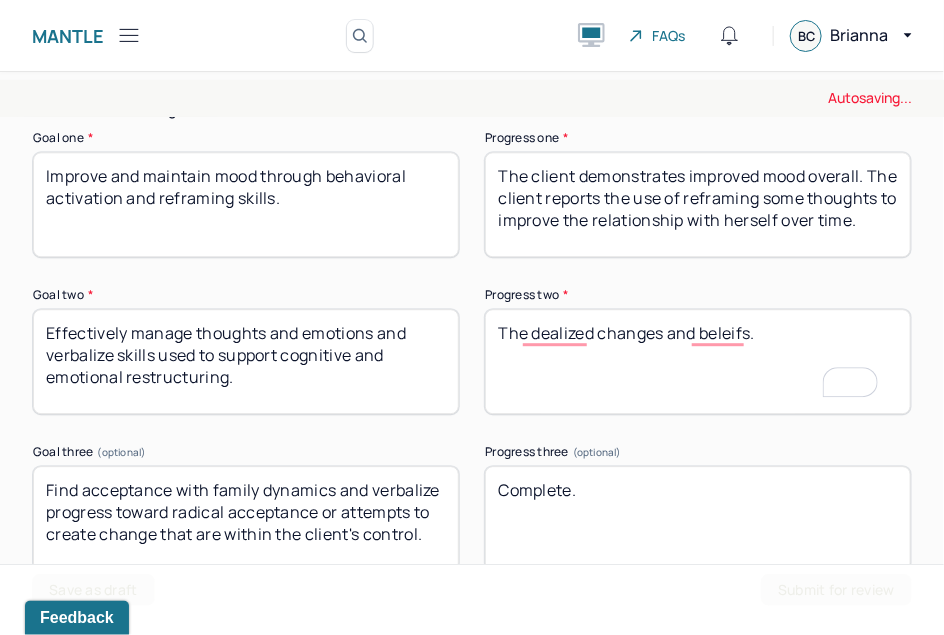 drag, startPoint x: 784, startPoint y: 343, endPoint x: 201, endPoint y: 300, distance: 584.5836 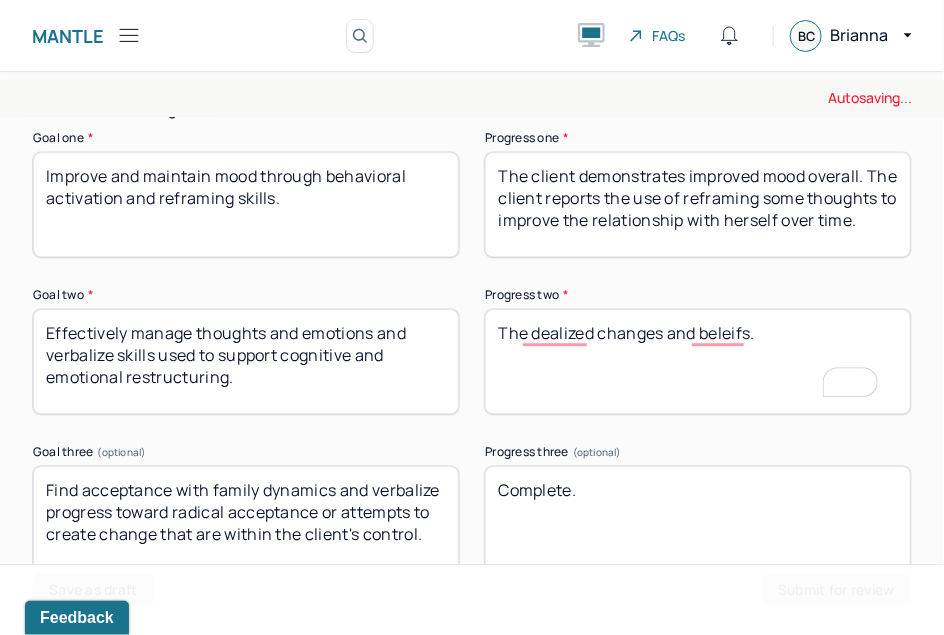 click on "Goal two * Effectively manage thoughts and emotions and verbalize skills used to support cognitive and emotional restructuring. Progress two * The client is exhibiting consistent progress in managing thoughts and emotions, with an improved ability to maintain mild defenses against pessimistic and self-defeating thoughts related to schooling and interning. The client reports they will implement more engagement with psychological content on social media to support growth towards her idealized changes and beleifs." at bounding box center [472, 351] 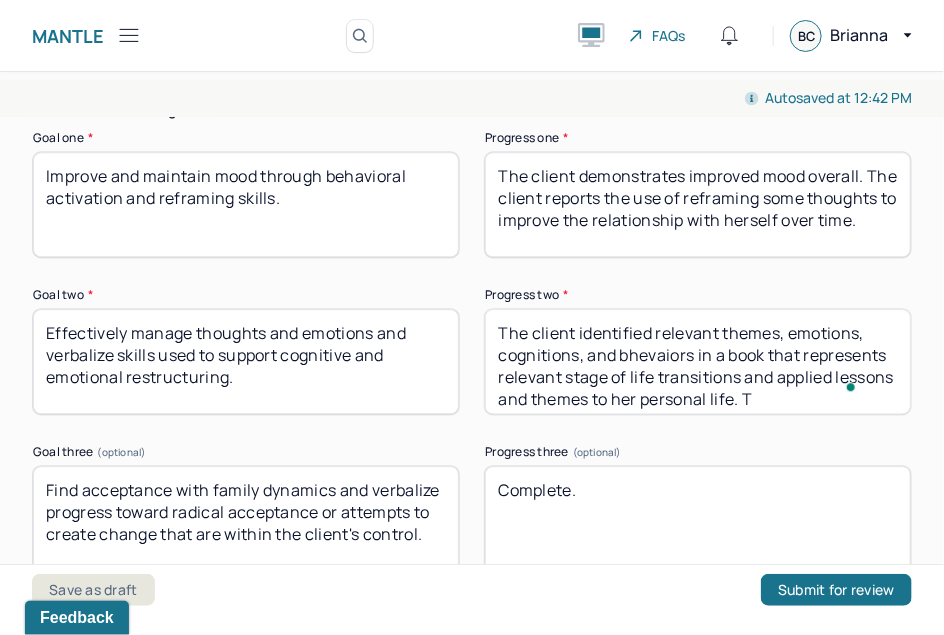scroll, scrollTop: 15, scrollLeft: 0, axis: vertical 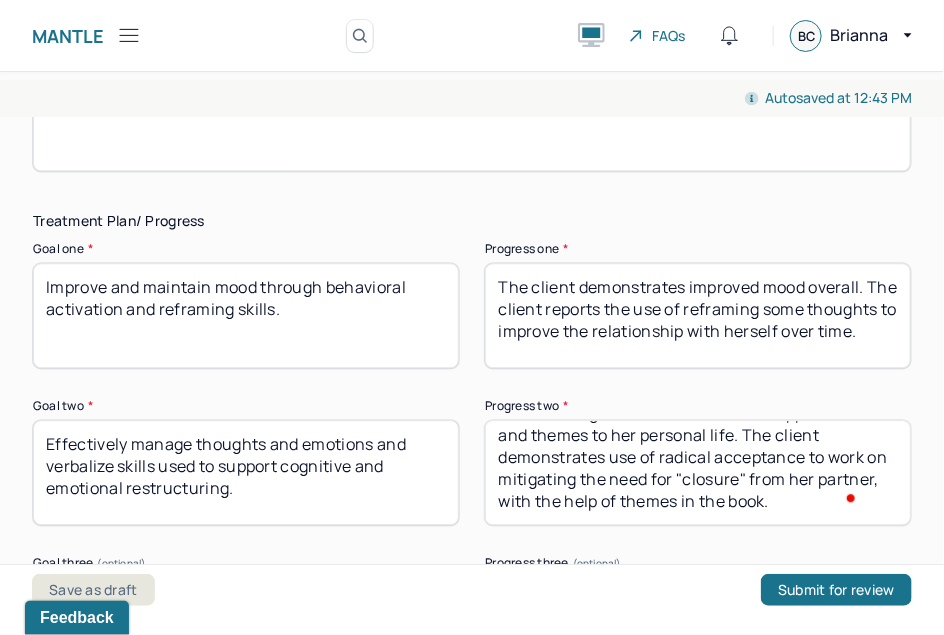type on "The client identified relevant themes, emotions, cognitions, and bhevaiors in a book that represents relevant stage of life transitions and applied lessons and themes to her personal life. The client demonstrates use of radical acceptance to work on mitigating the need for "closure" from her partner, with the help of themes in the book." 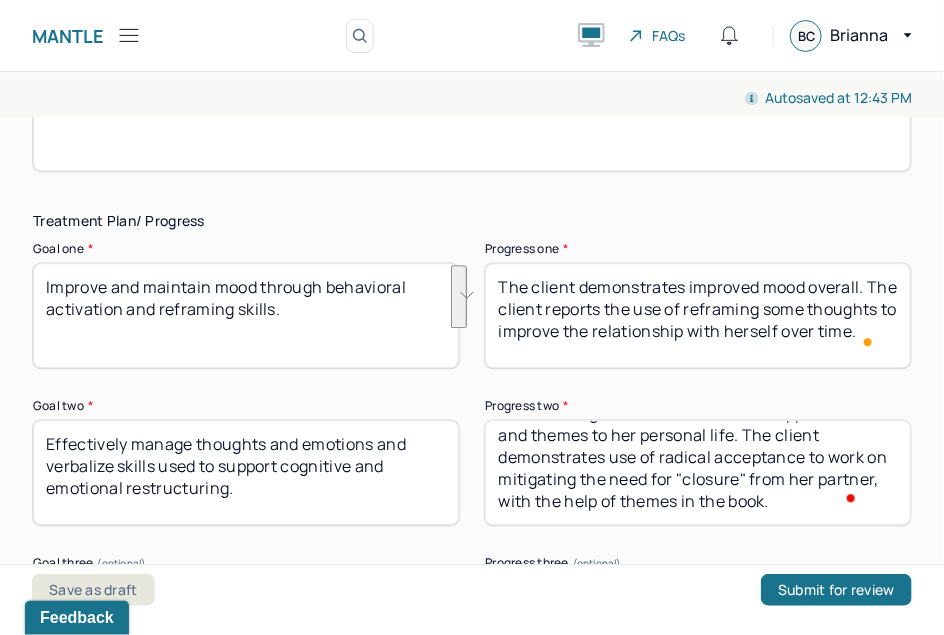drag, startPoint x: 668, startPoint y: 353, endPoint x: 497, endPoint y: 304, distance: 177.88199 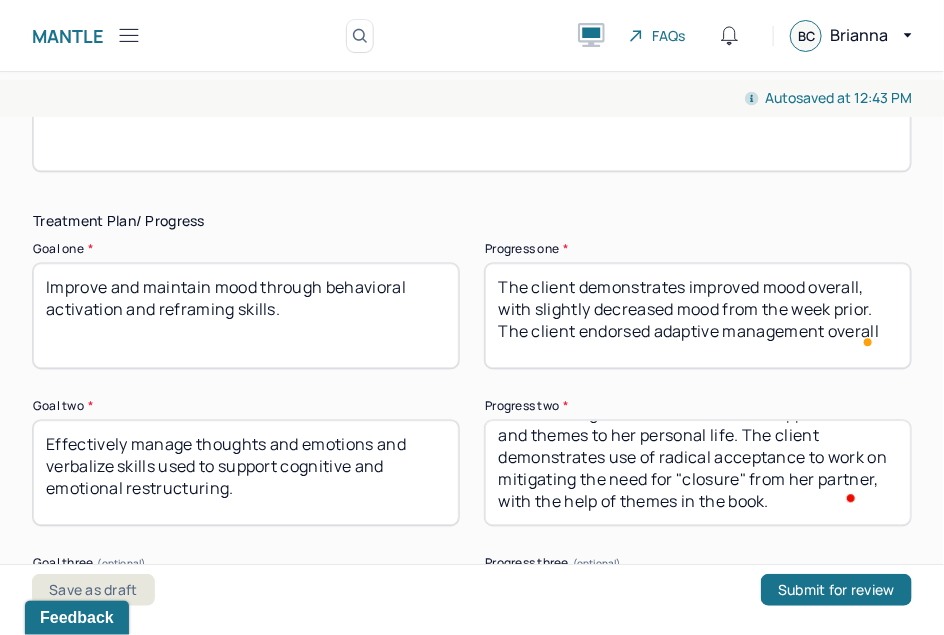 click on "The client demonstrates improved mood overall with slightly decreased mood from the week prior. The client endorsed adaptive management overall" at bounding box center (698, 315) 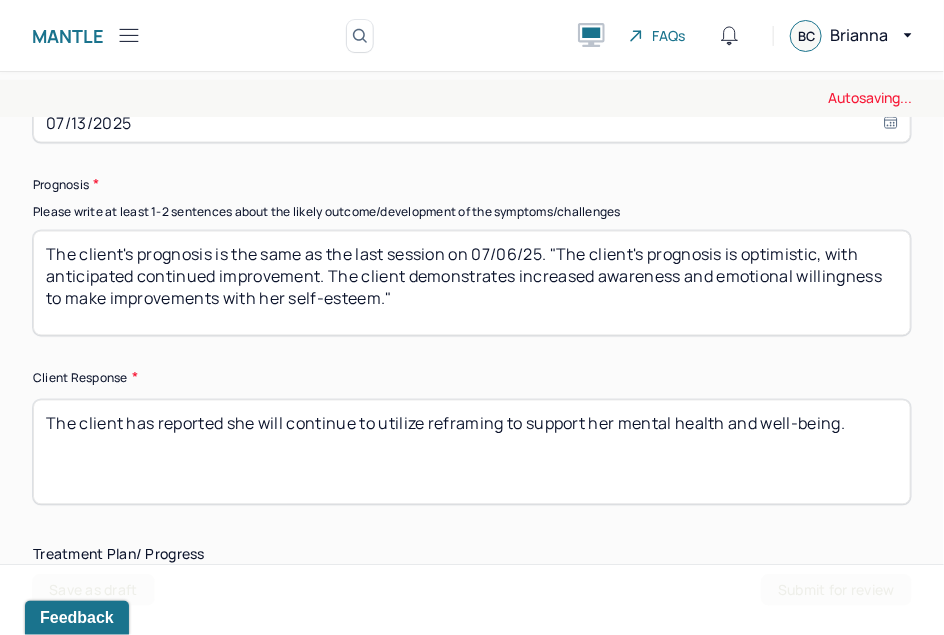 scroll, scrollTop: 3230, scrollLeft: 0, axis: vertical 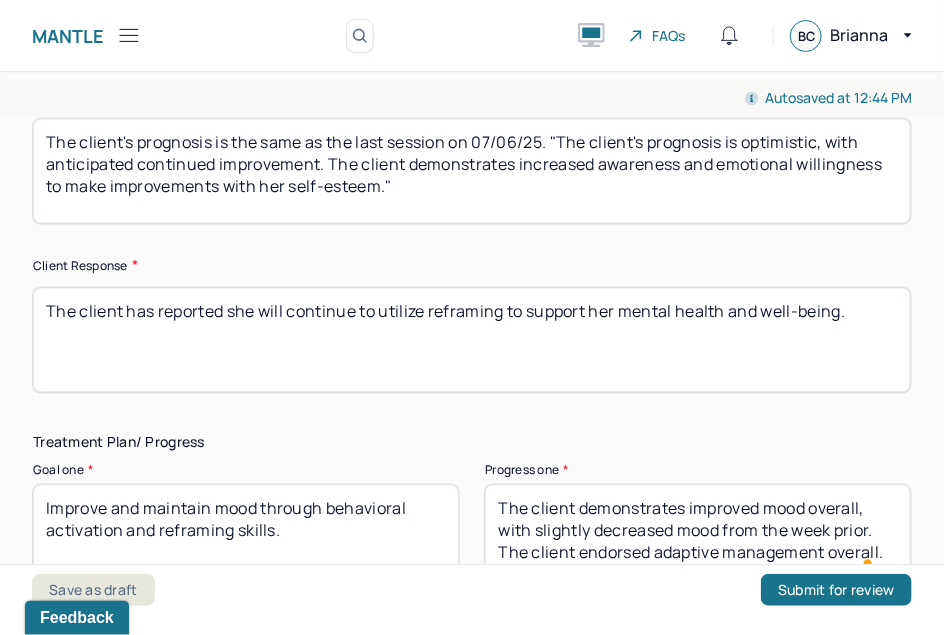 type on "The client demonstrates improved mood overall, with slightly decreased mood from the week prior. The client endorsed adaptive management overall." 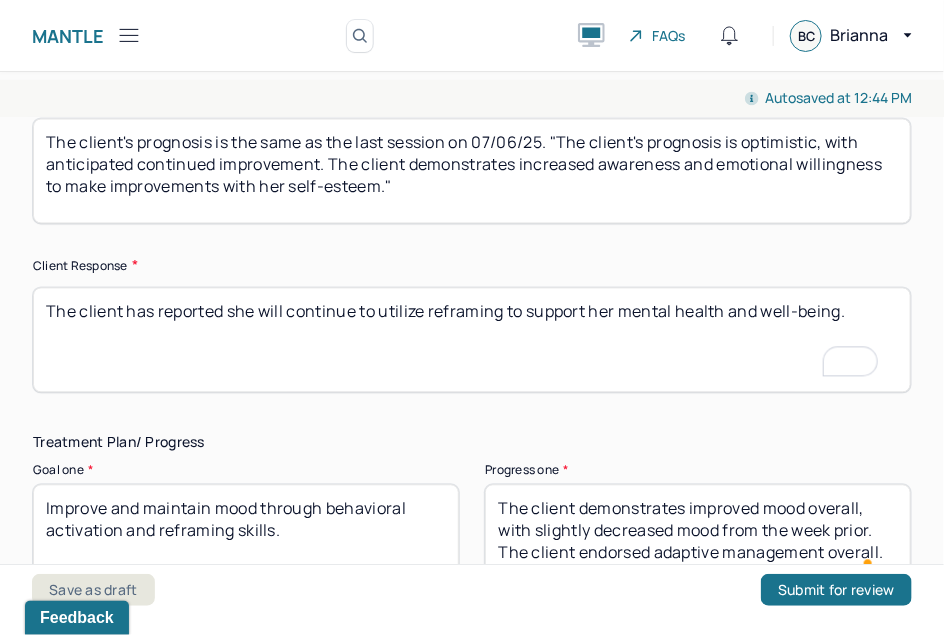 scroll, scrollTop: 3230, scrollLeft: 0, axis: vertical 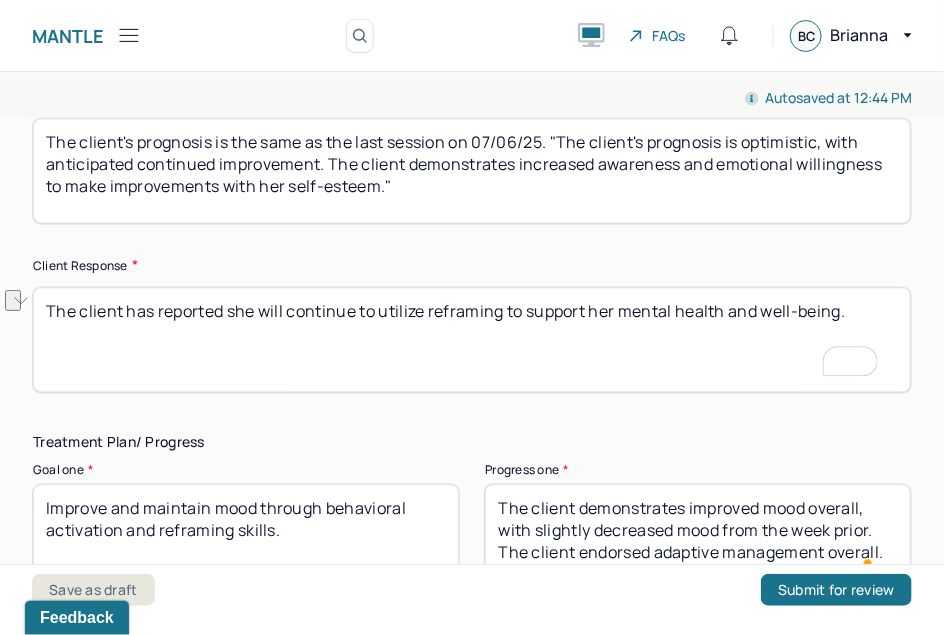 drag, startPoint x: 865, startPoint y: 317, endPoint x: 288, endPoint y: 340, distance: 577.45825 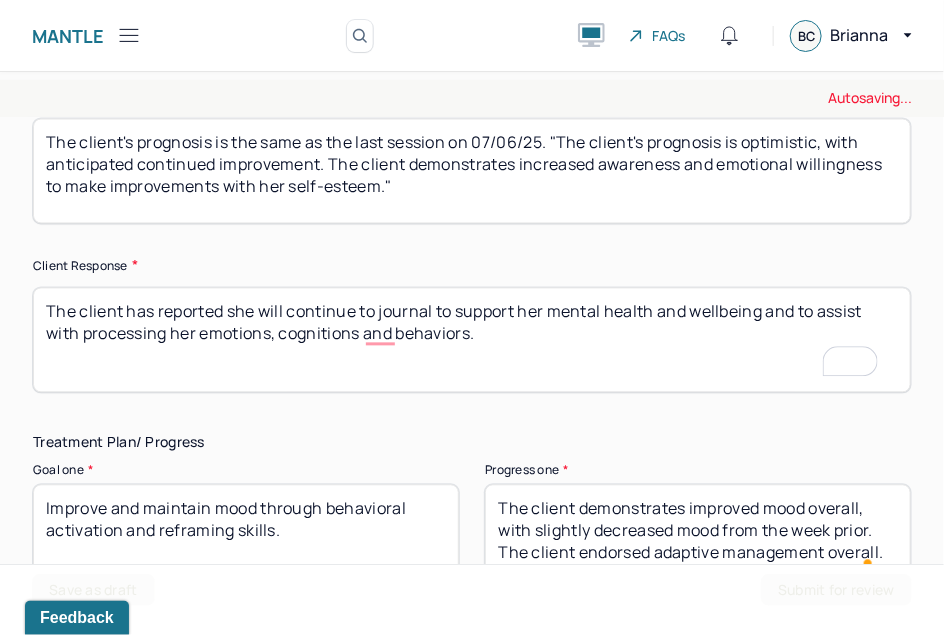 scroll, scrollTop: 3118, scrollLeft: 0, axis: vertical 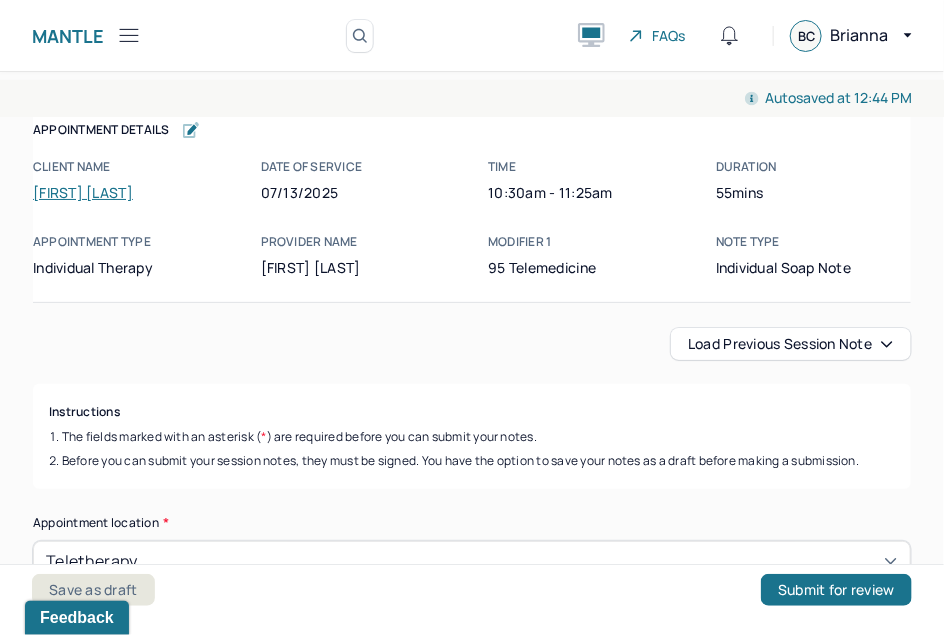 type on "The client has reported she will continue to journal to support her mental health and wellbeing and to assist with processing her emotions, cognitions, and behaviors." 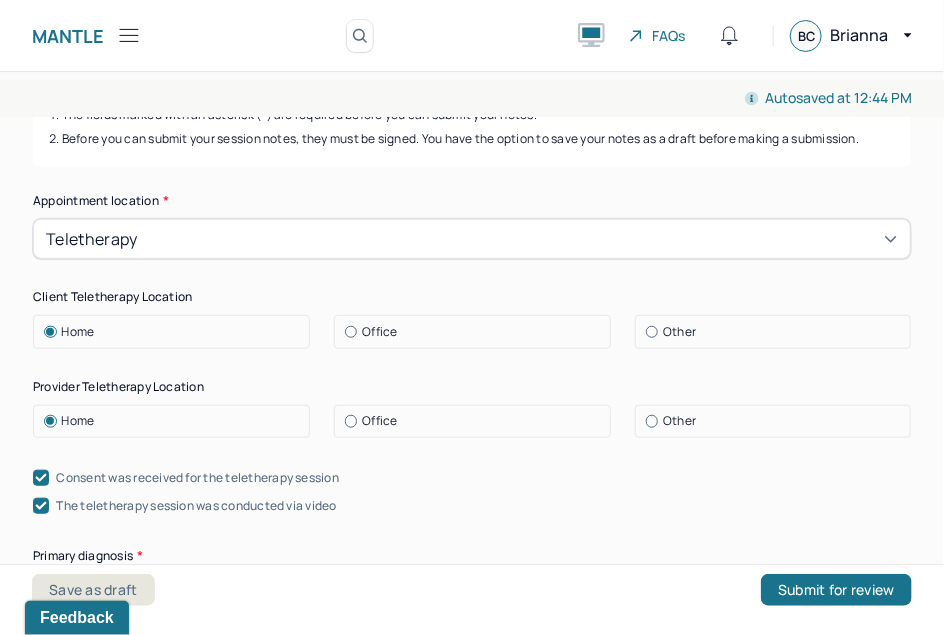scroll, scrollTop: 833, scrollLeft: 0, axis: vertical 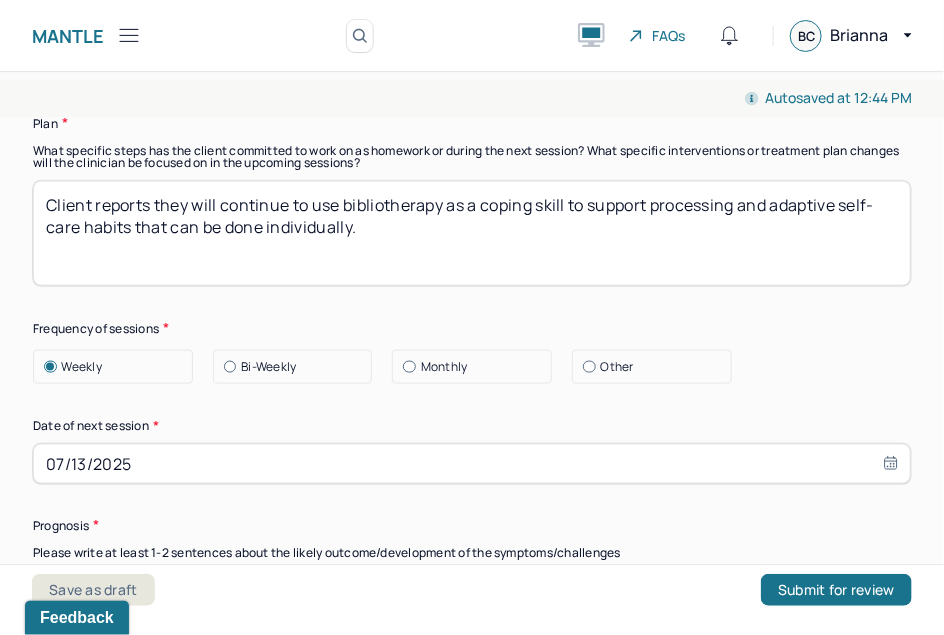 click on "07/13/2025" at bounding box center [472, 464] 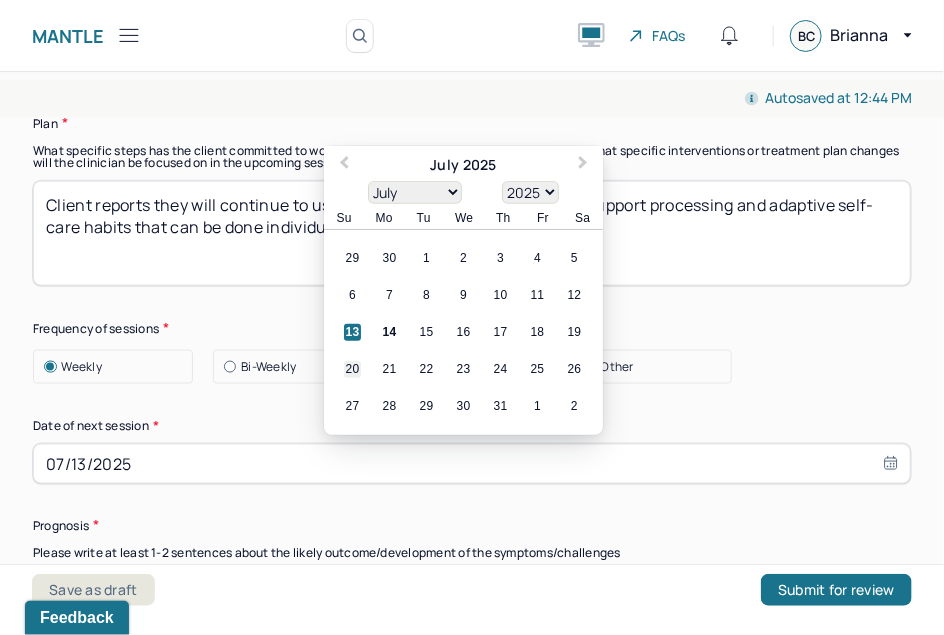 click on "20" at bounding box center (352, 369) 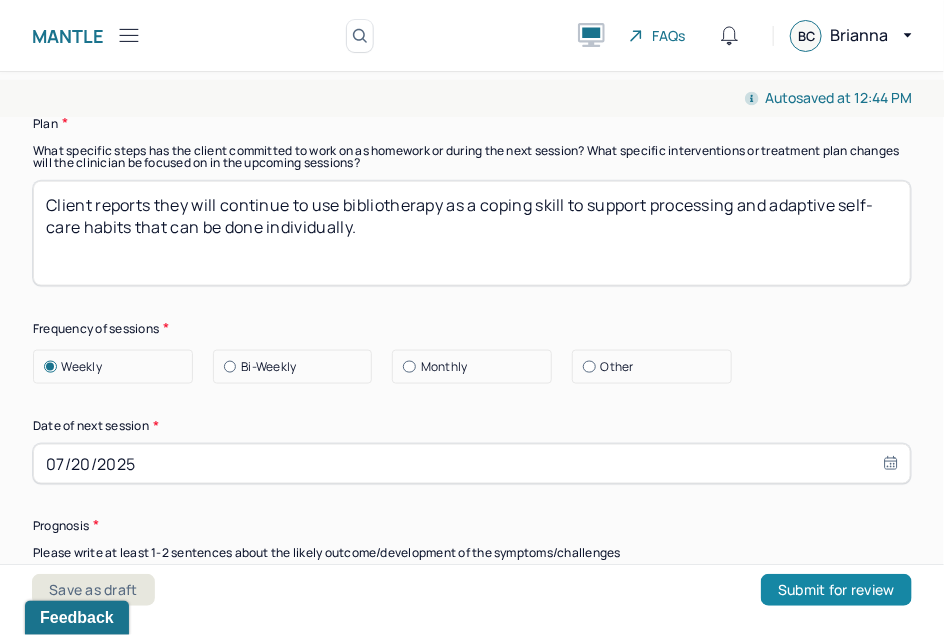 click on "Submit for review" at bounding box center (836, 590) 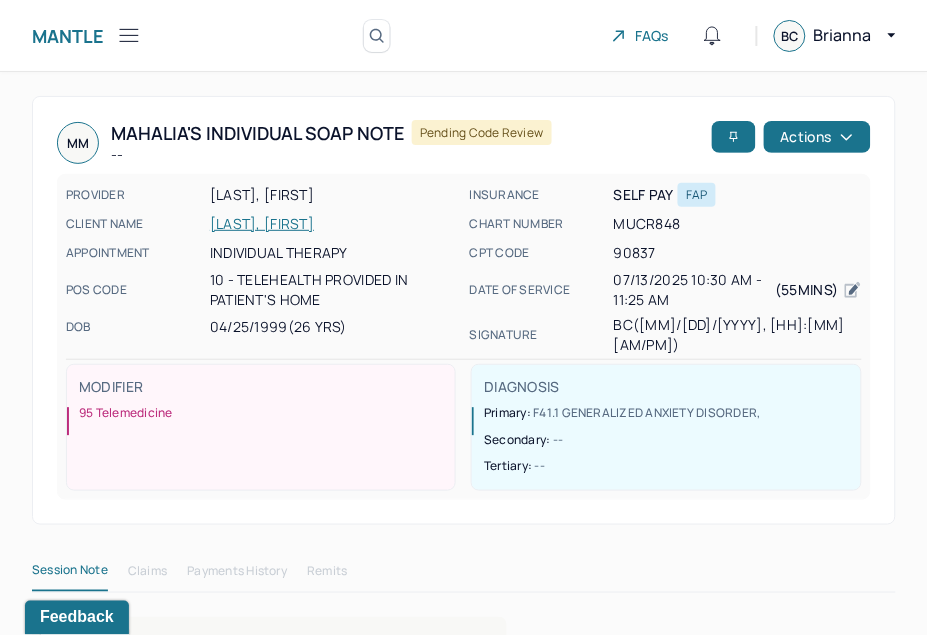 click 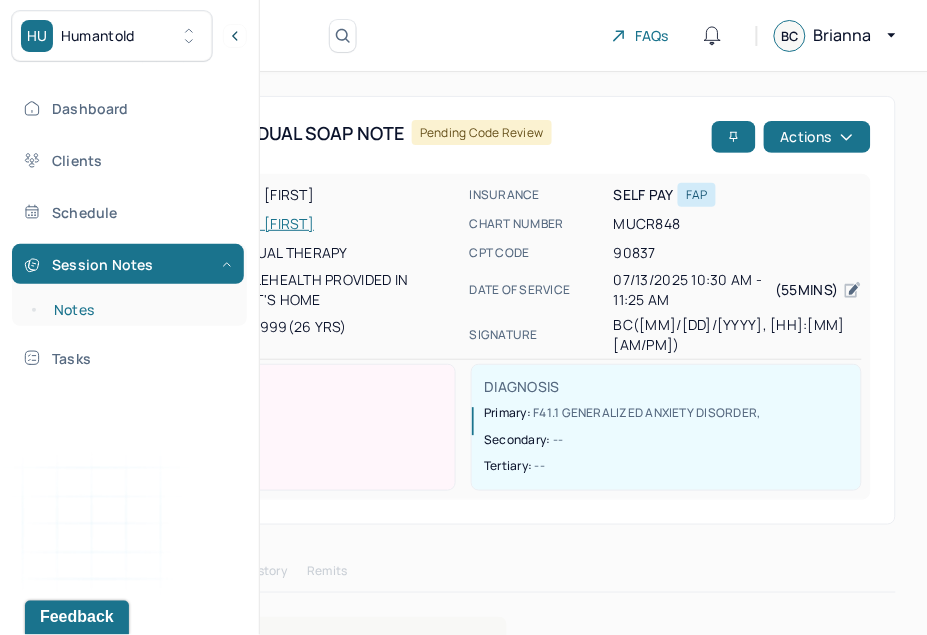 click on "Notes" at bounding box center [139, 310] 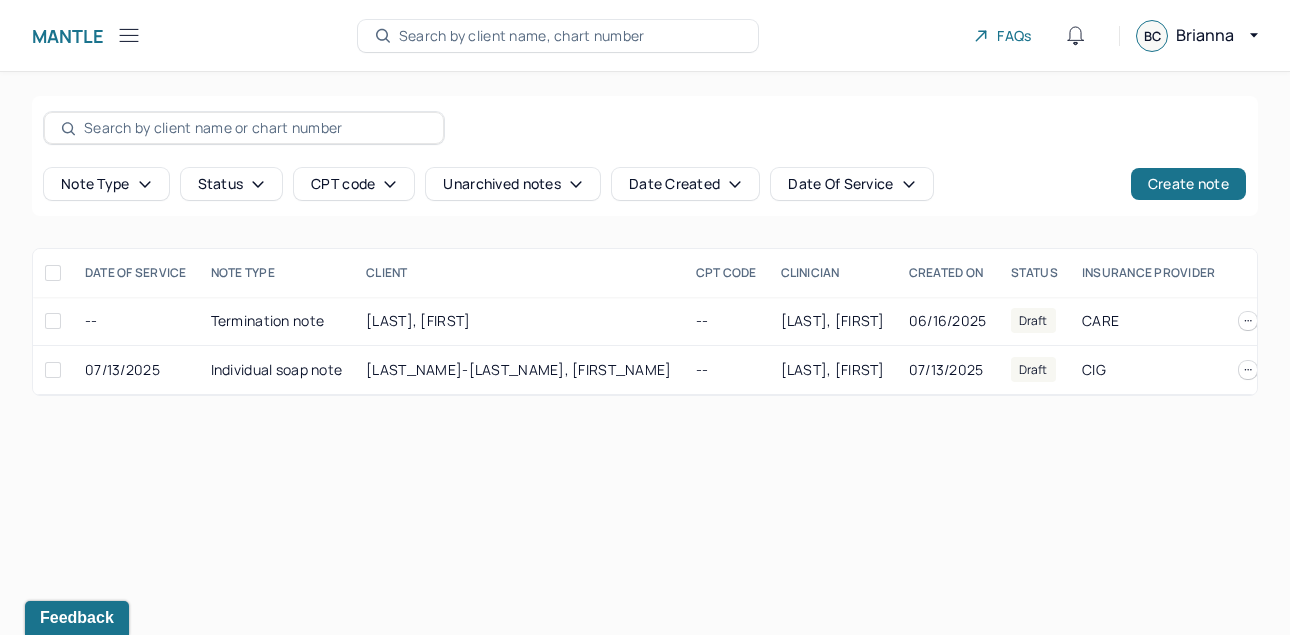 drag, startPoint x: 1238, startPoint y: 480, endPoint x: 1238, endPoint y: 443, distance: 37 